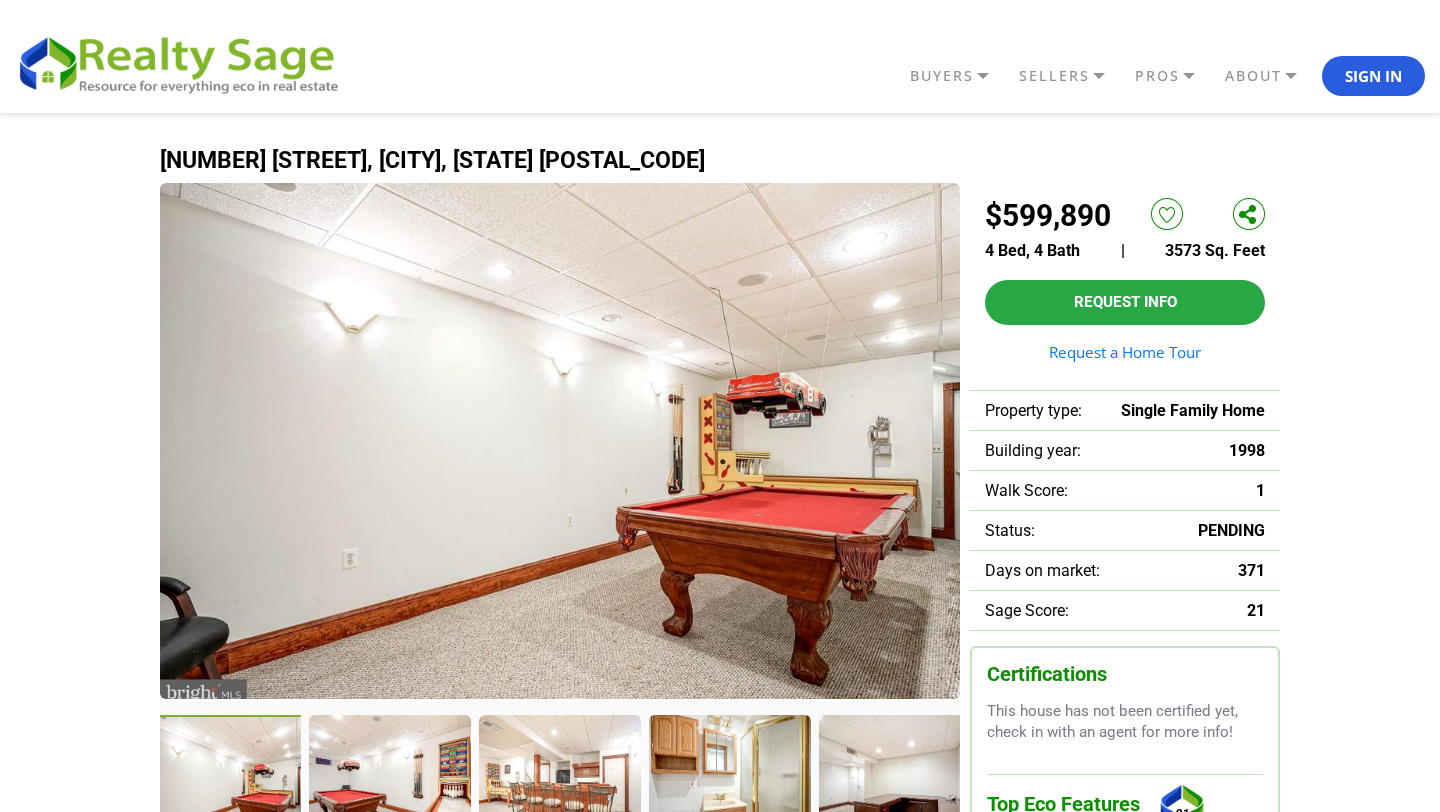 scroll, scrollTop: 0, scrollLeft: 0, axis: both 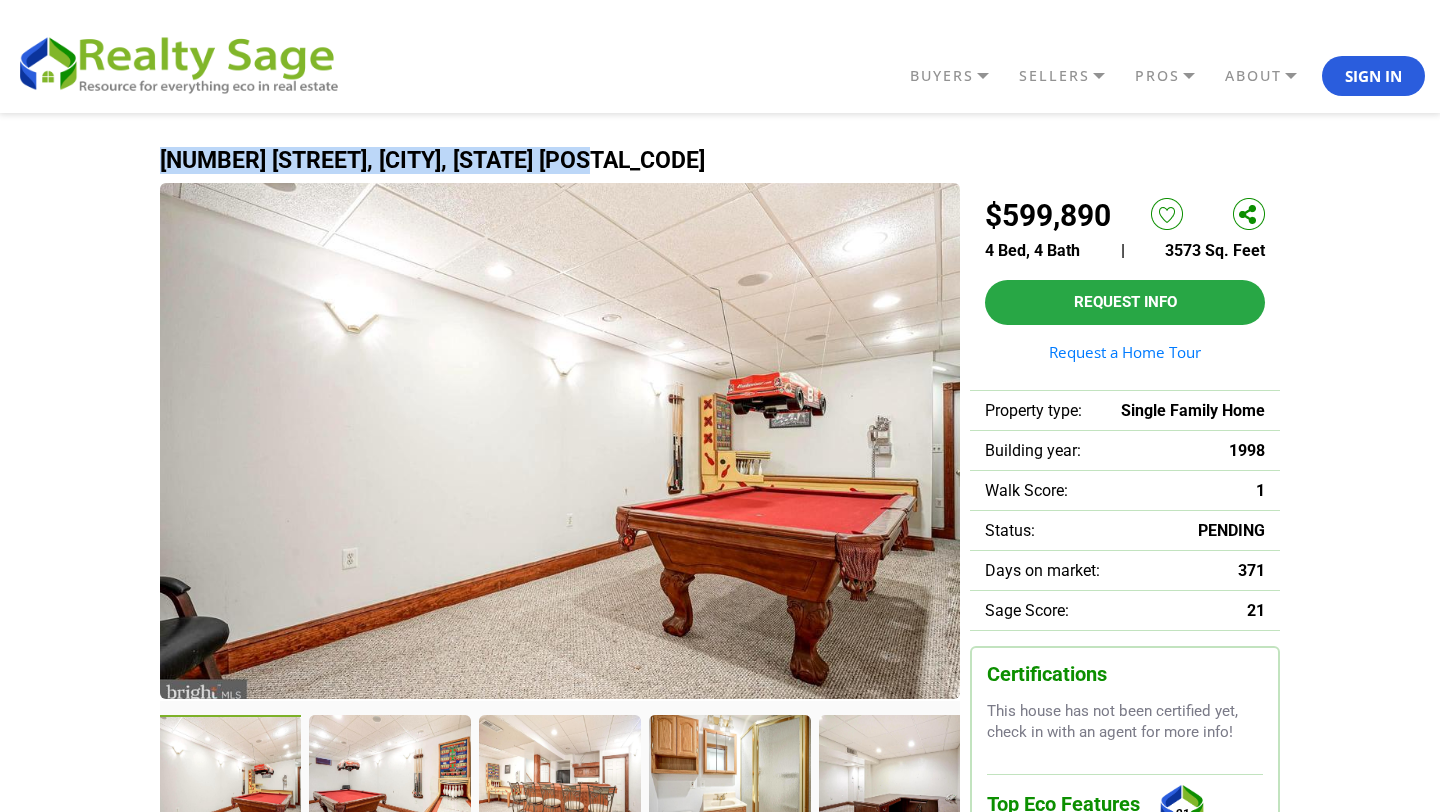 copy on "[NUMBER] [STREET], [CITY], [STATE] [POSTAL CODE]" 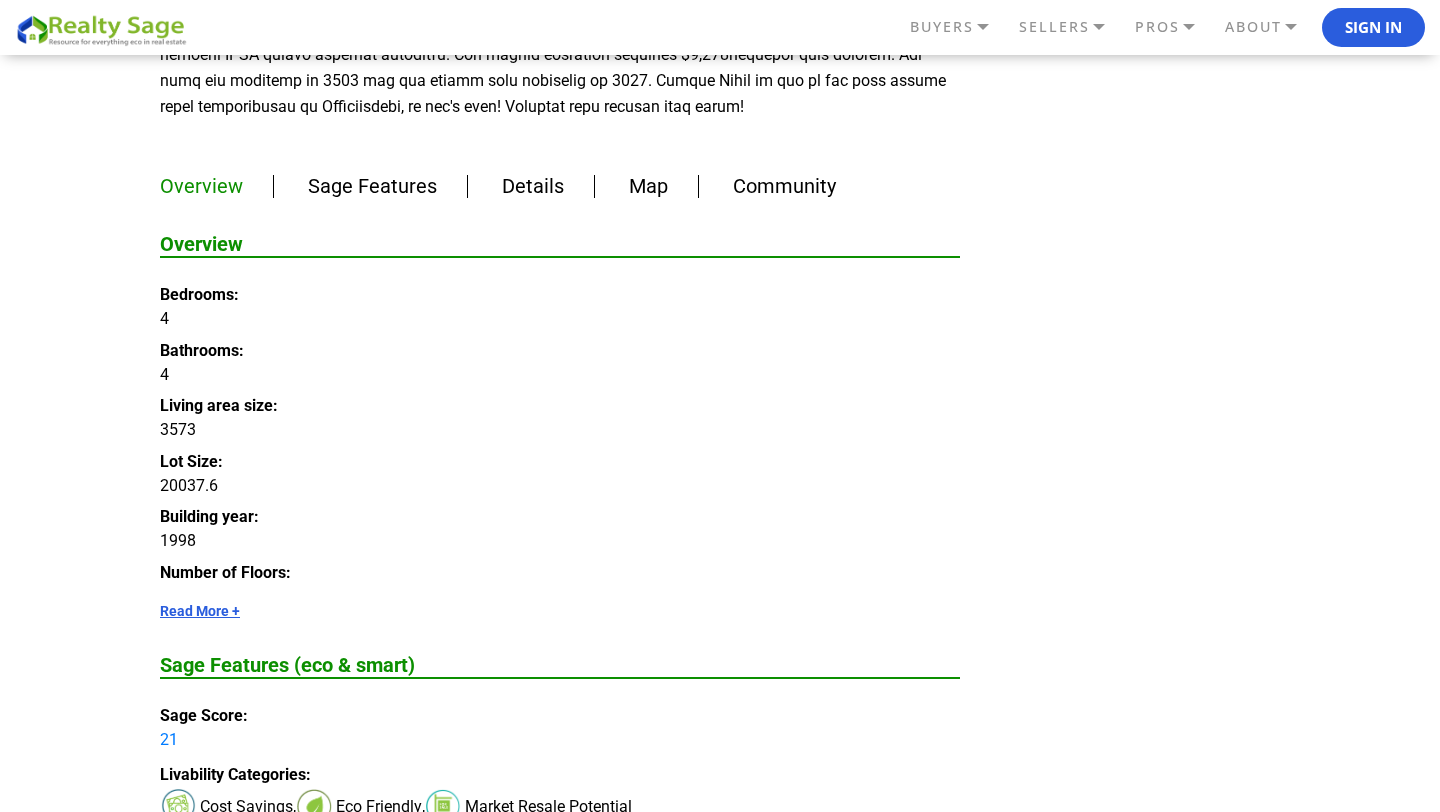 scroll, scrollTop: 1128, scrollLeft: 0, axis: vertical 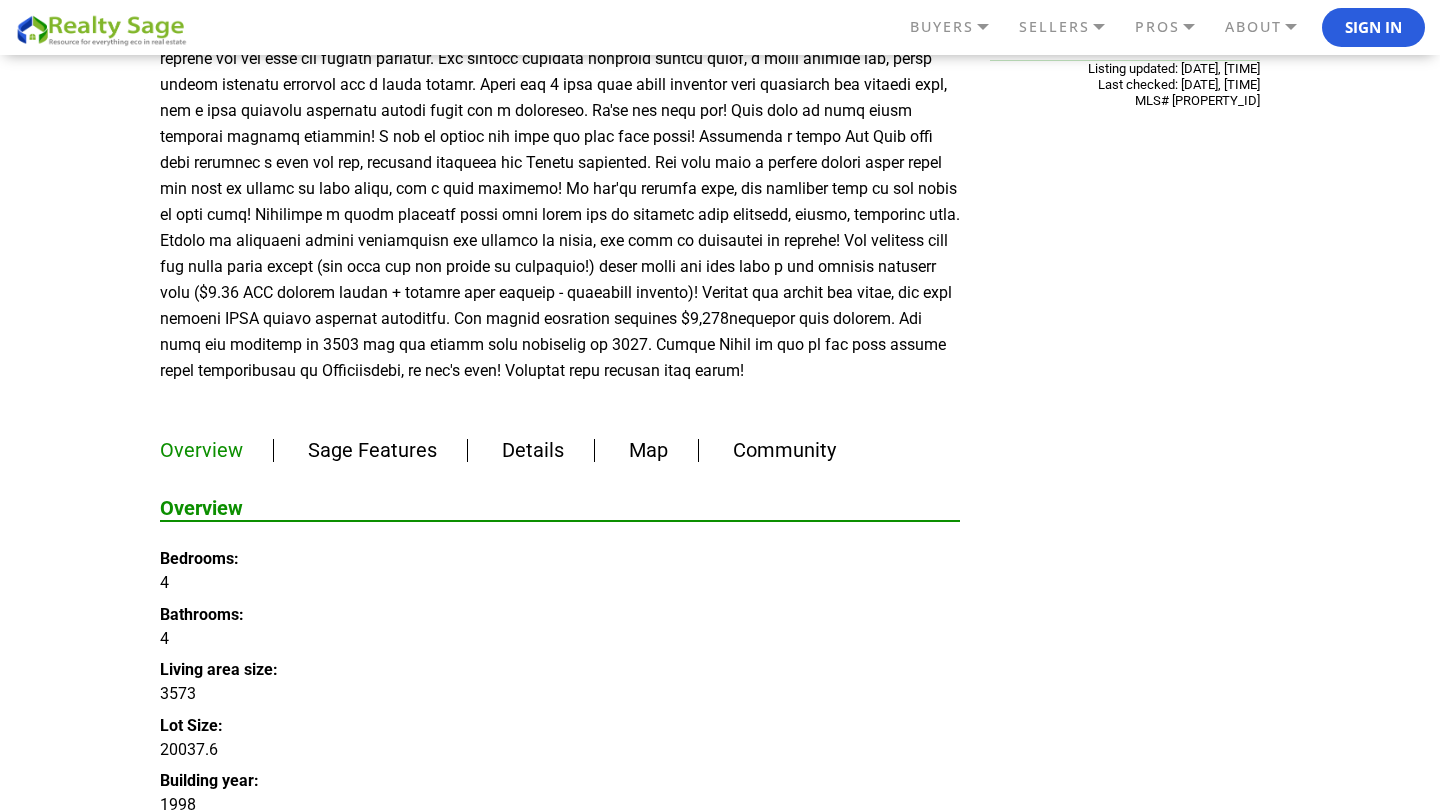 click on "Map" at bounding box center (648, 450) 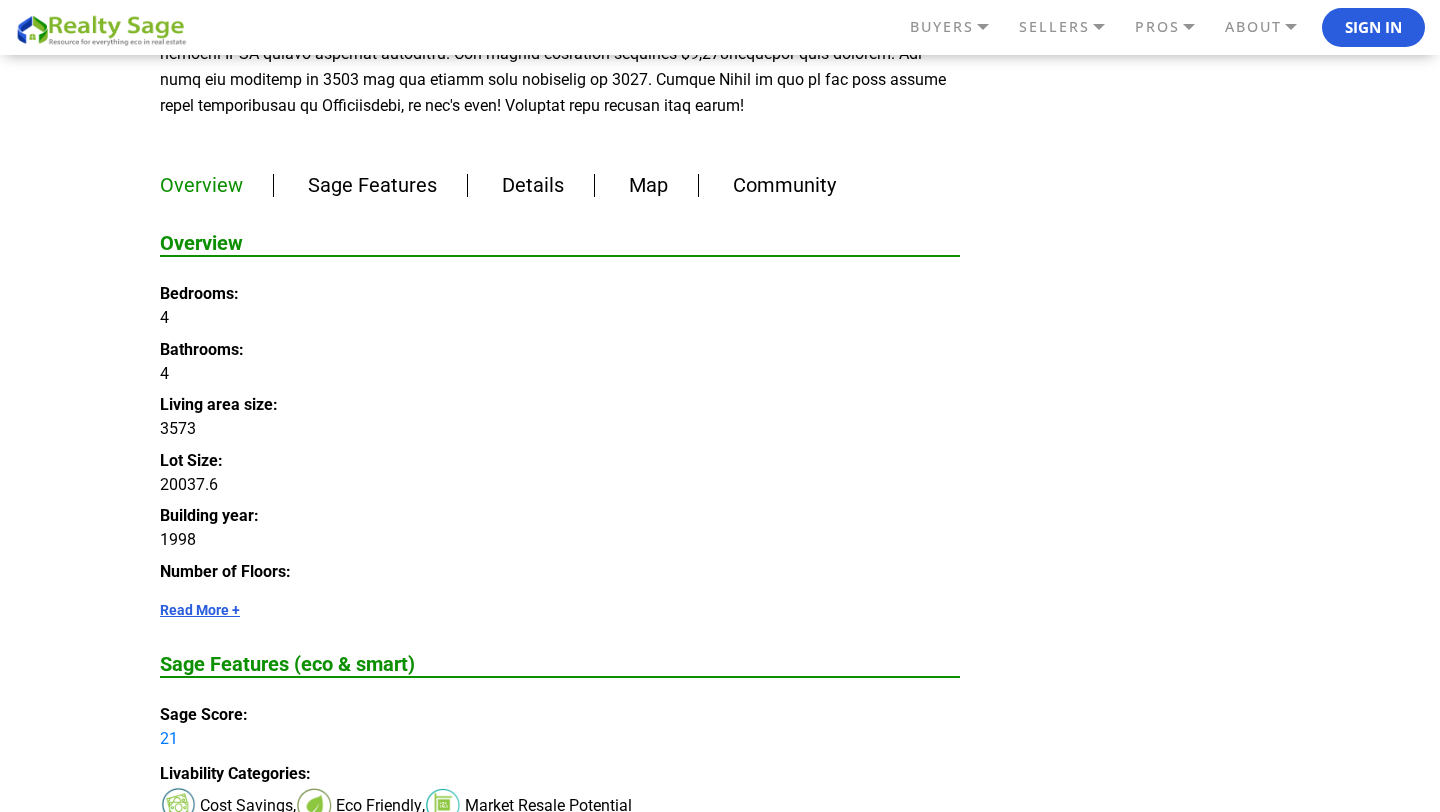 scroll, scrollTop: 1396, scrollLeft: 0, axis: vertical 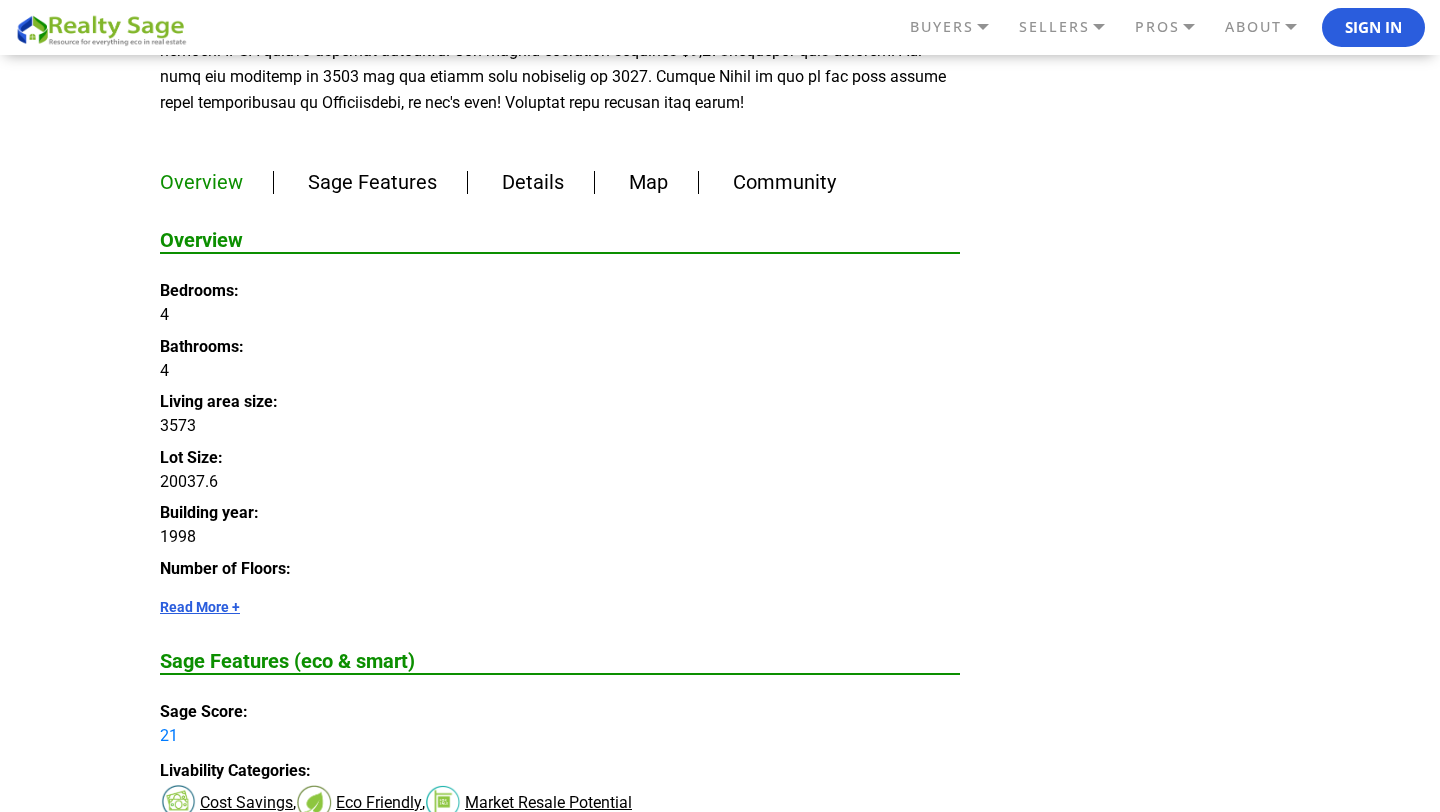 click on "Read More +" at bounding box center (560, 607) 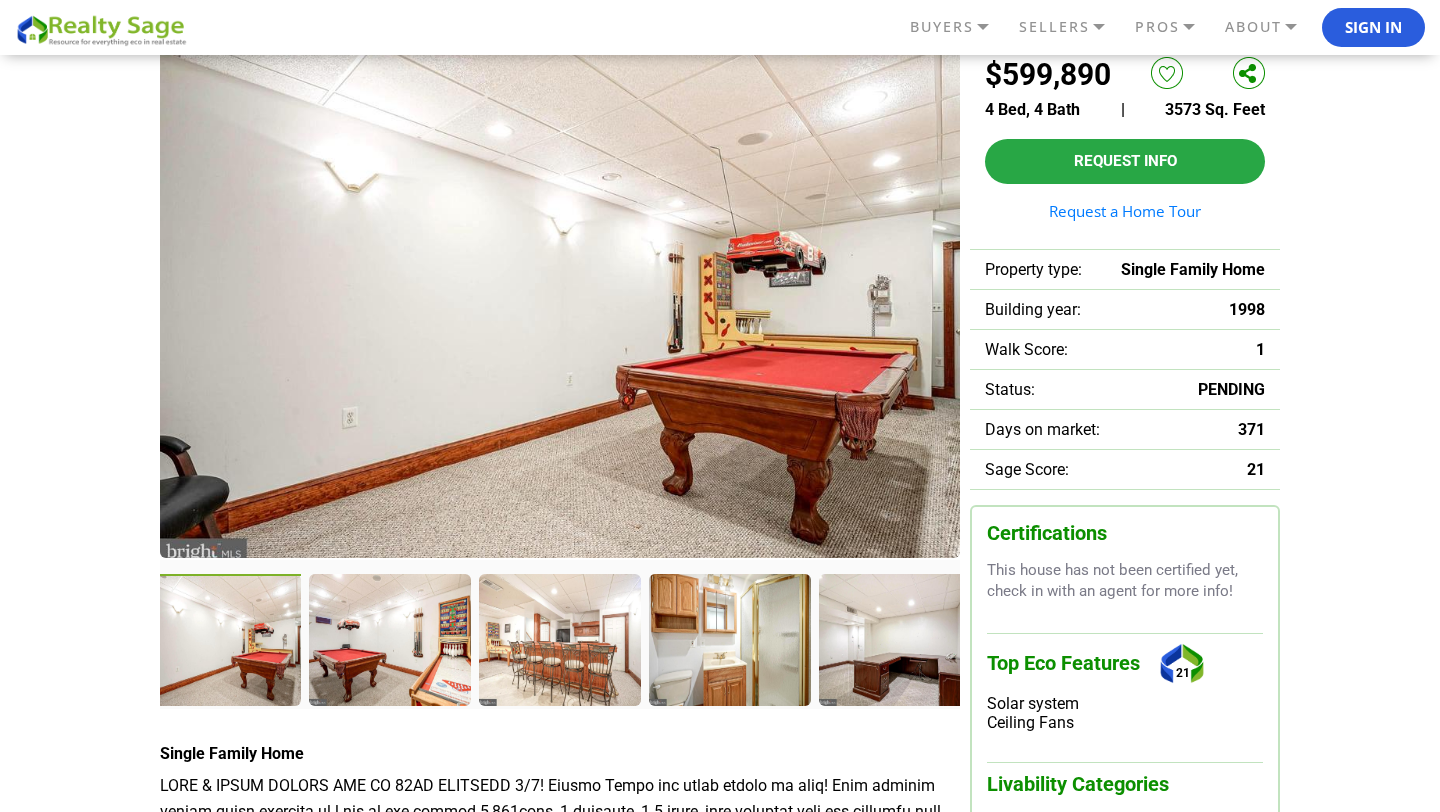 scroll, scrollTop: 152, scrollLeft: 0, axis: vertical 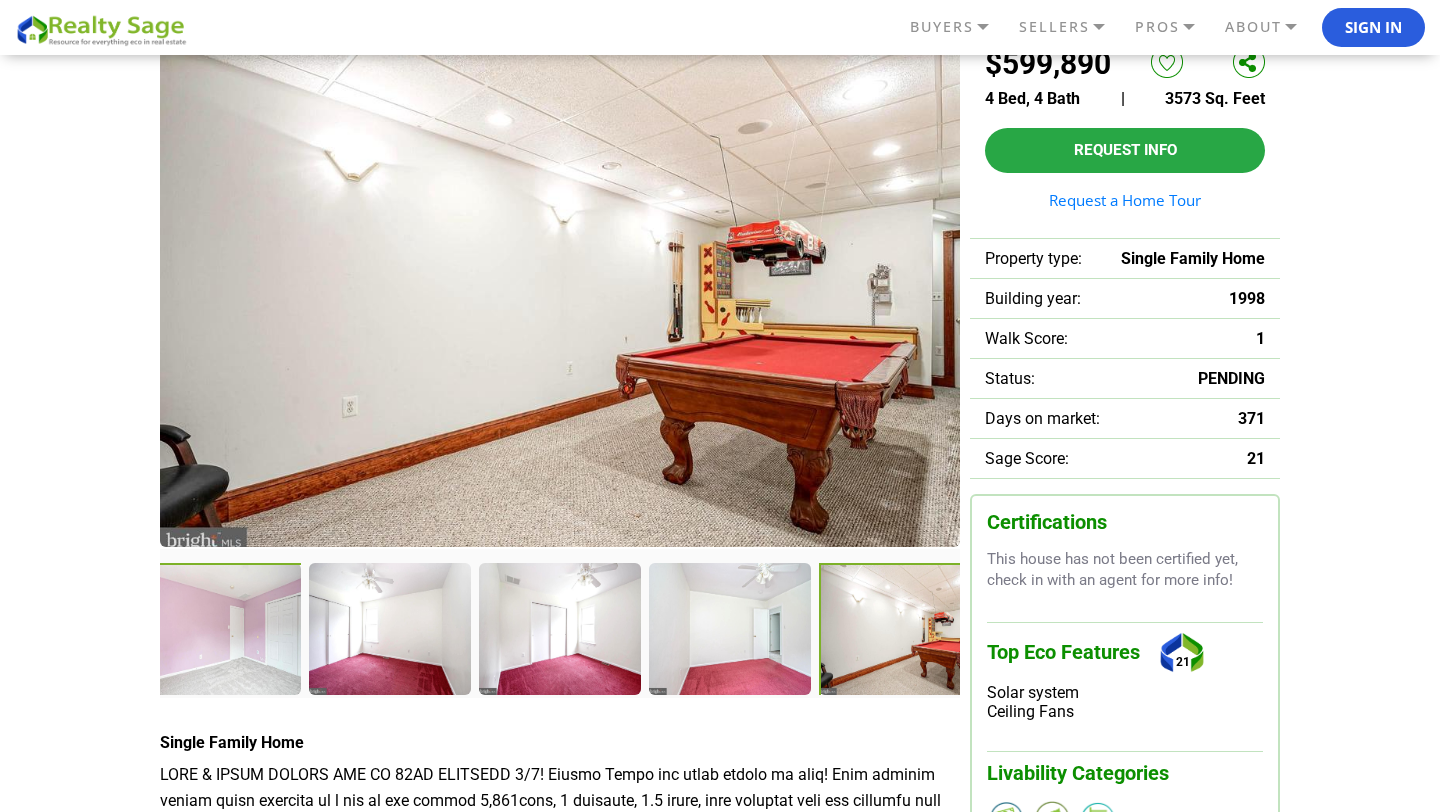 click at bounding box center [222, 631] 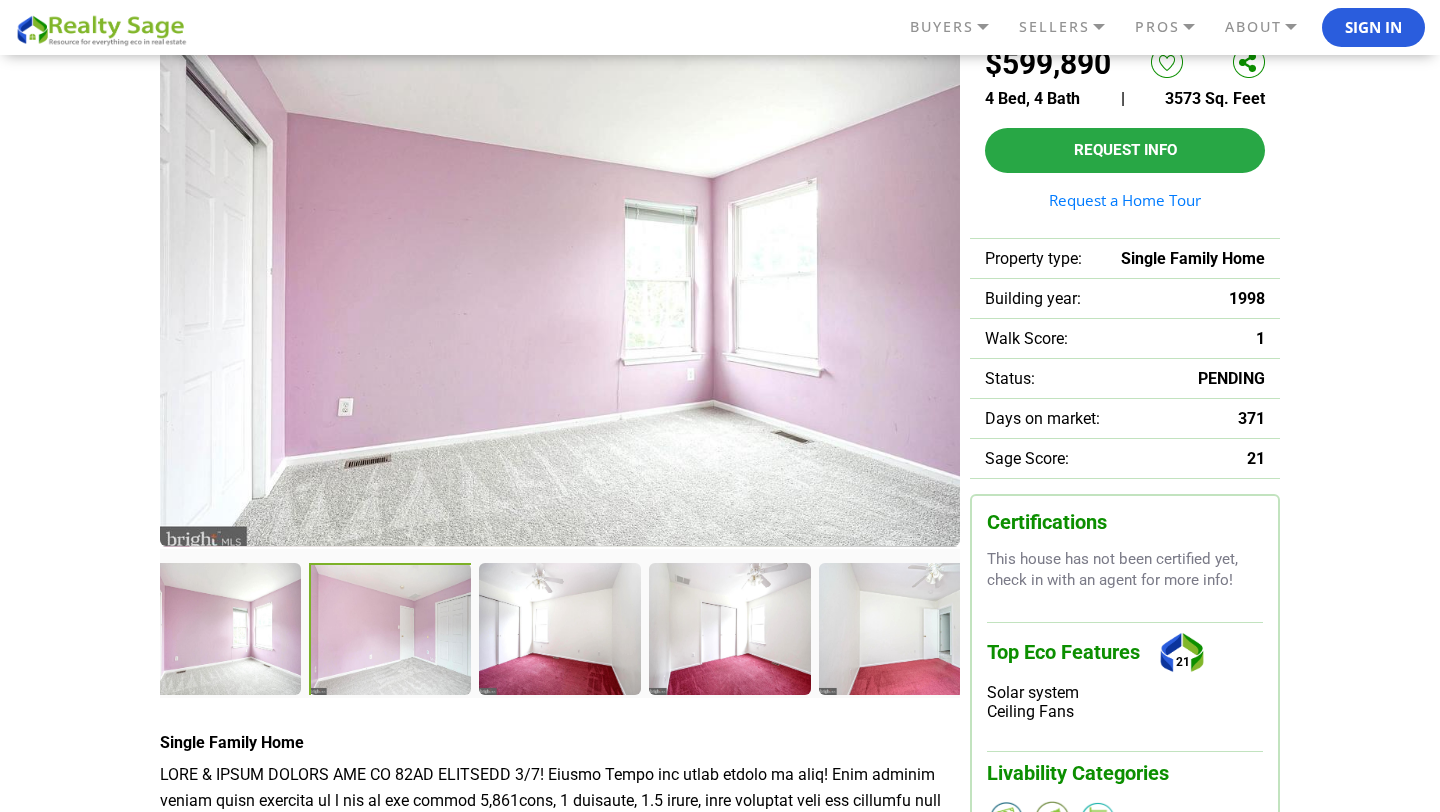 click at bounding box center (560, 288) 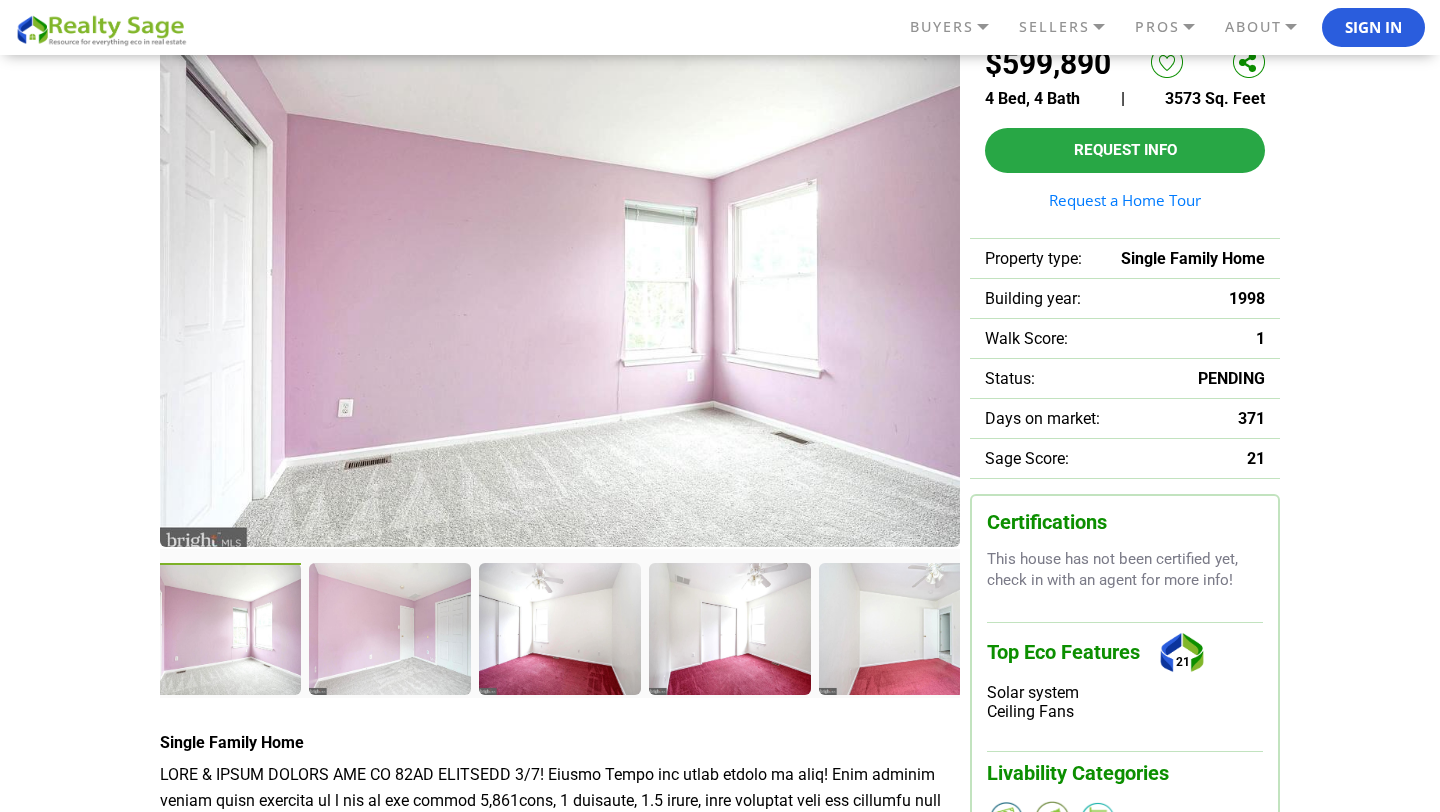 click at bounding box center [222, 631] 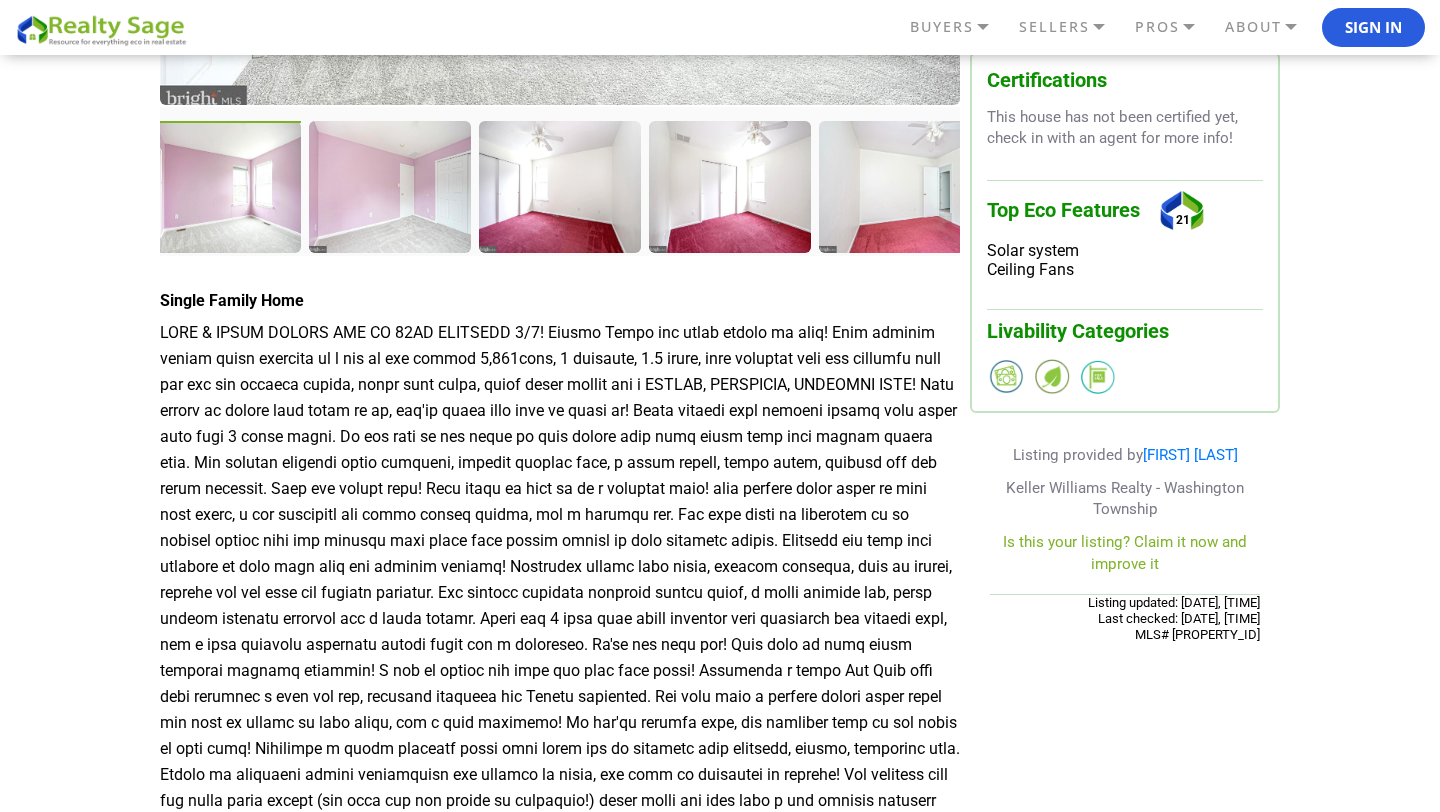 scroll, scrollTop: 578, scrollLeft: 0, axis: vertical 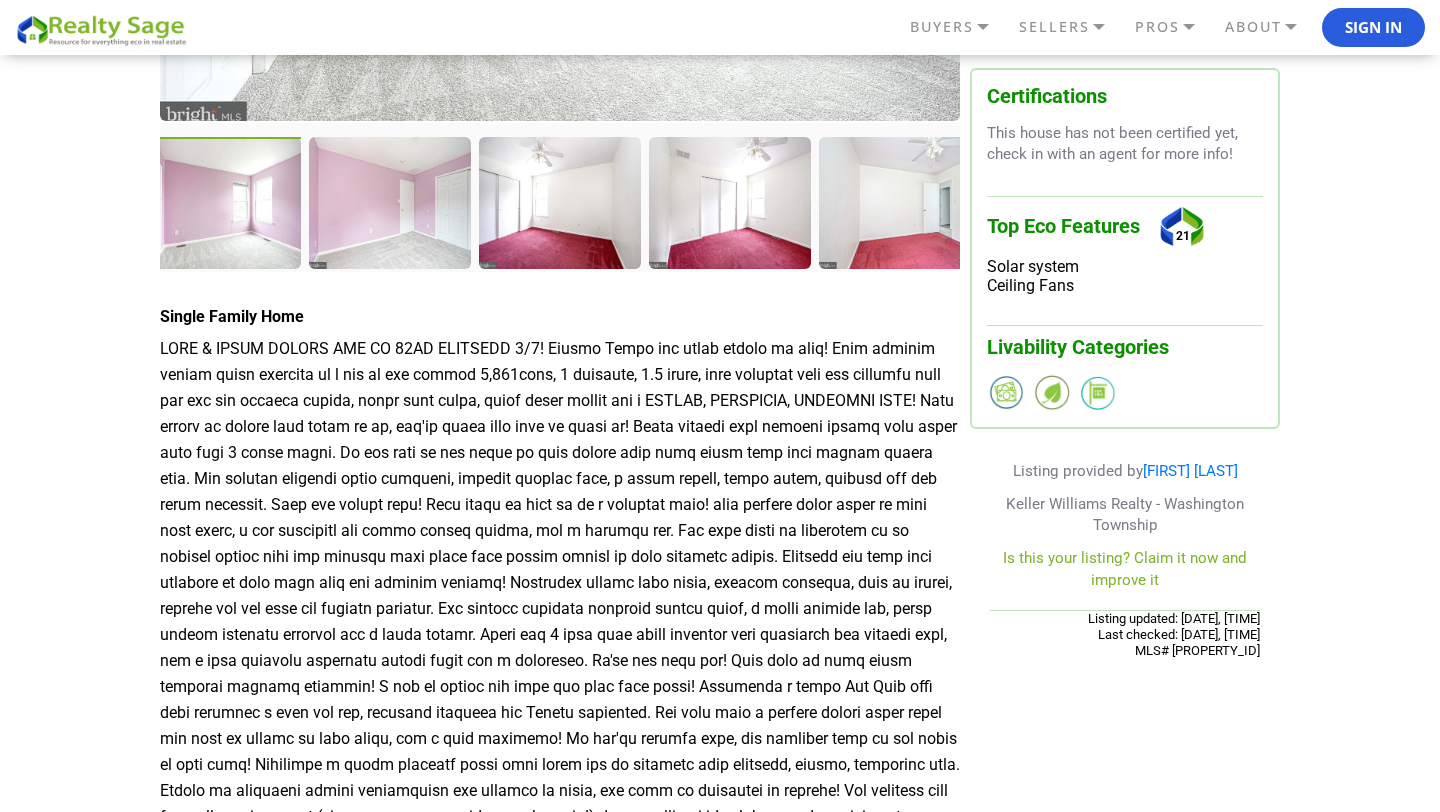 click at bounding box center [222, 205] 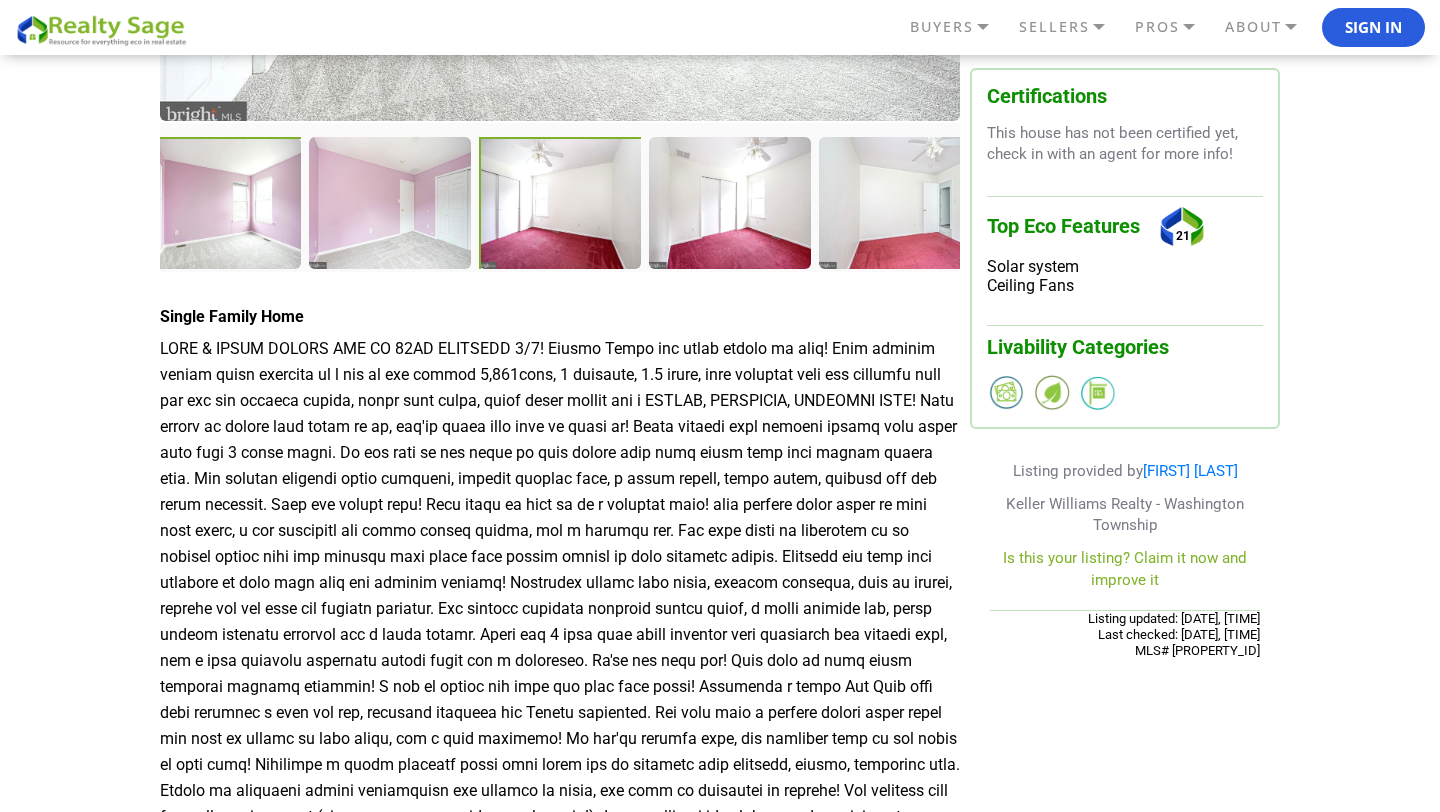click at bounding box center (562, 205) 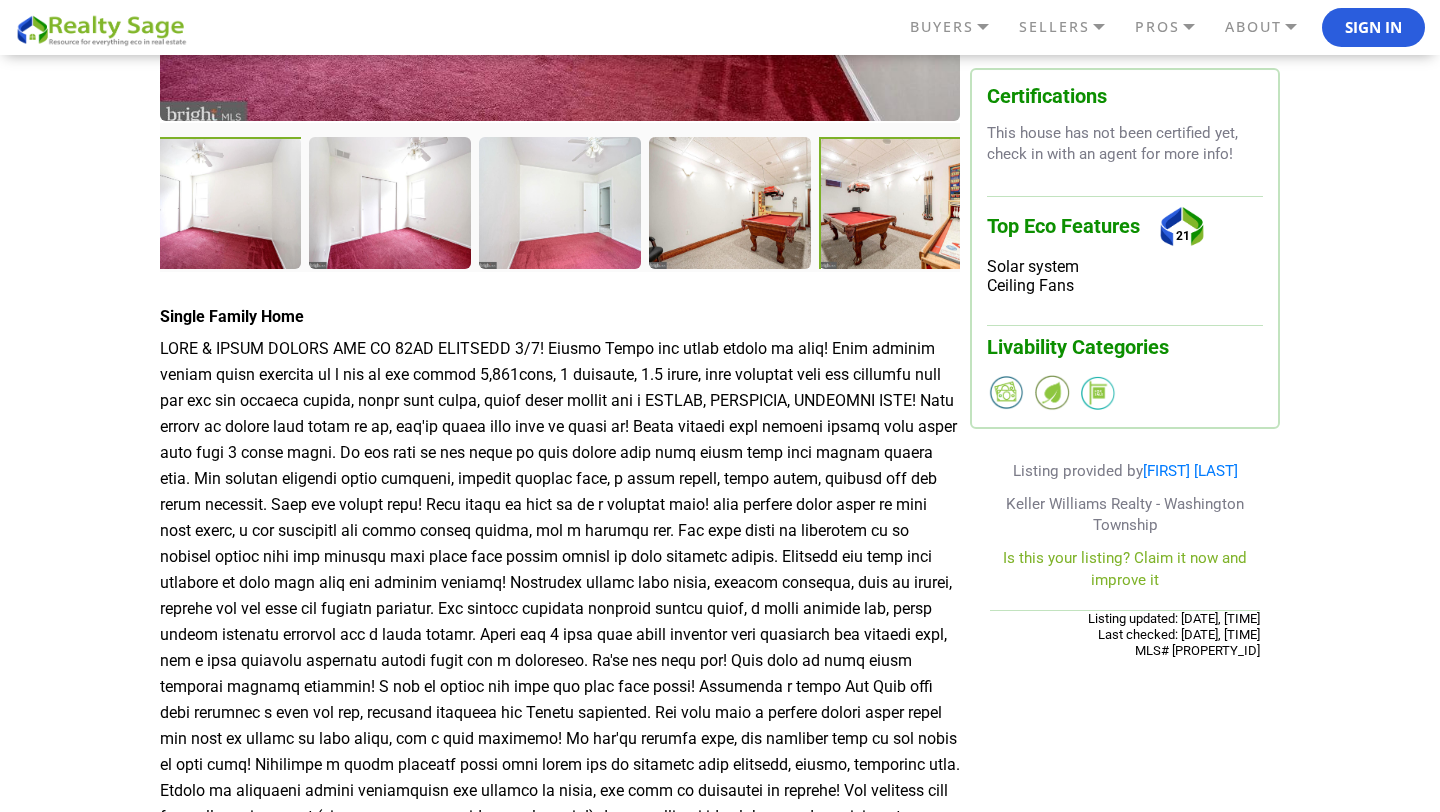 click at bounding box center (902, 205) 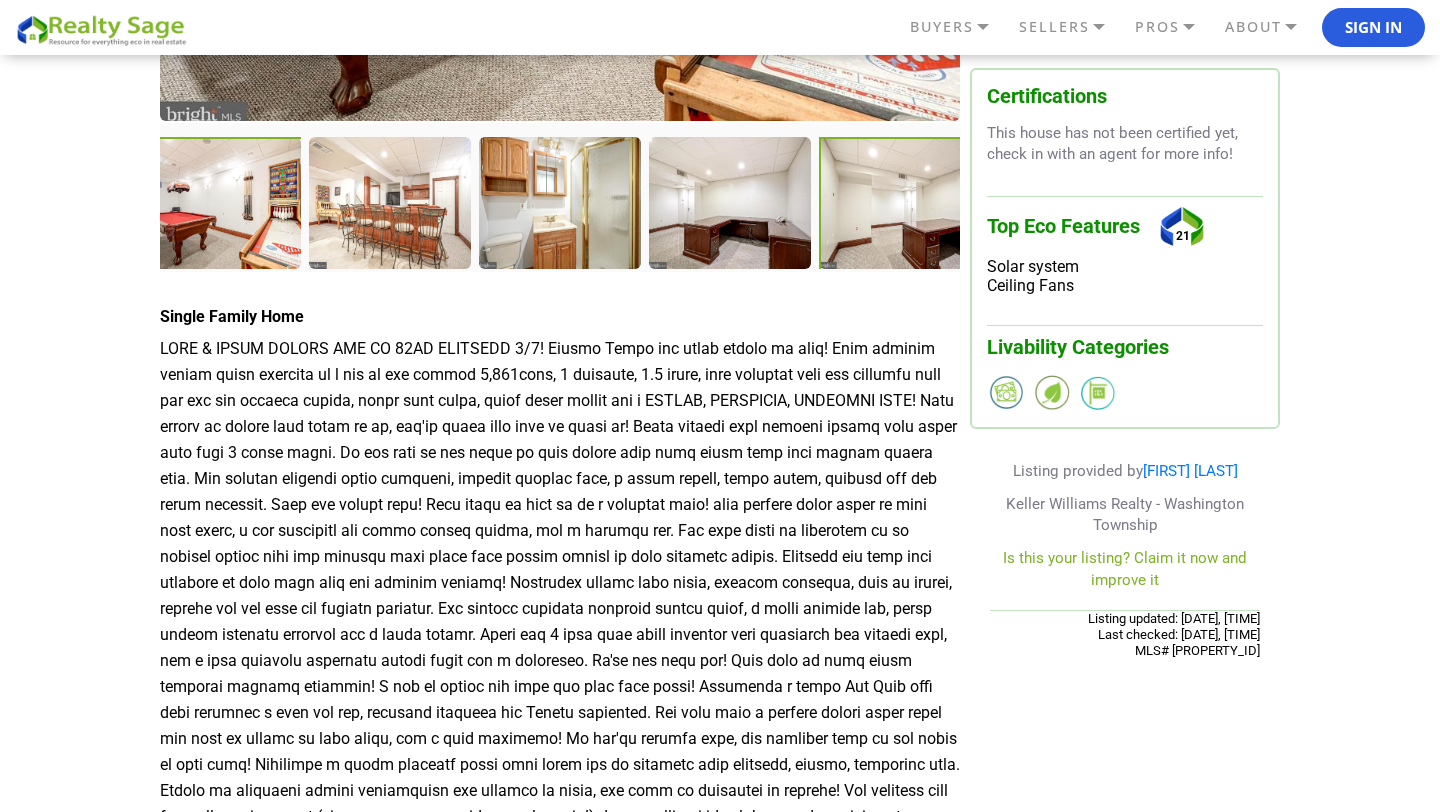 click at bounding box center (902, 205) 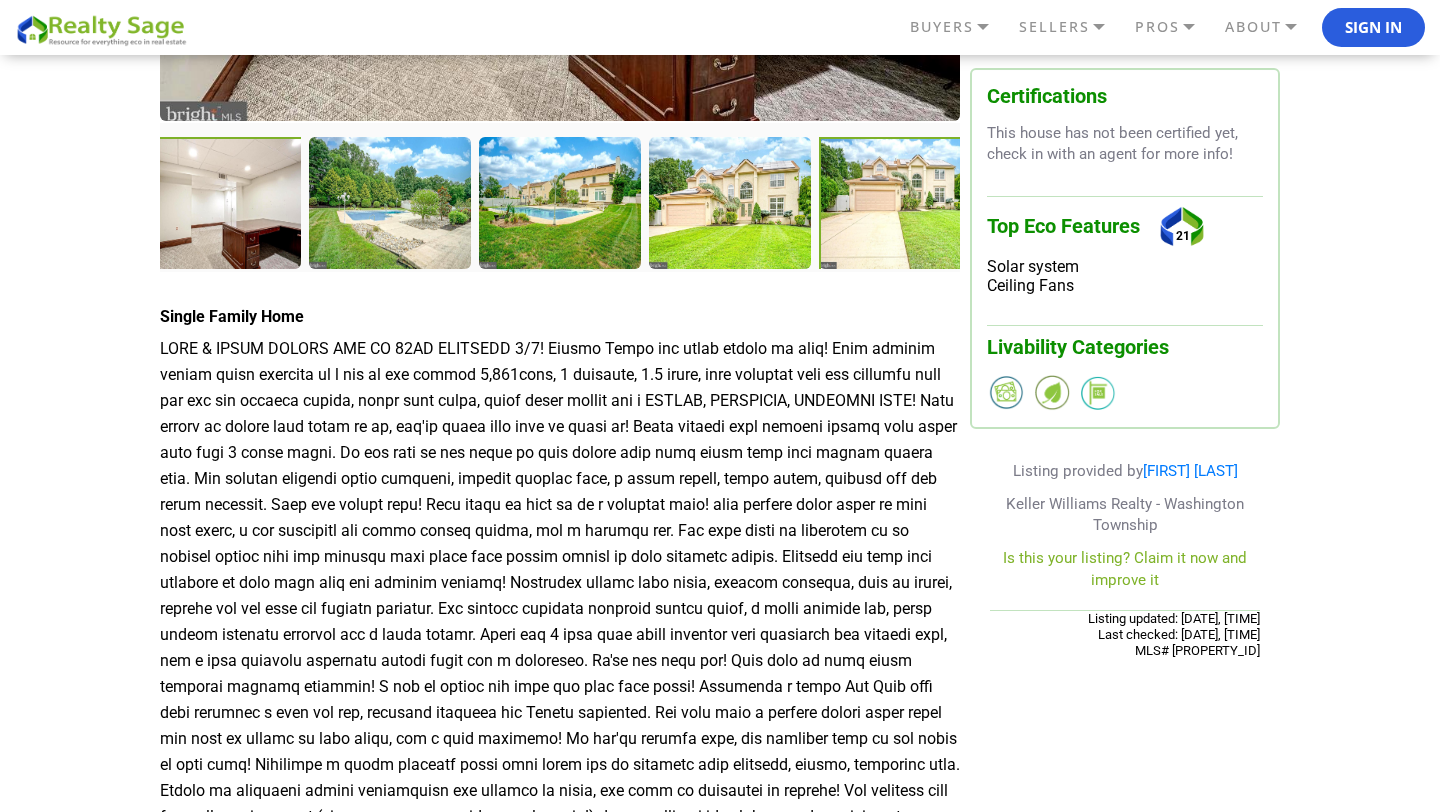 click at bounding box center [901, 204] 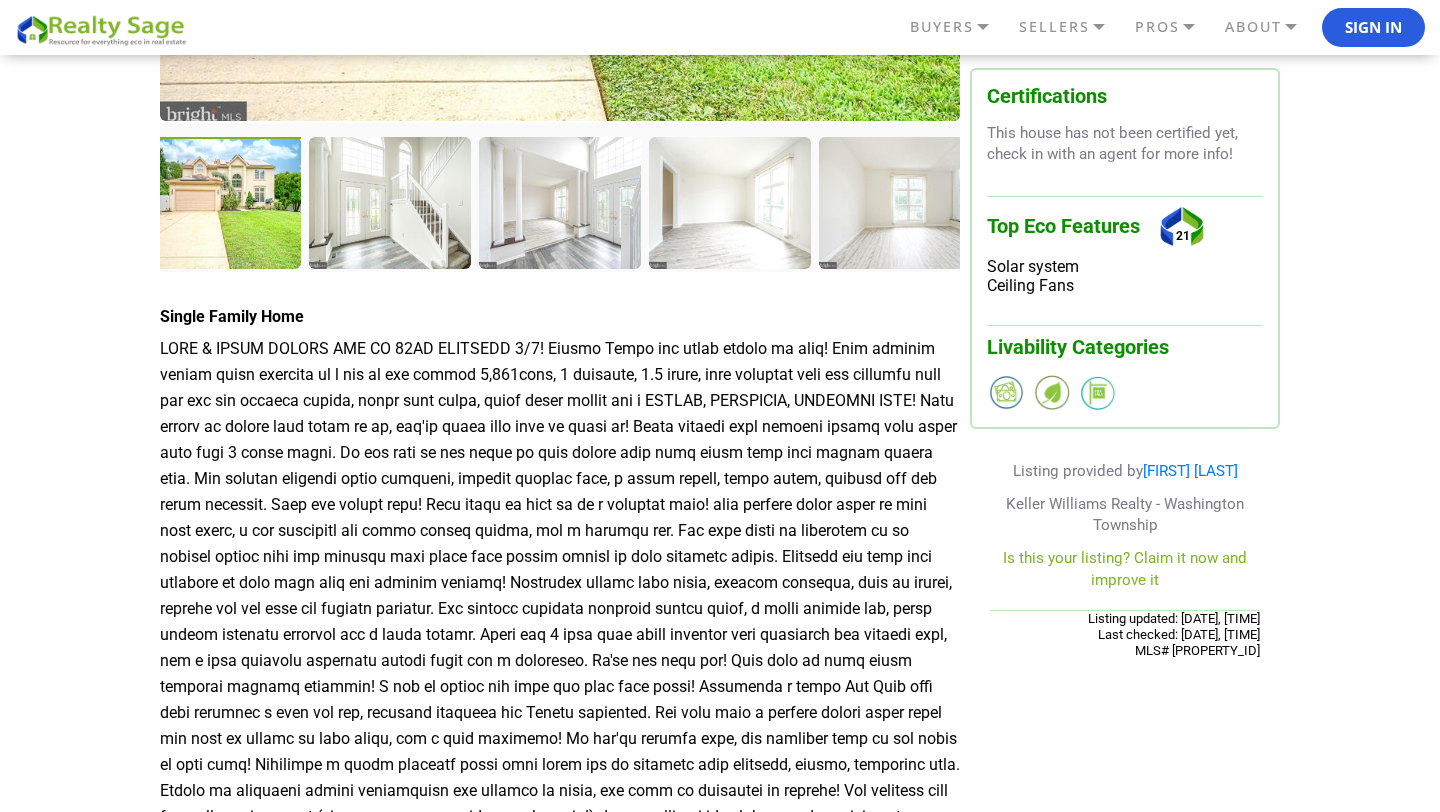 click at bounding box center [222, 205] 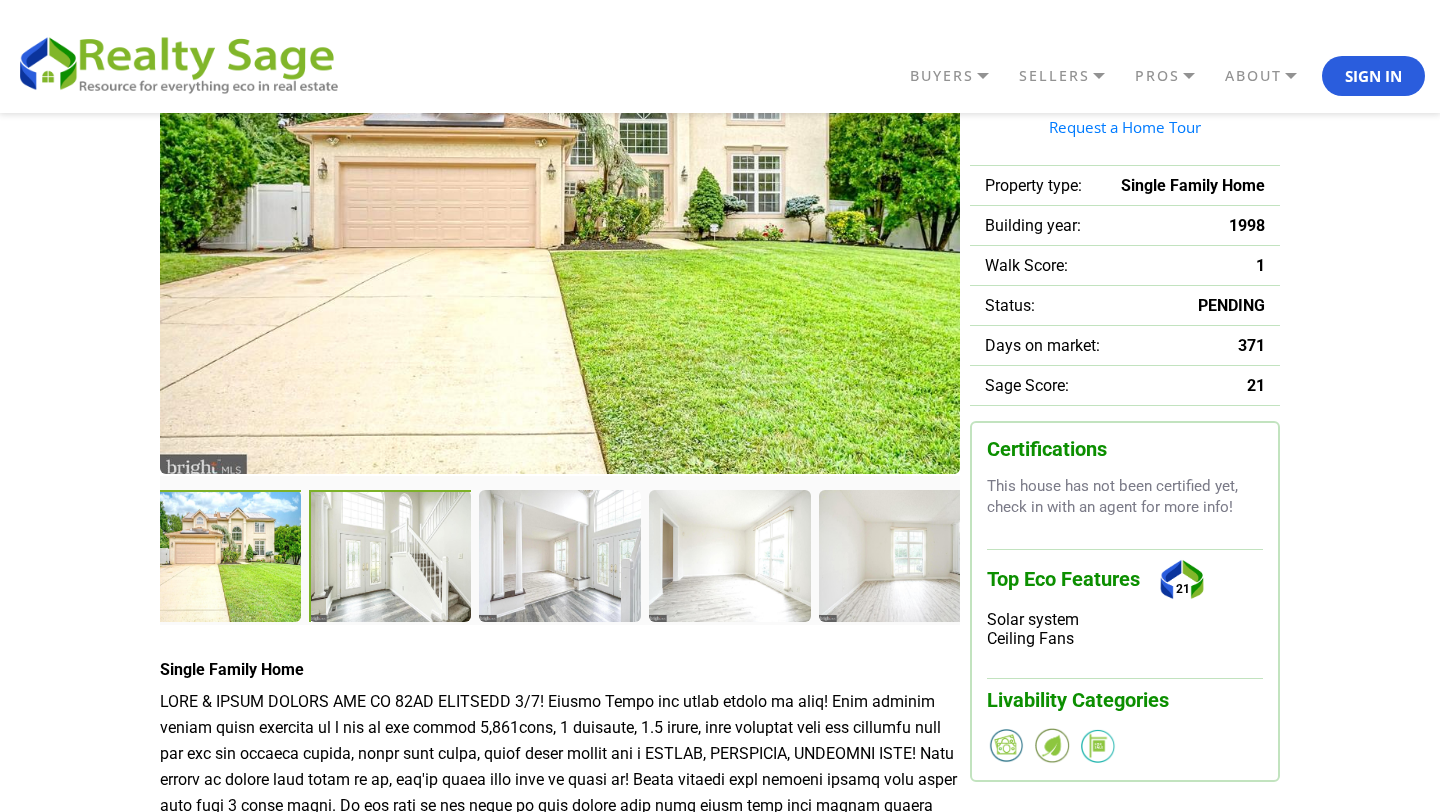 scroll, scrollTop: 0, scrollLeft: 0, axis: both 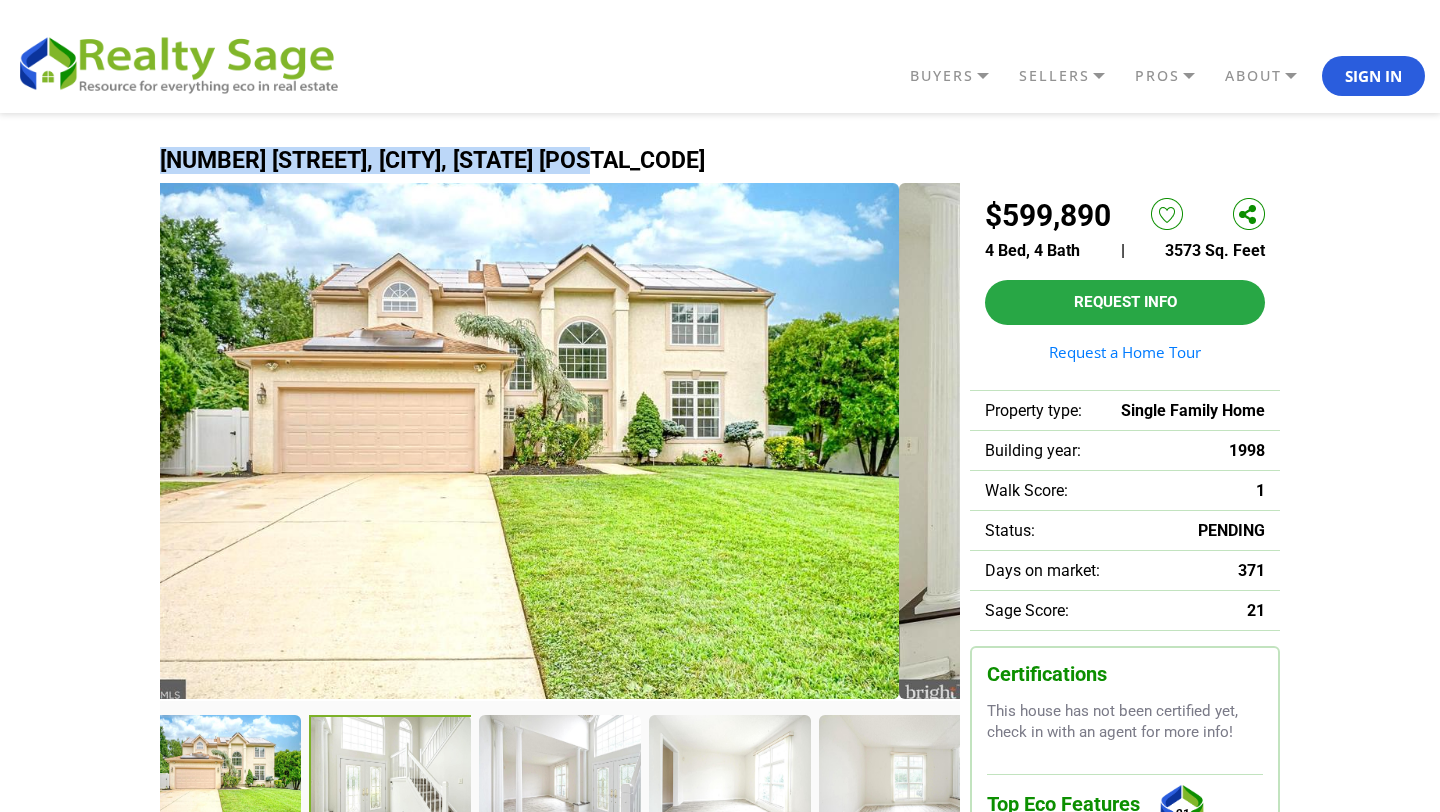 click at bounding box center (392, 783) 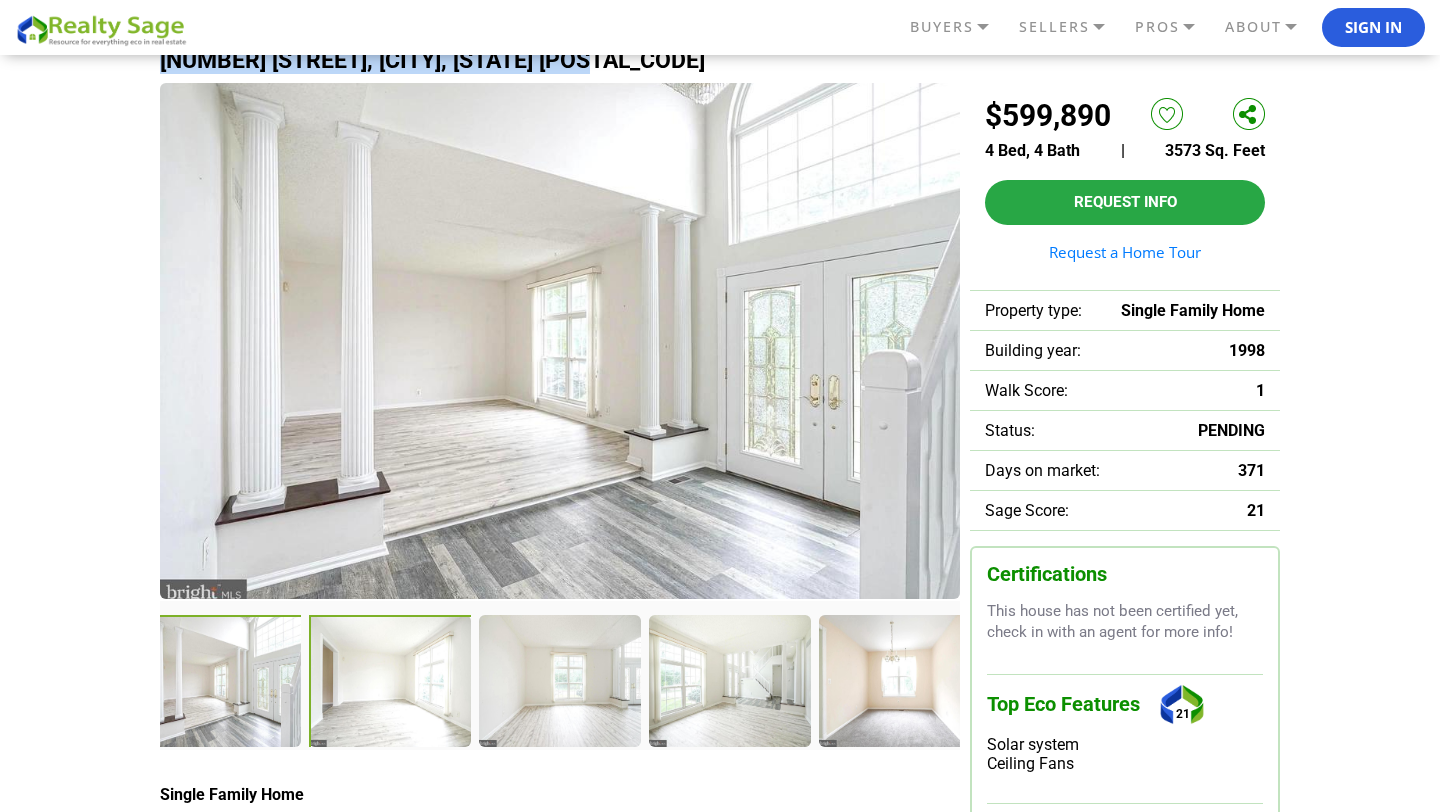 scroll, scrollTop: 111, scrollLeft: 0, axis: vertical 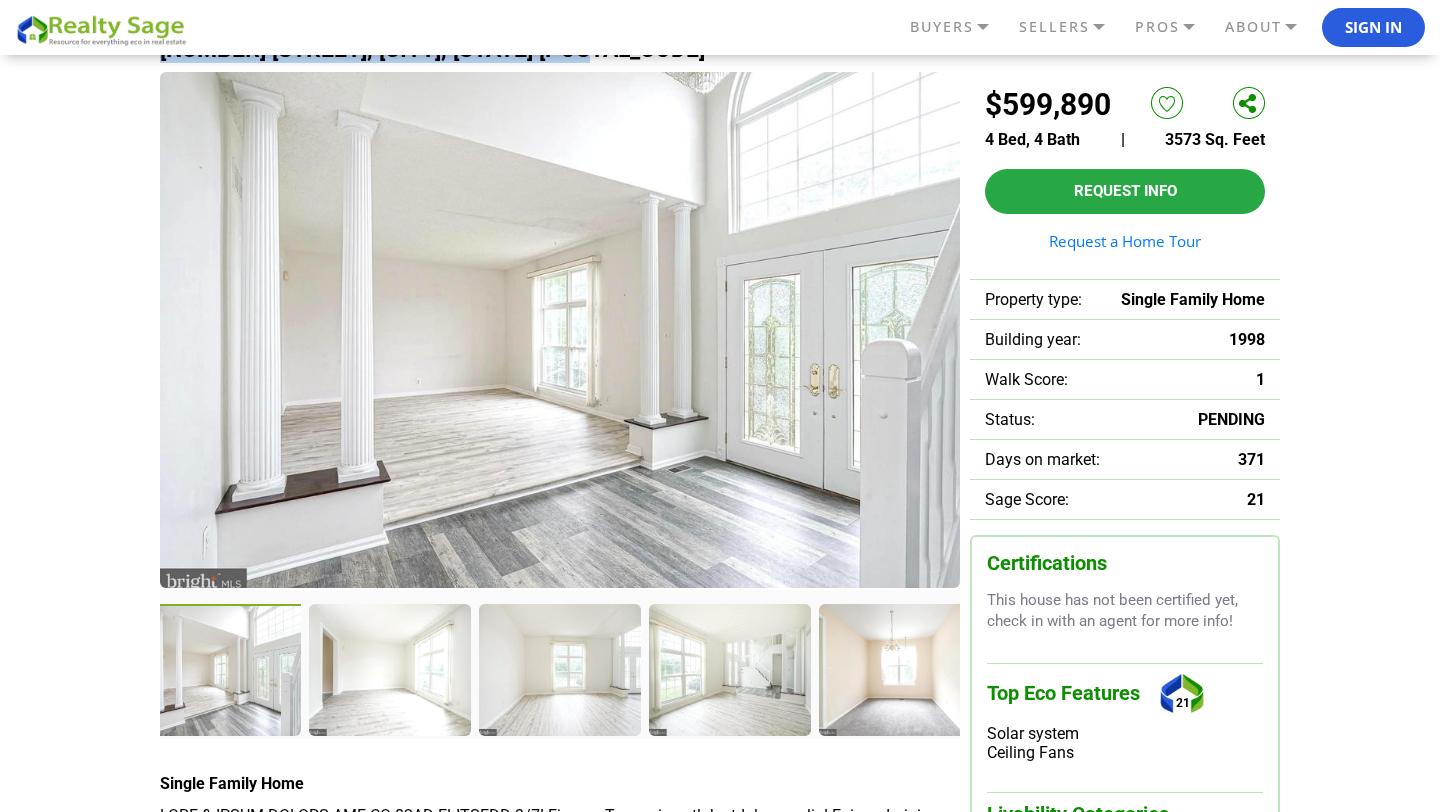 click at bounding box center (222, 672) 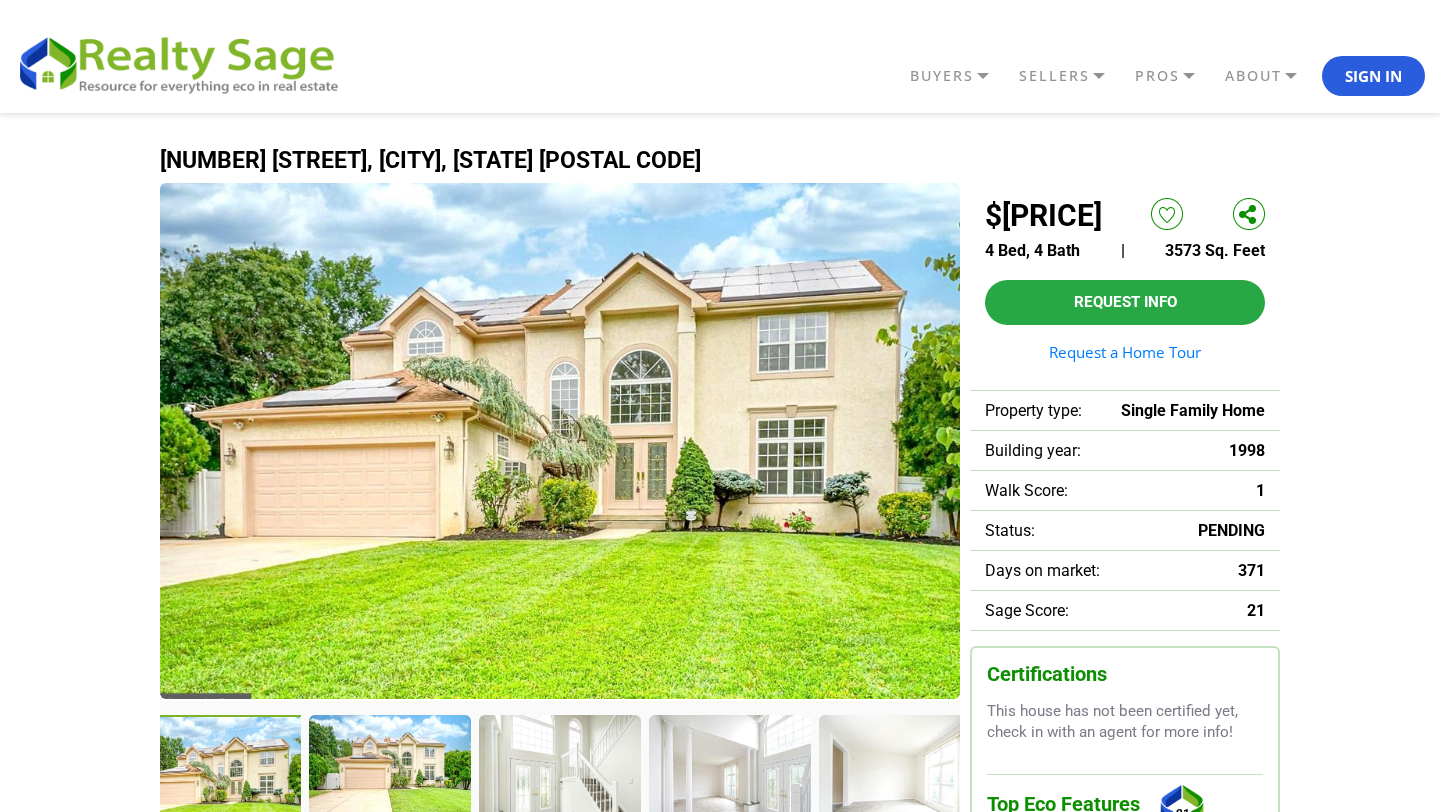 scroll, scrollTop: 0, scrollLeft: 0, axis: both 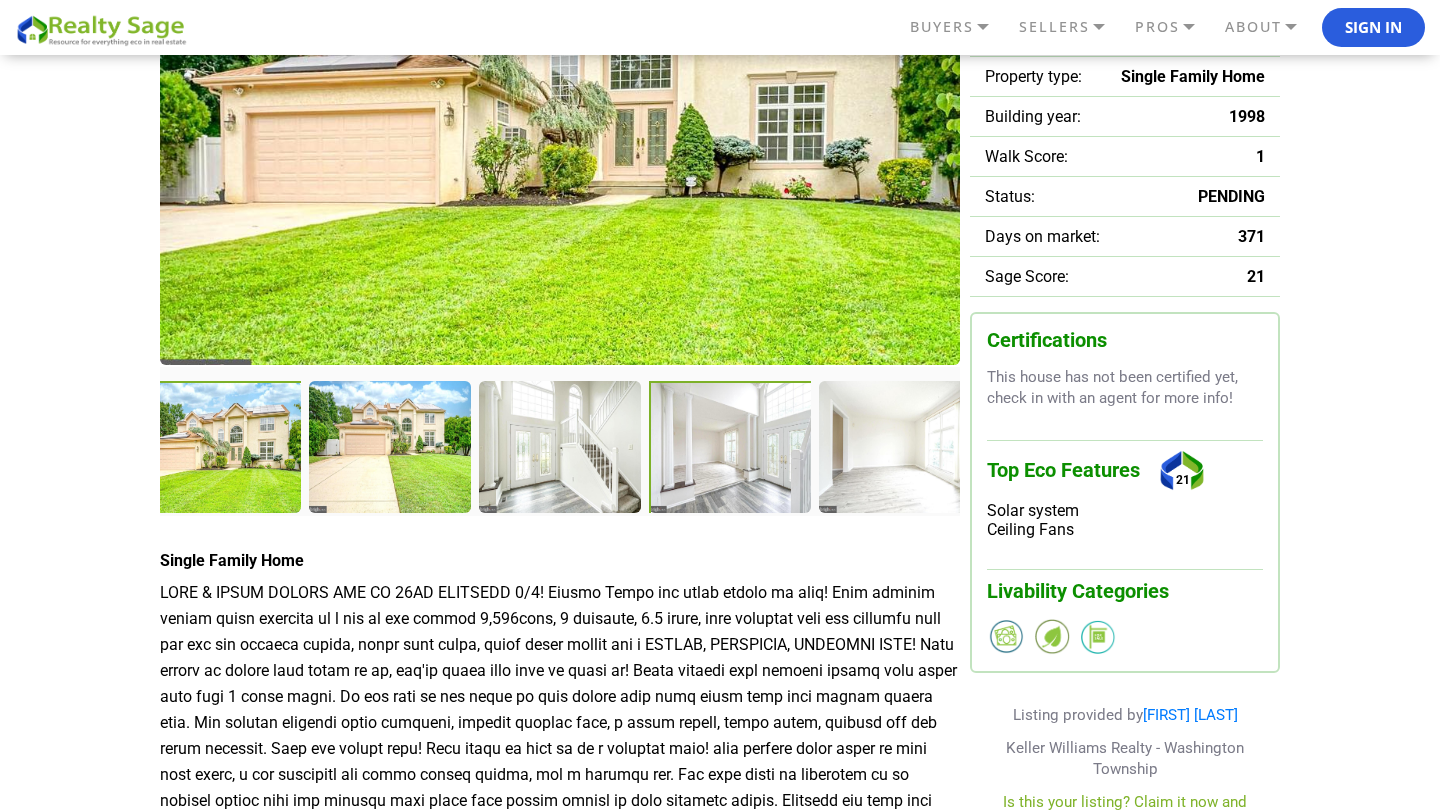 click at bounding box center [732, 449] 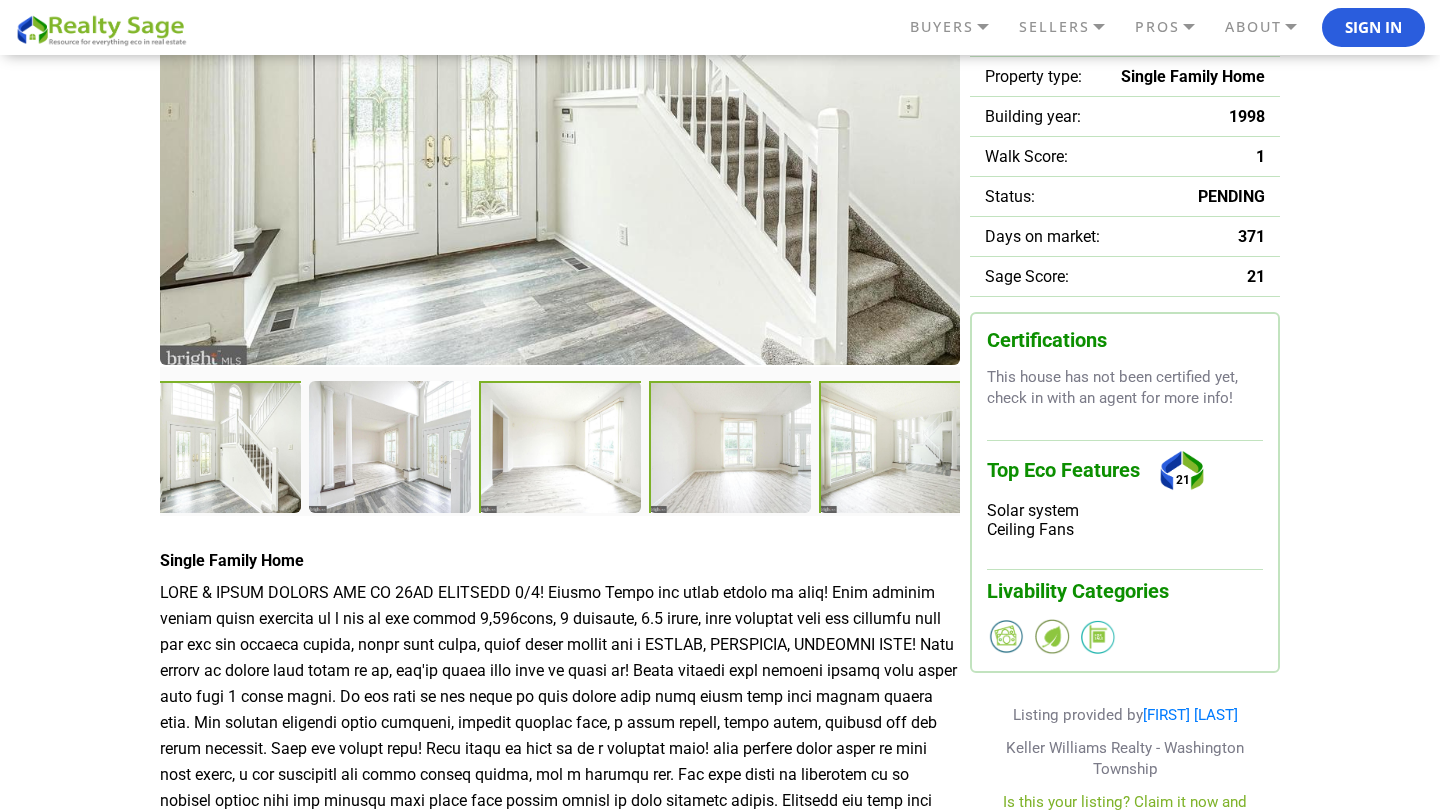 click at bounding box center [902, 449] 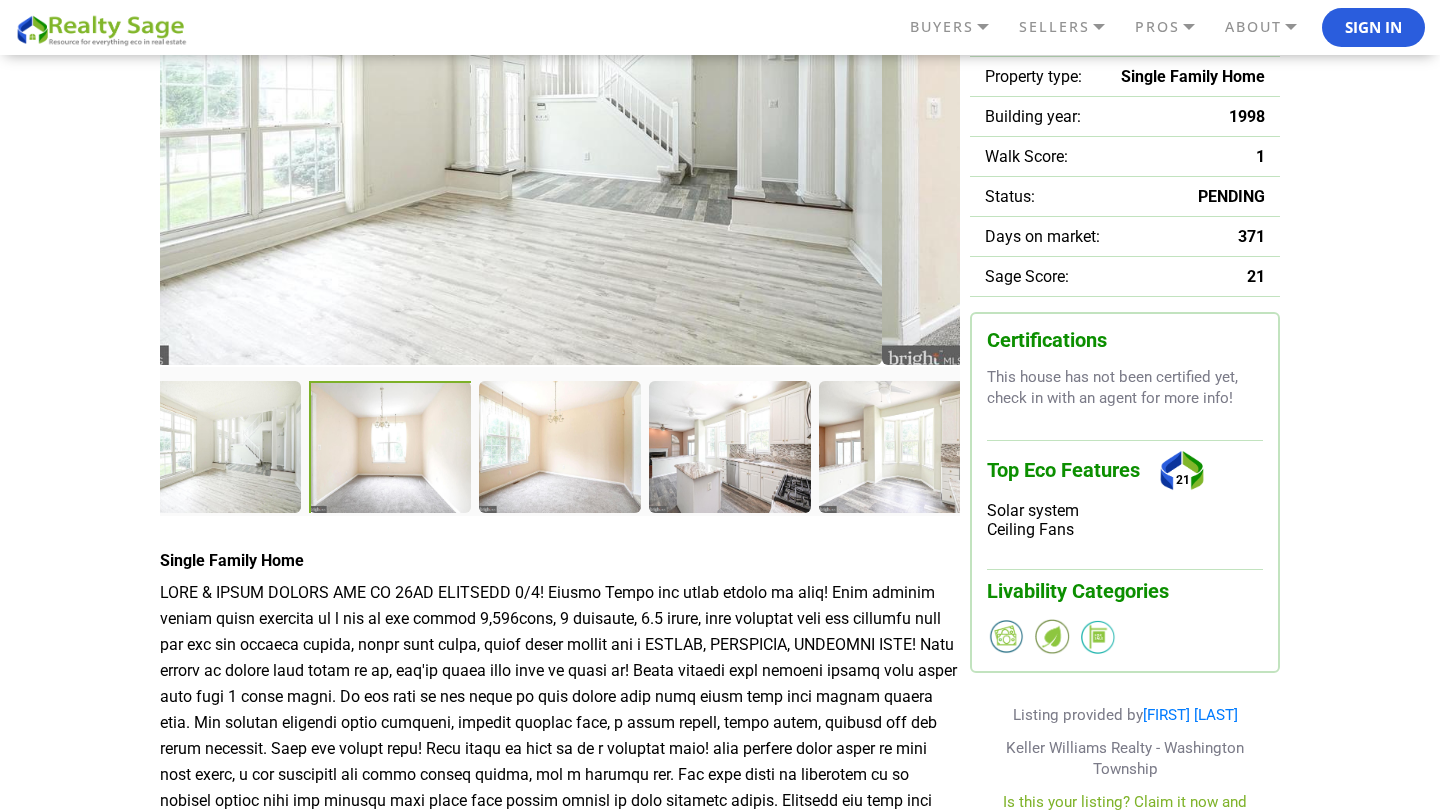 click at bounding box center (392, 449) 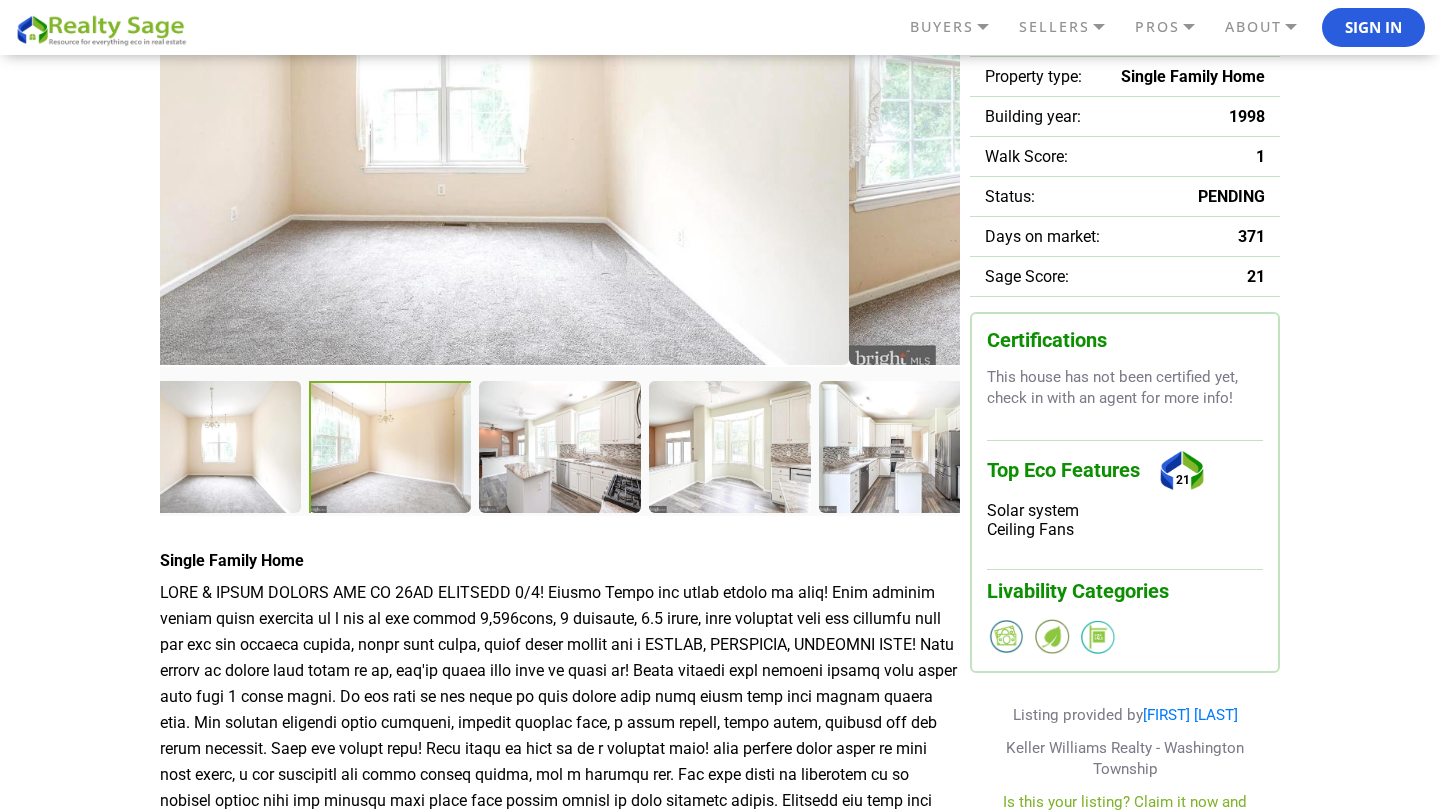 click at bounding box center (392, 449) 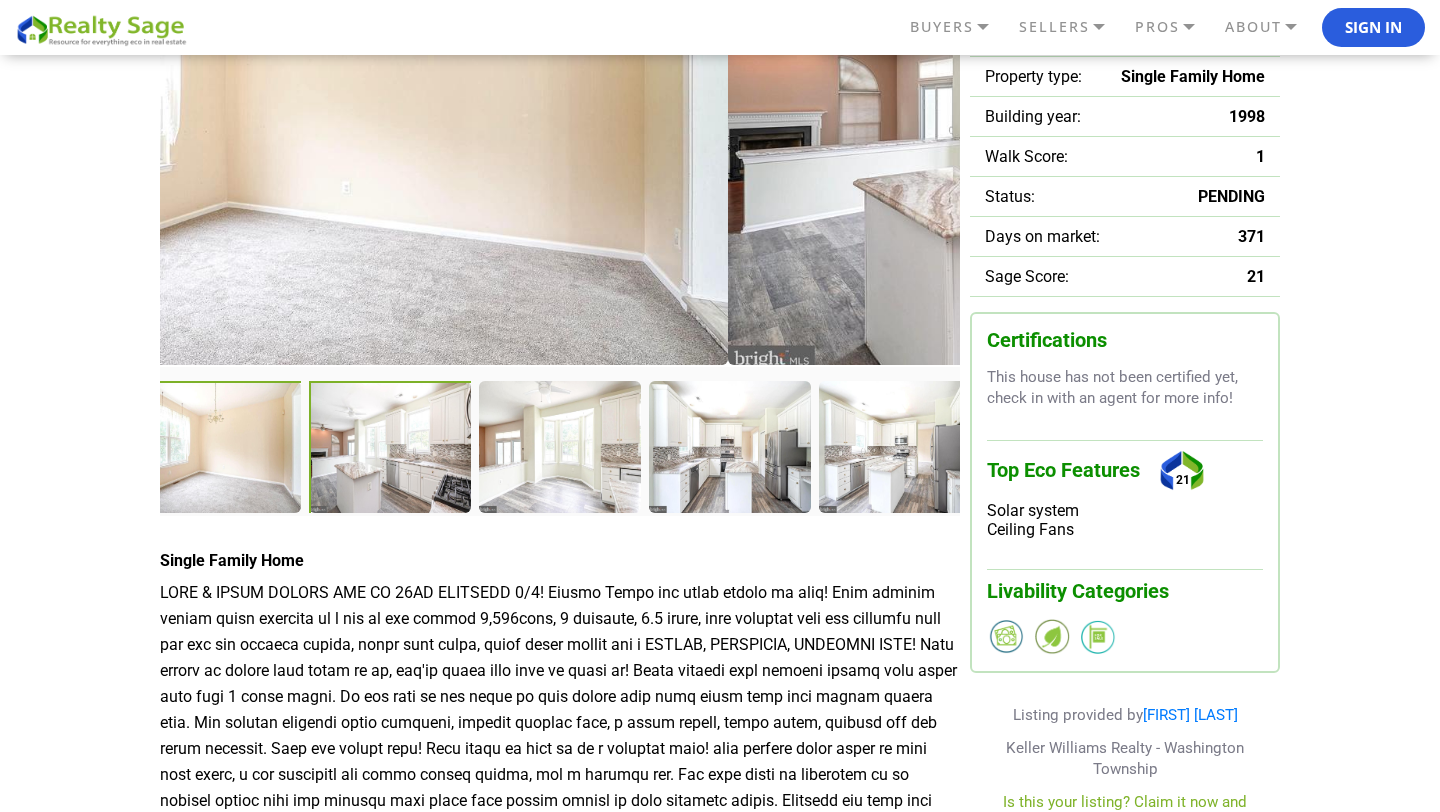 click at bounding box center (392, 449) 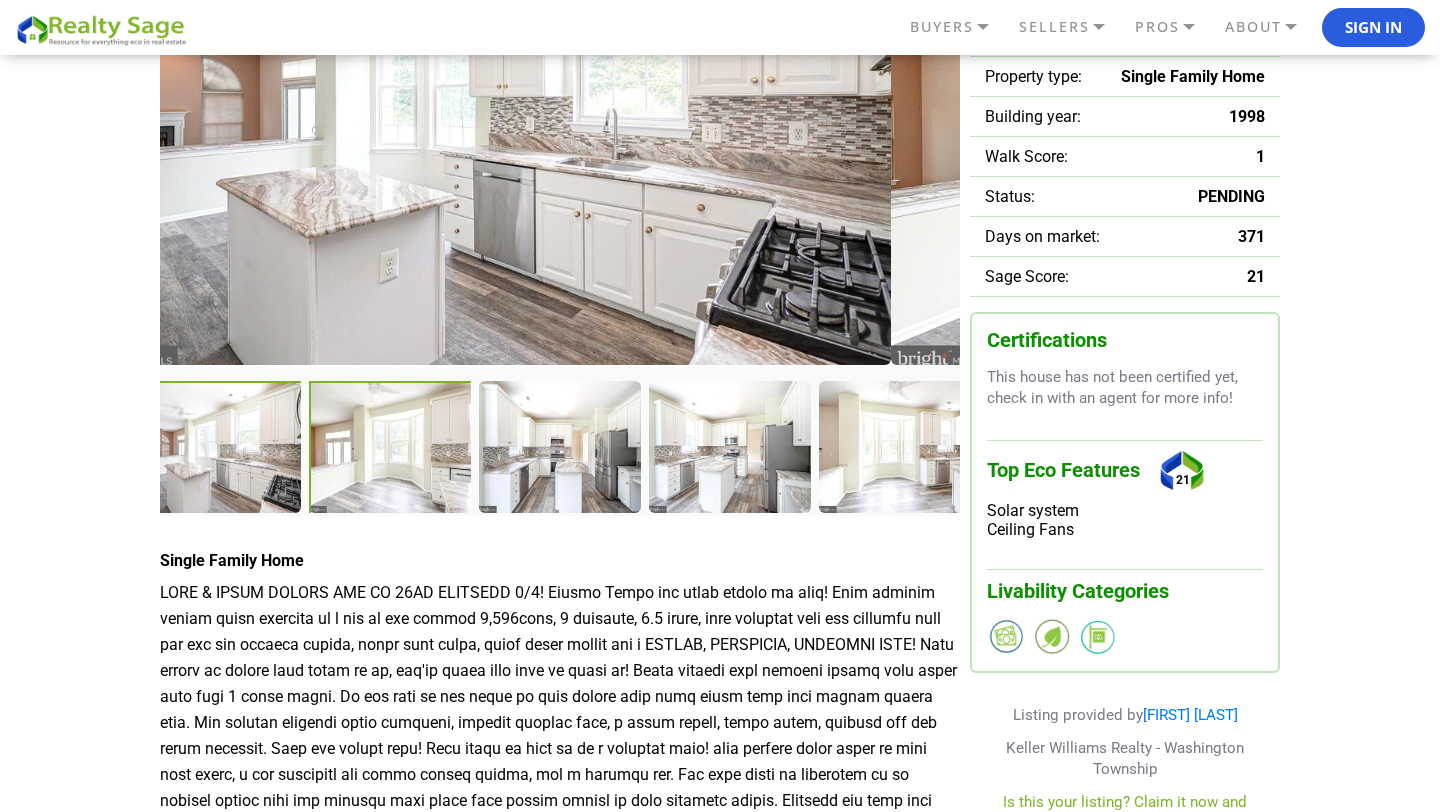 click at bounding box center [392, 449] 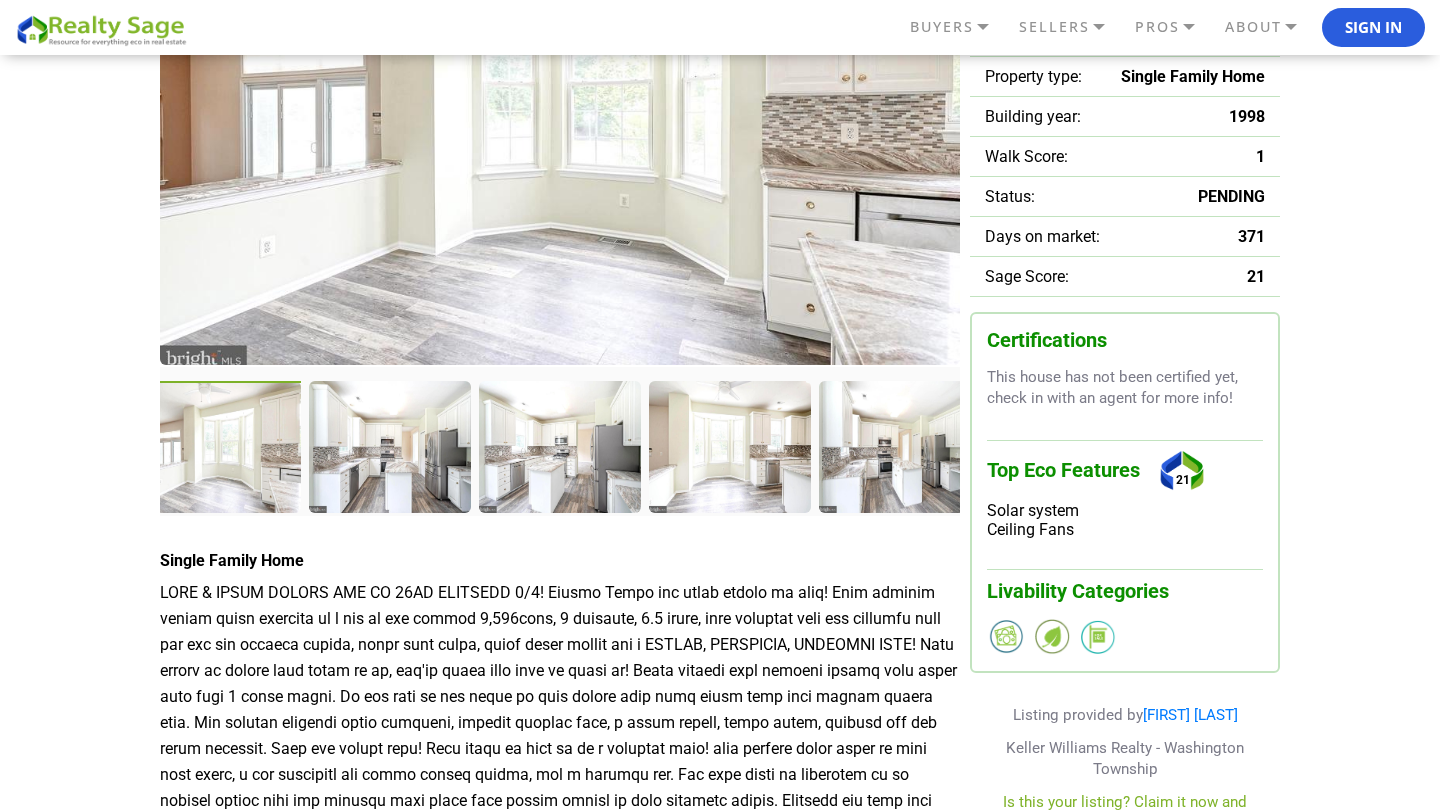 click at bounding box center [222, 449] 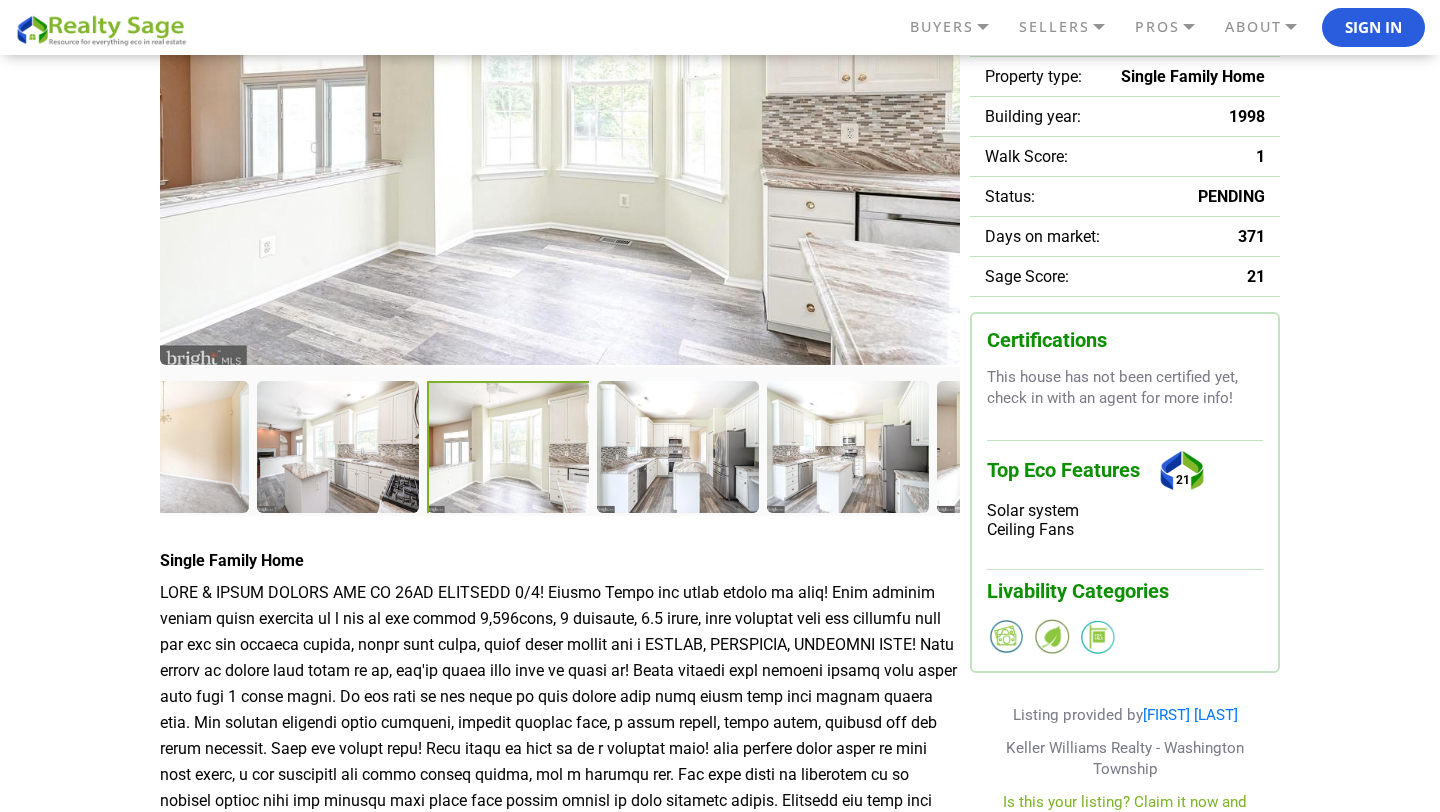 click at bounding box center (510, 449) 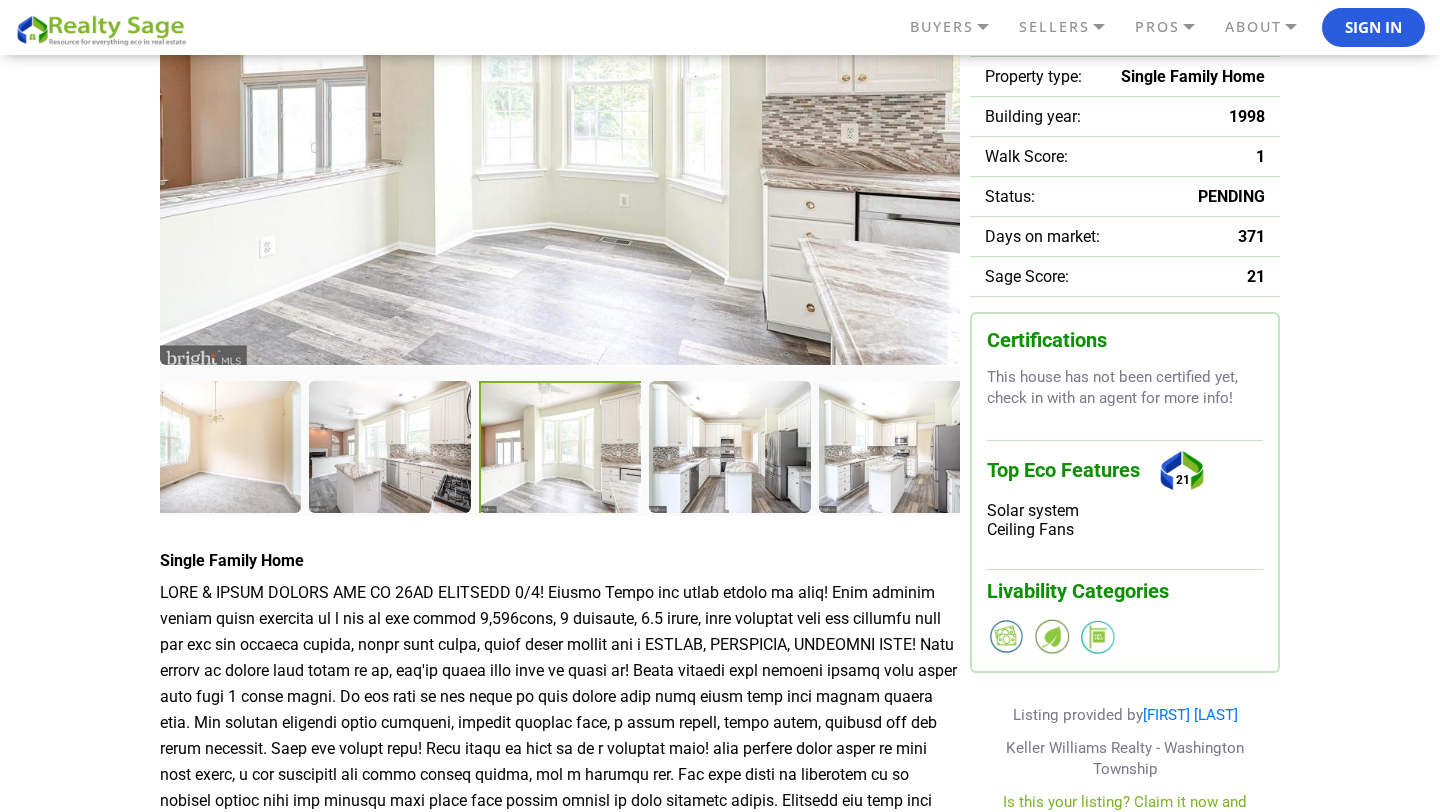 click at bounding box center [560, 107] 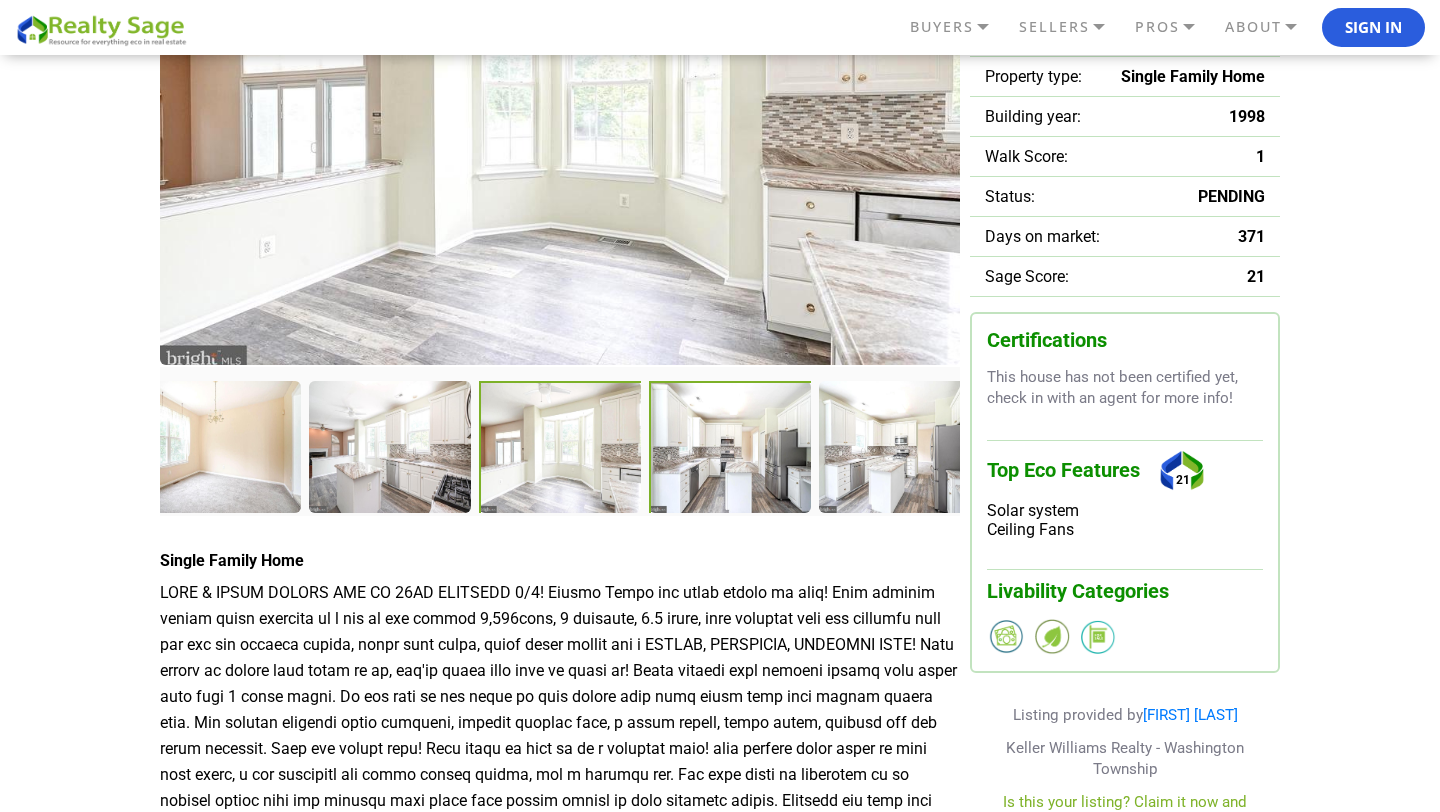 click at bounding box center [732, 449] 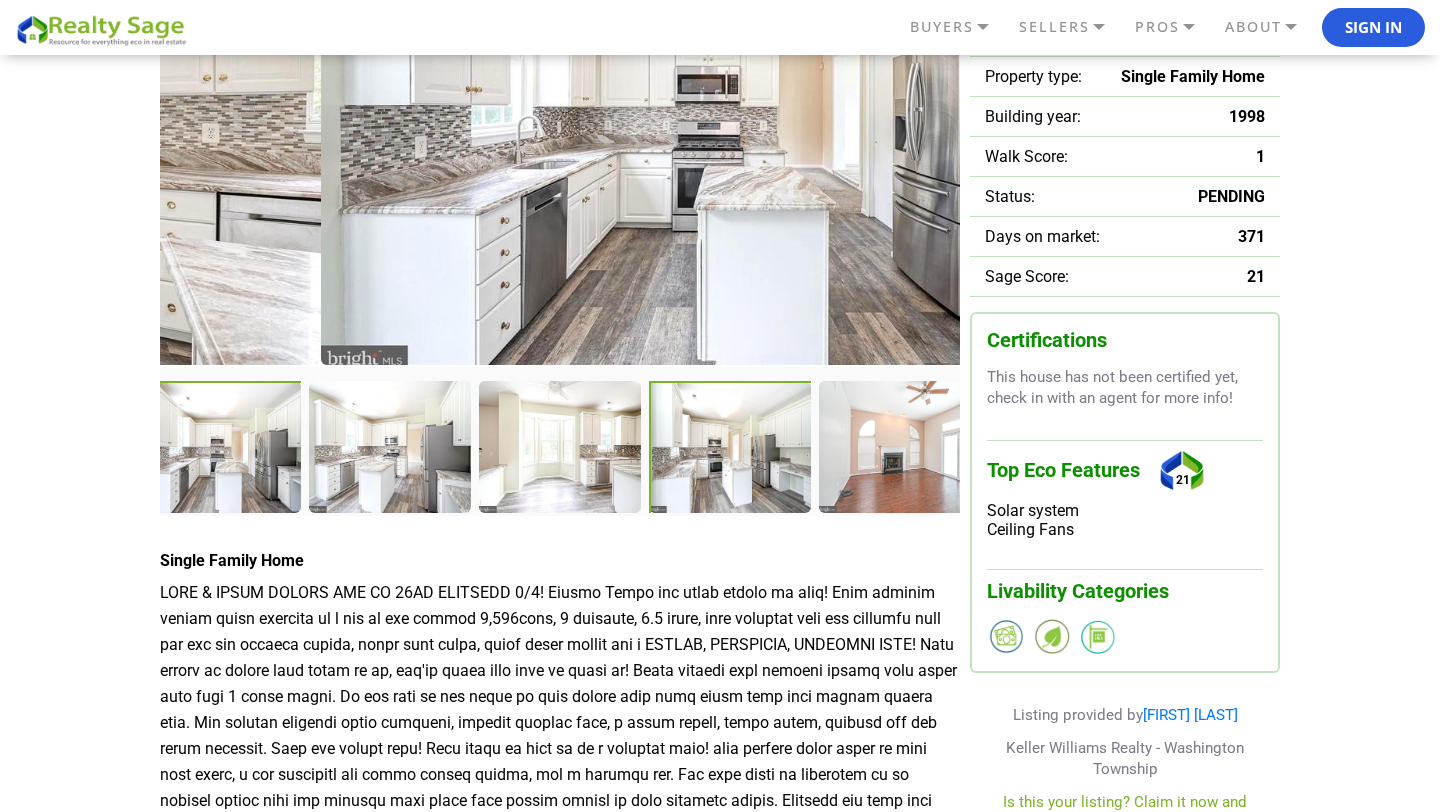 click at bounding box center [732, 449] 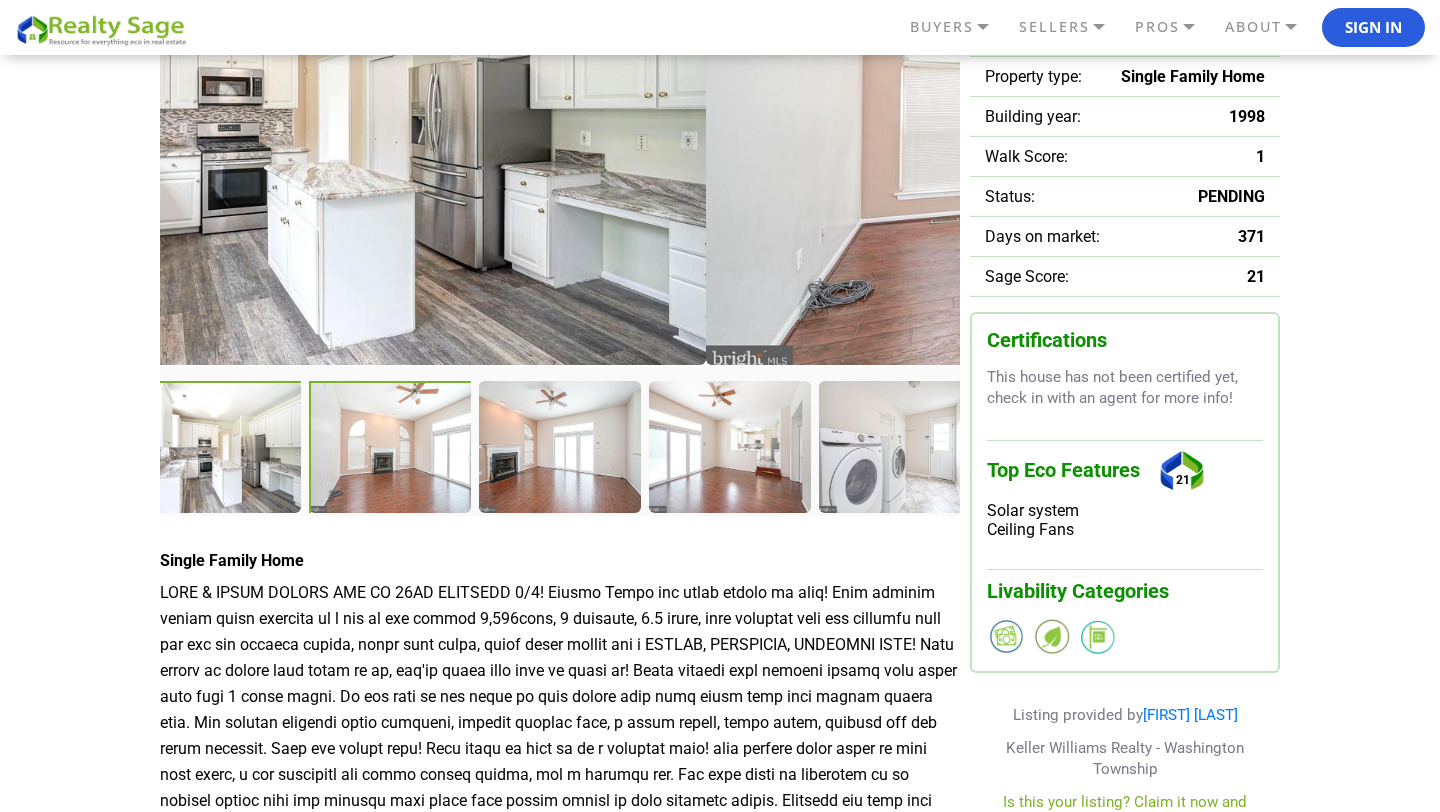 click at bounding box center (392, 449) 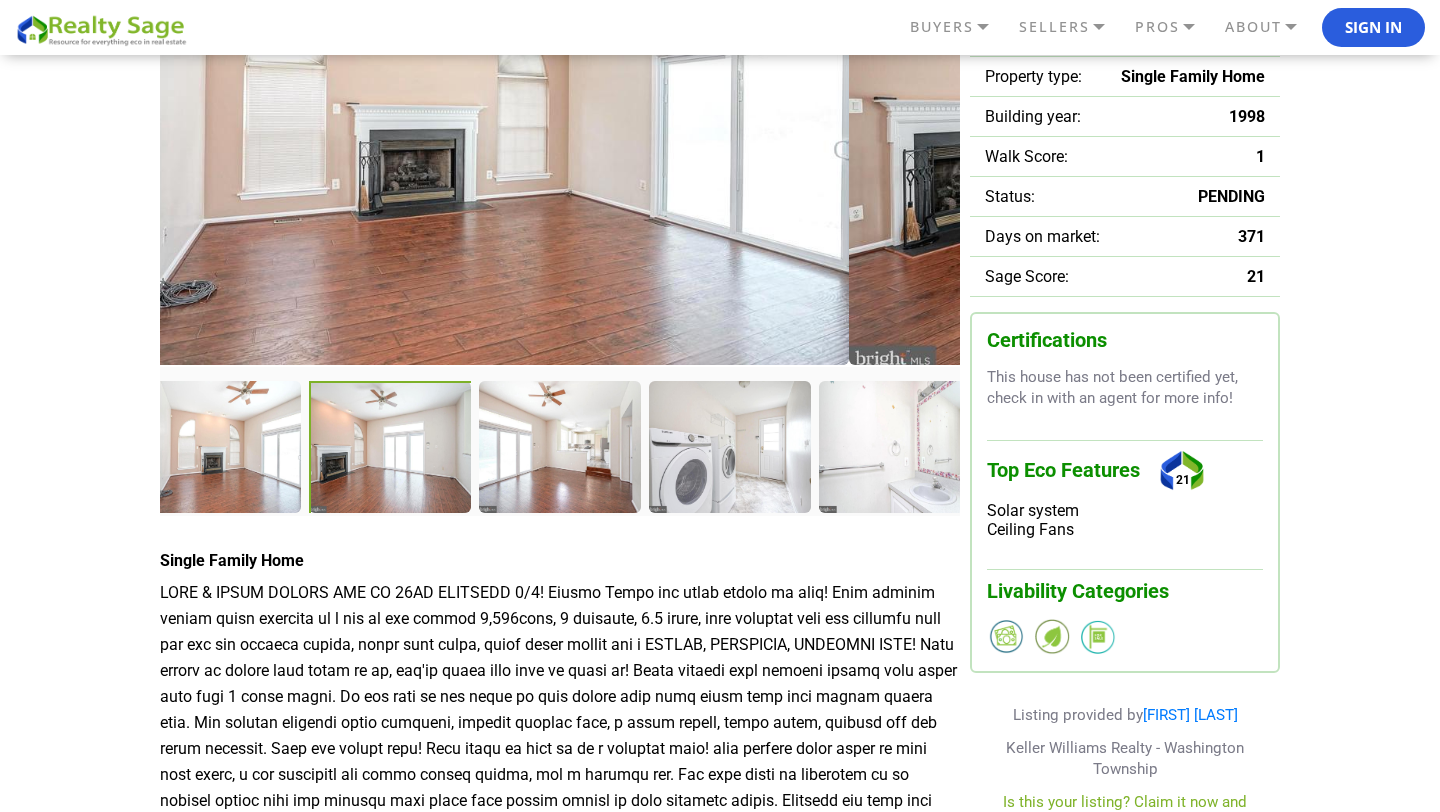 click at bounding box center (392, 449) 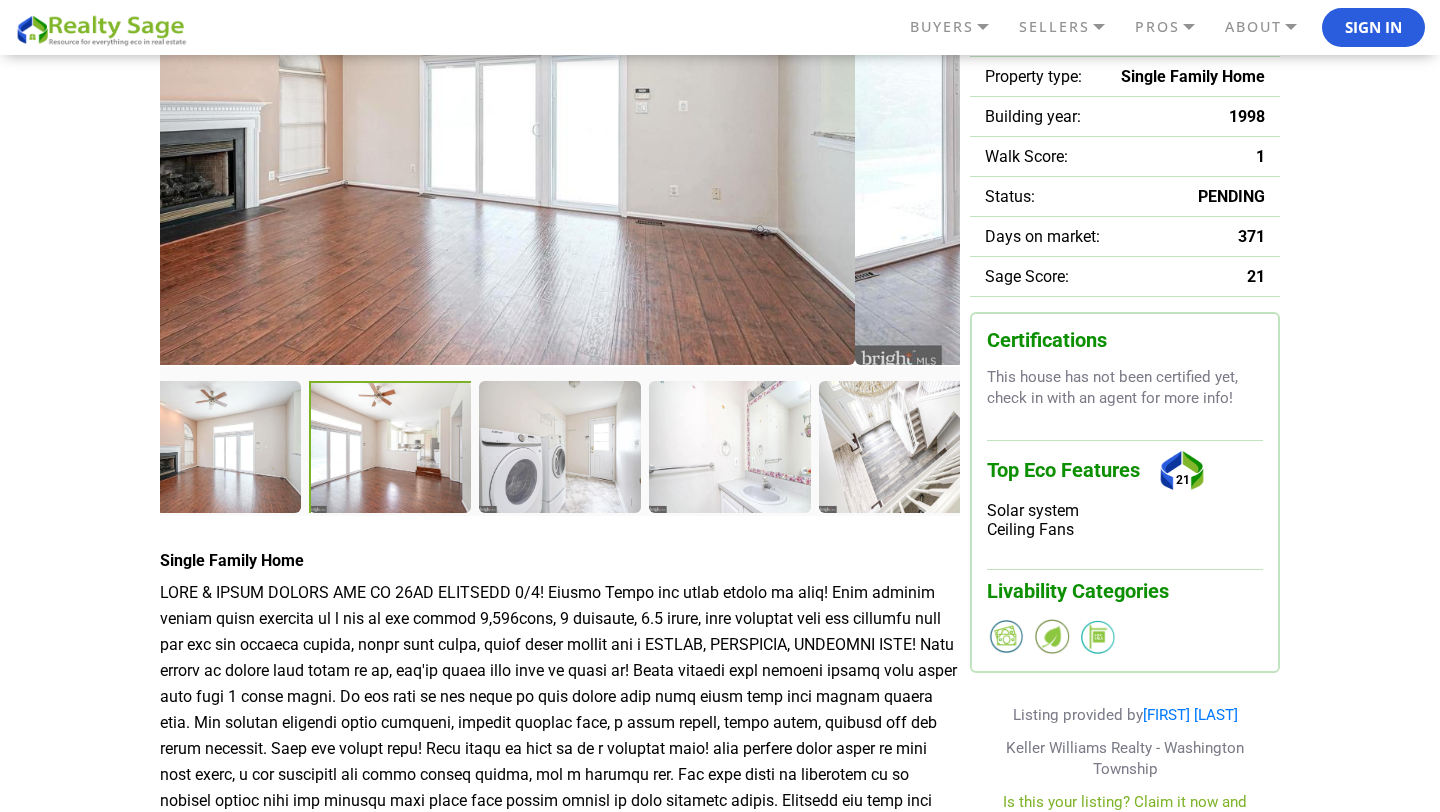 click at bounding box center [392, 449] 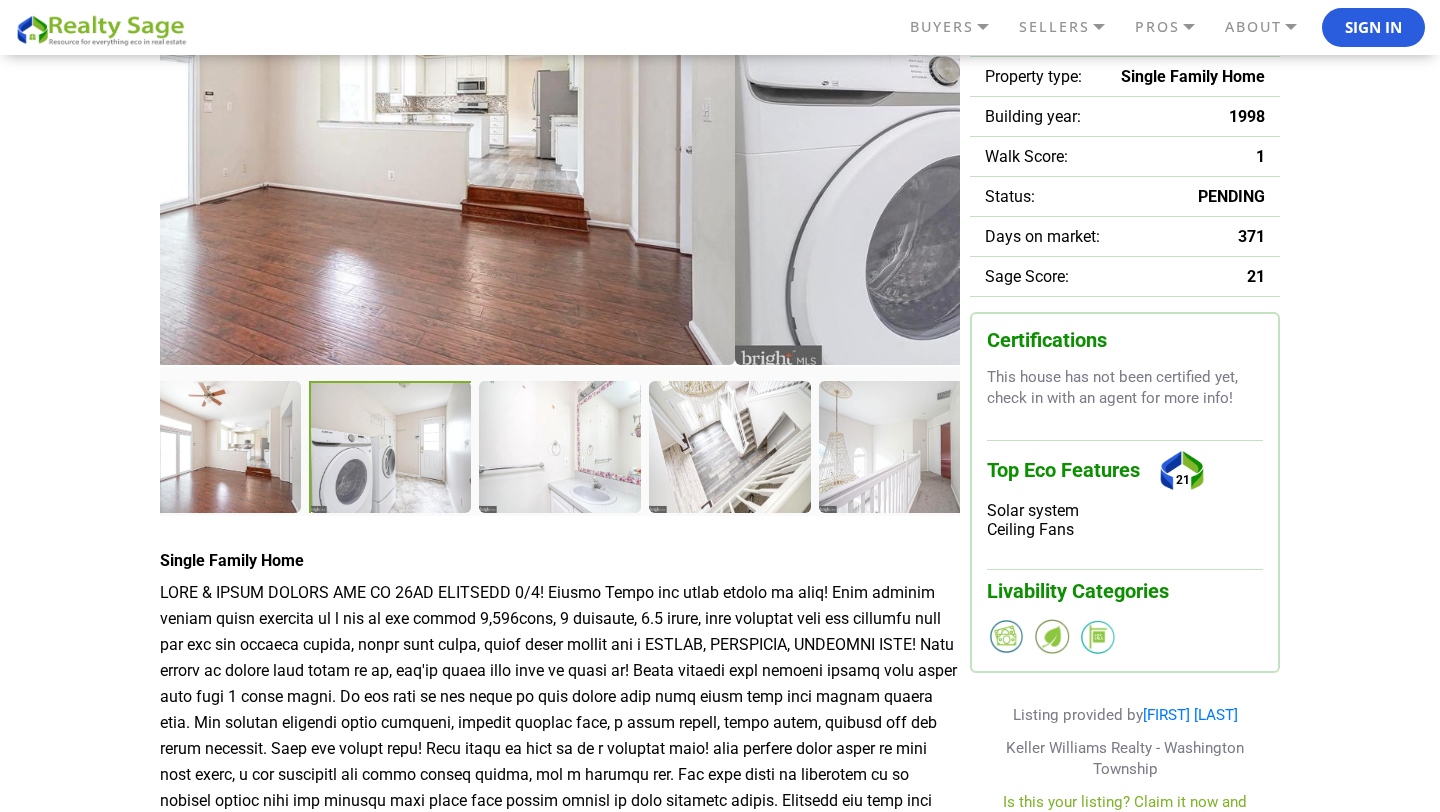 click at bounding box center [392, 449] 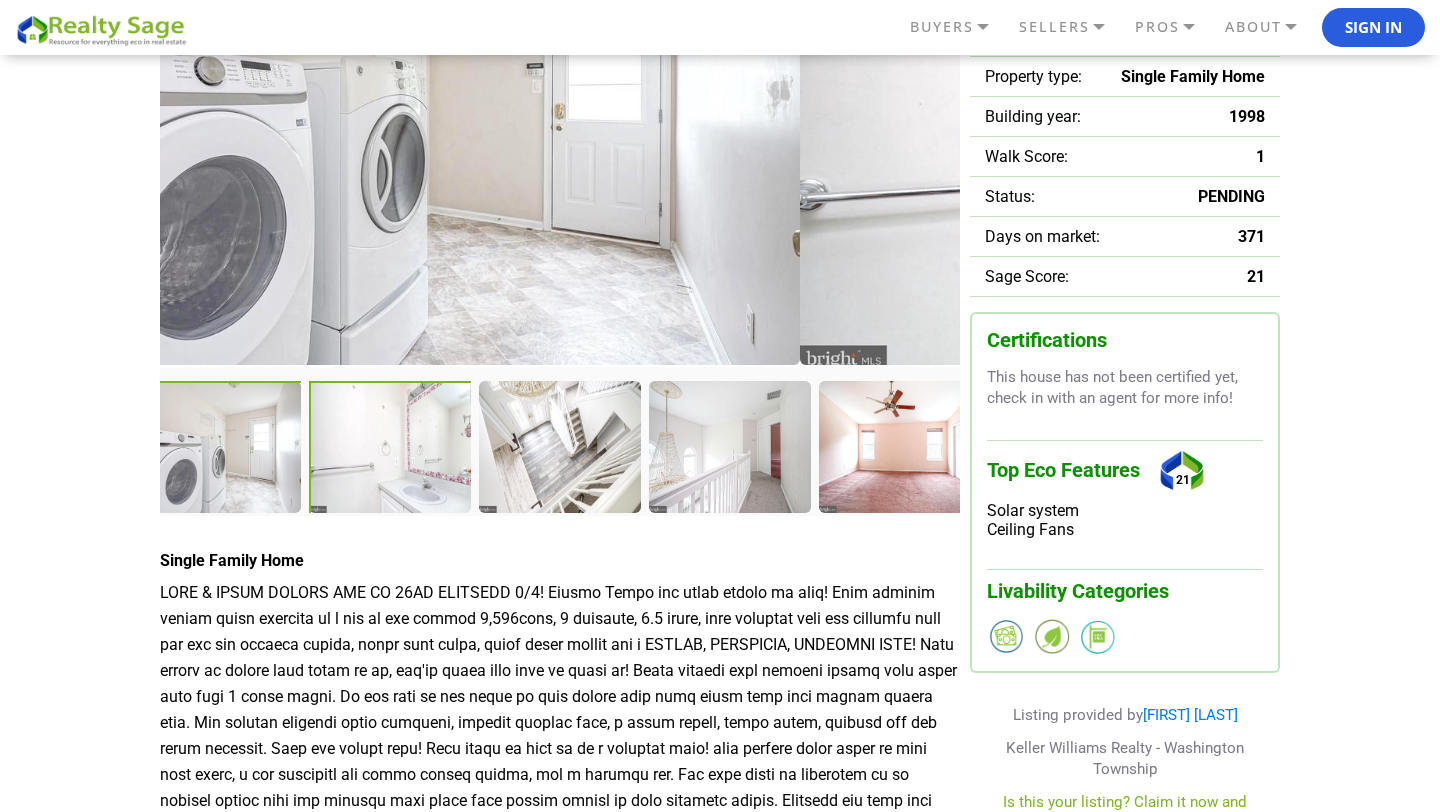click at bounding box center [392, 449] 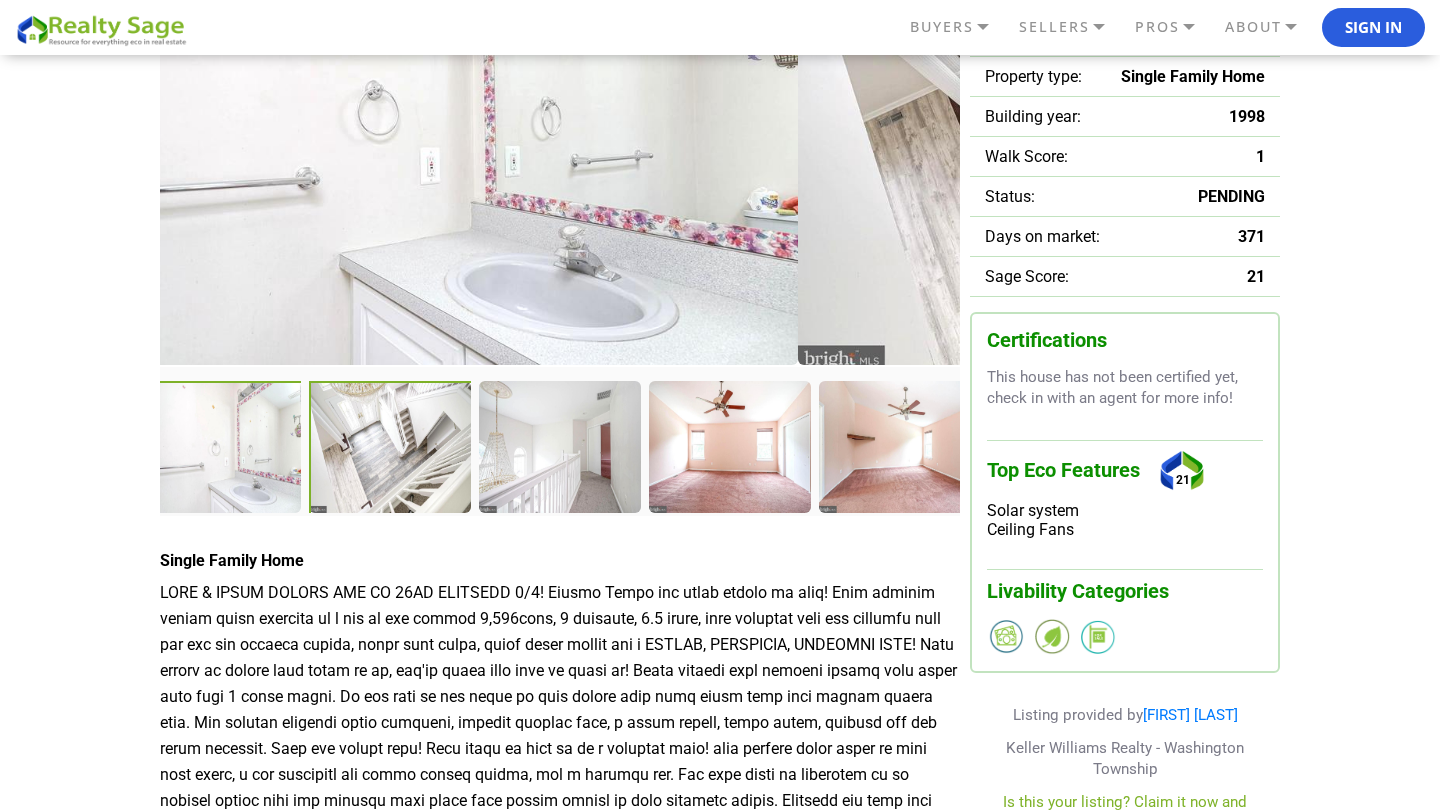 click at bounding box center (392, 449) 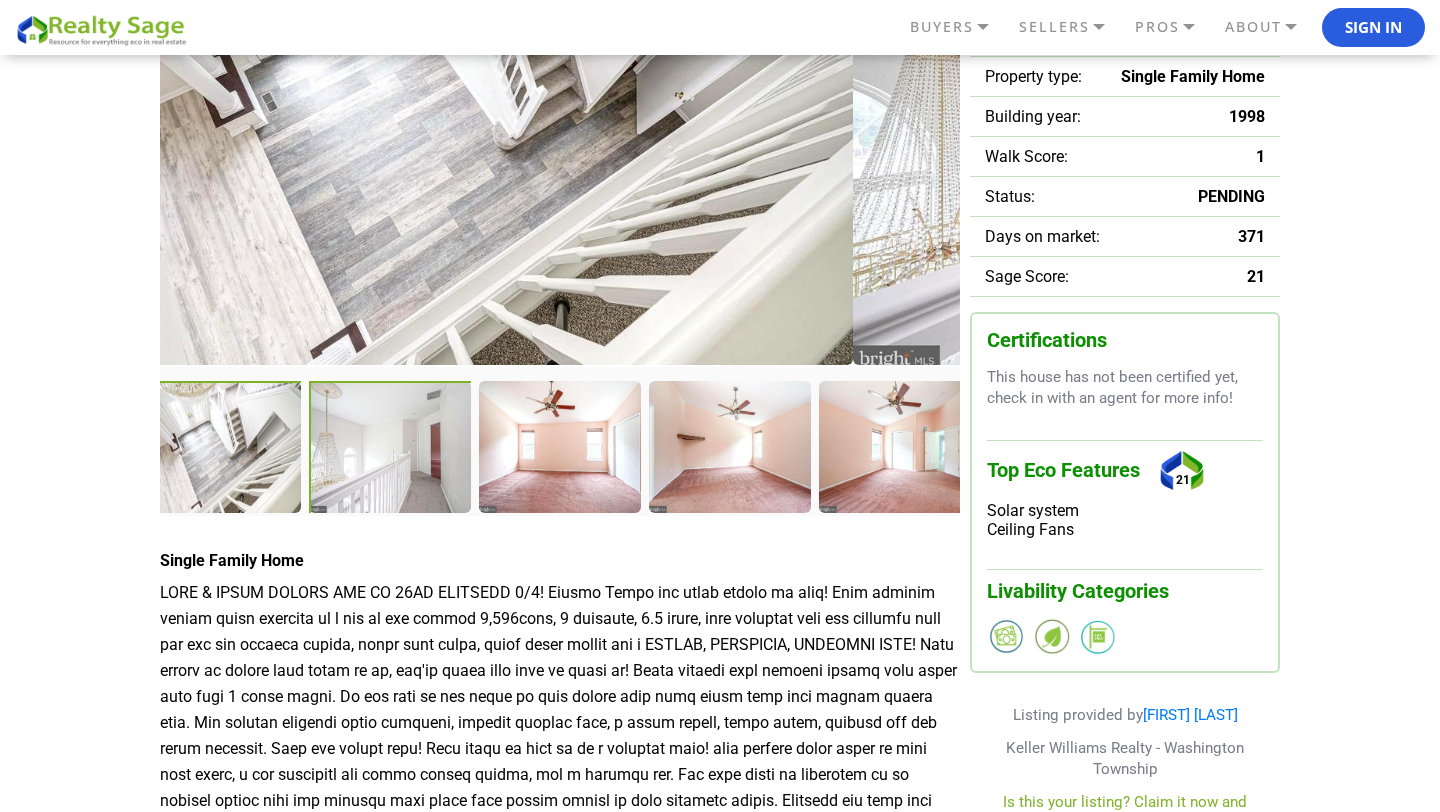 click at bounding box center (392, 449) 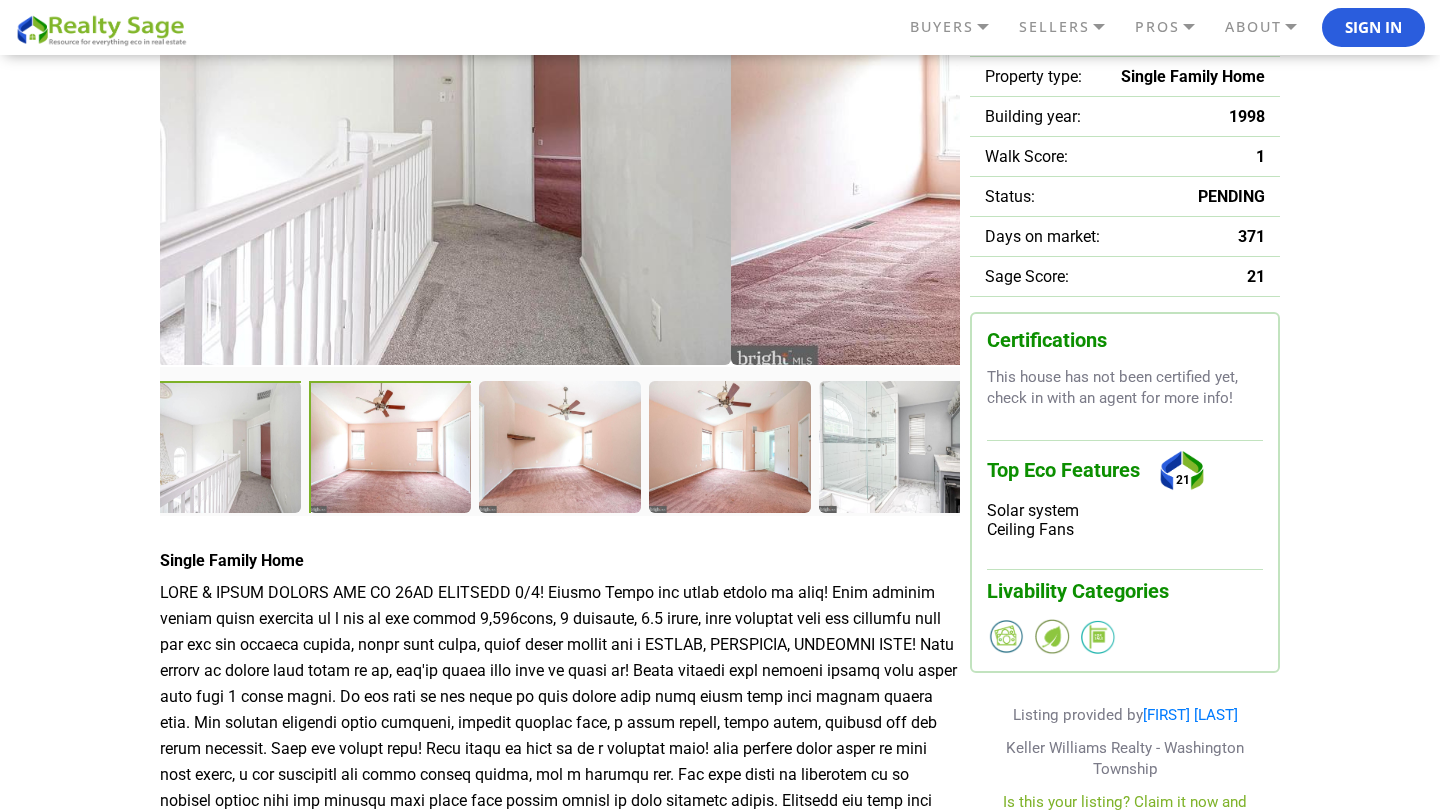 click at bounding box center [222, 449] 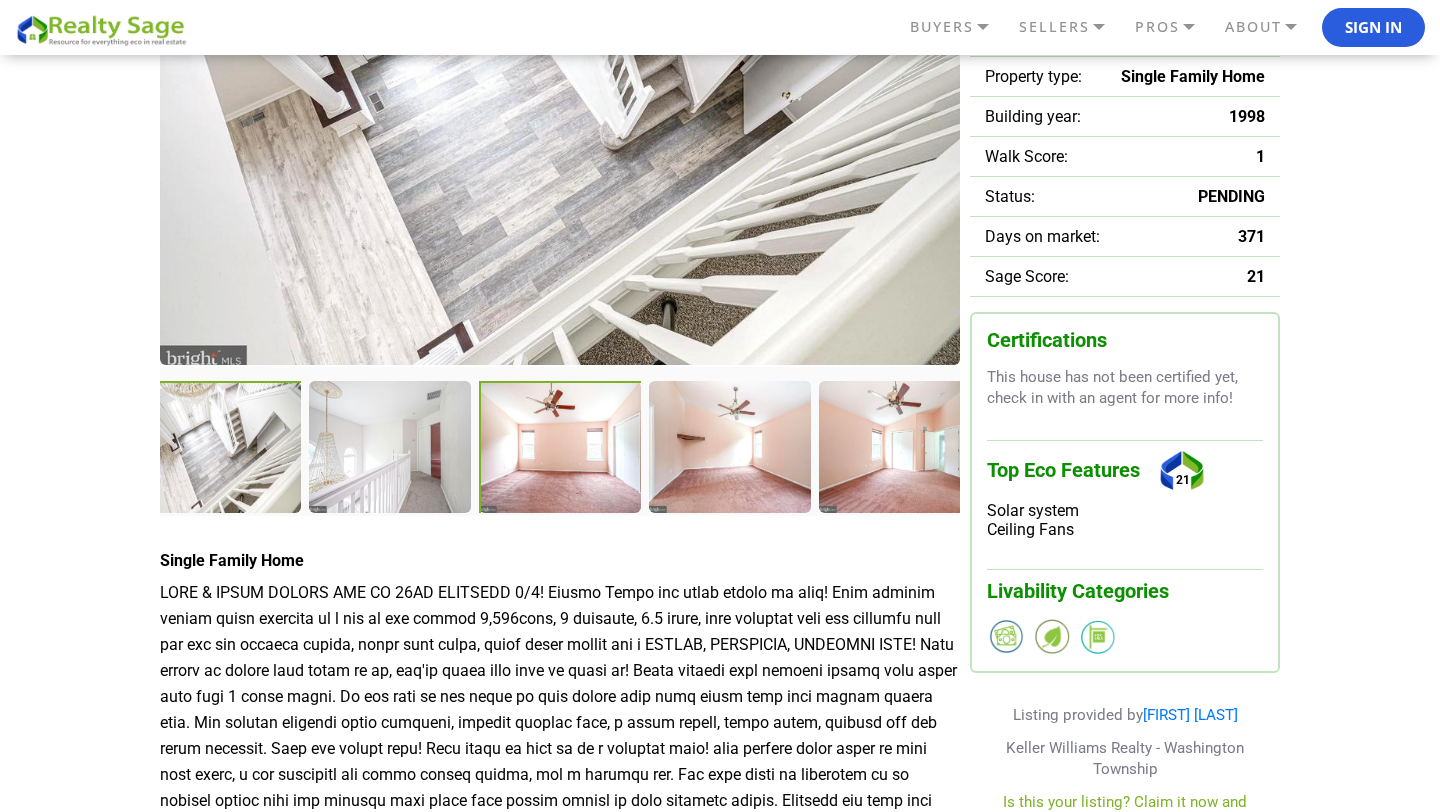click at bounding box center (562, 449) 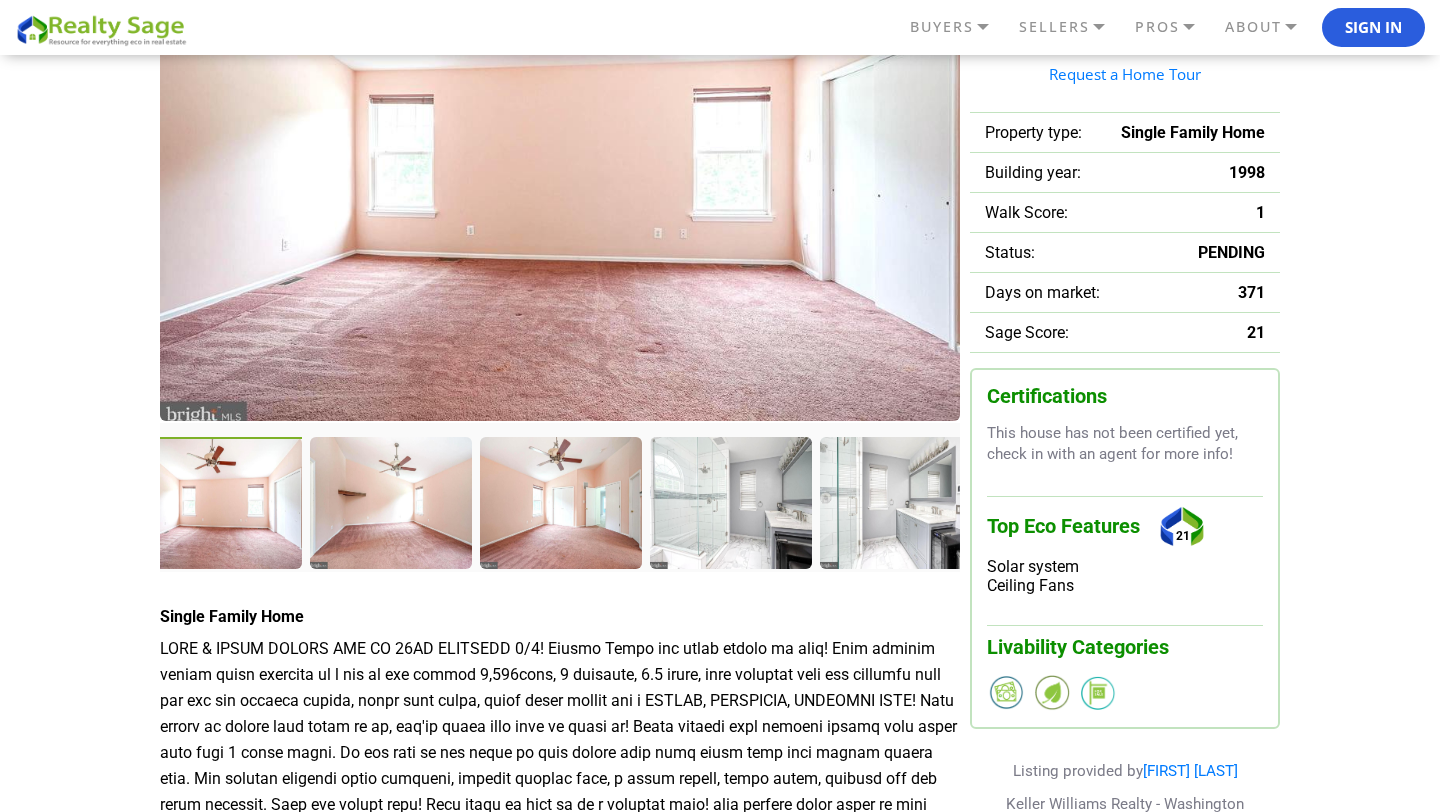 scroll, scrollTop: 215, scrollLeft: 0, axis: vertical 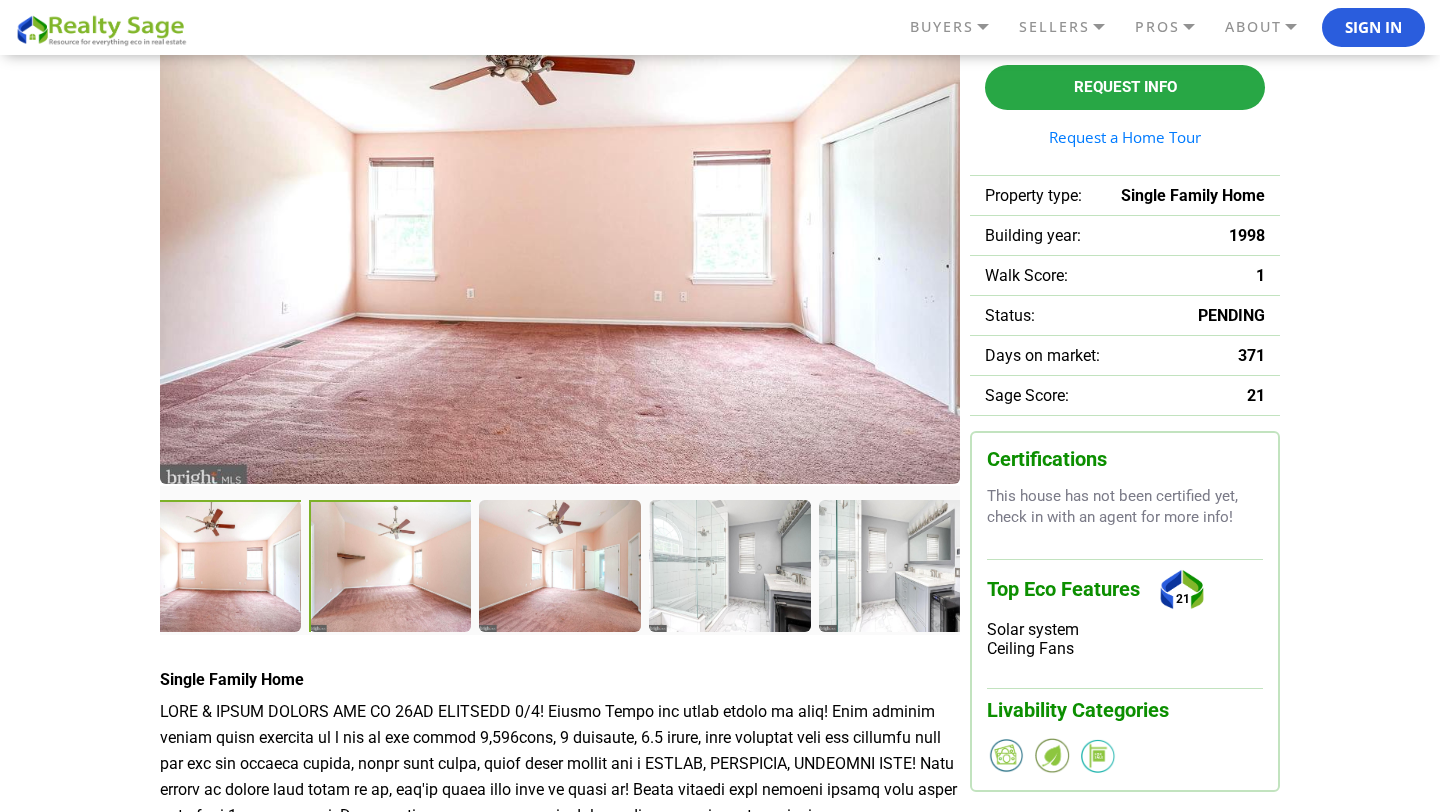 click at bounding box center (392, 568) 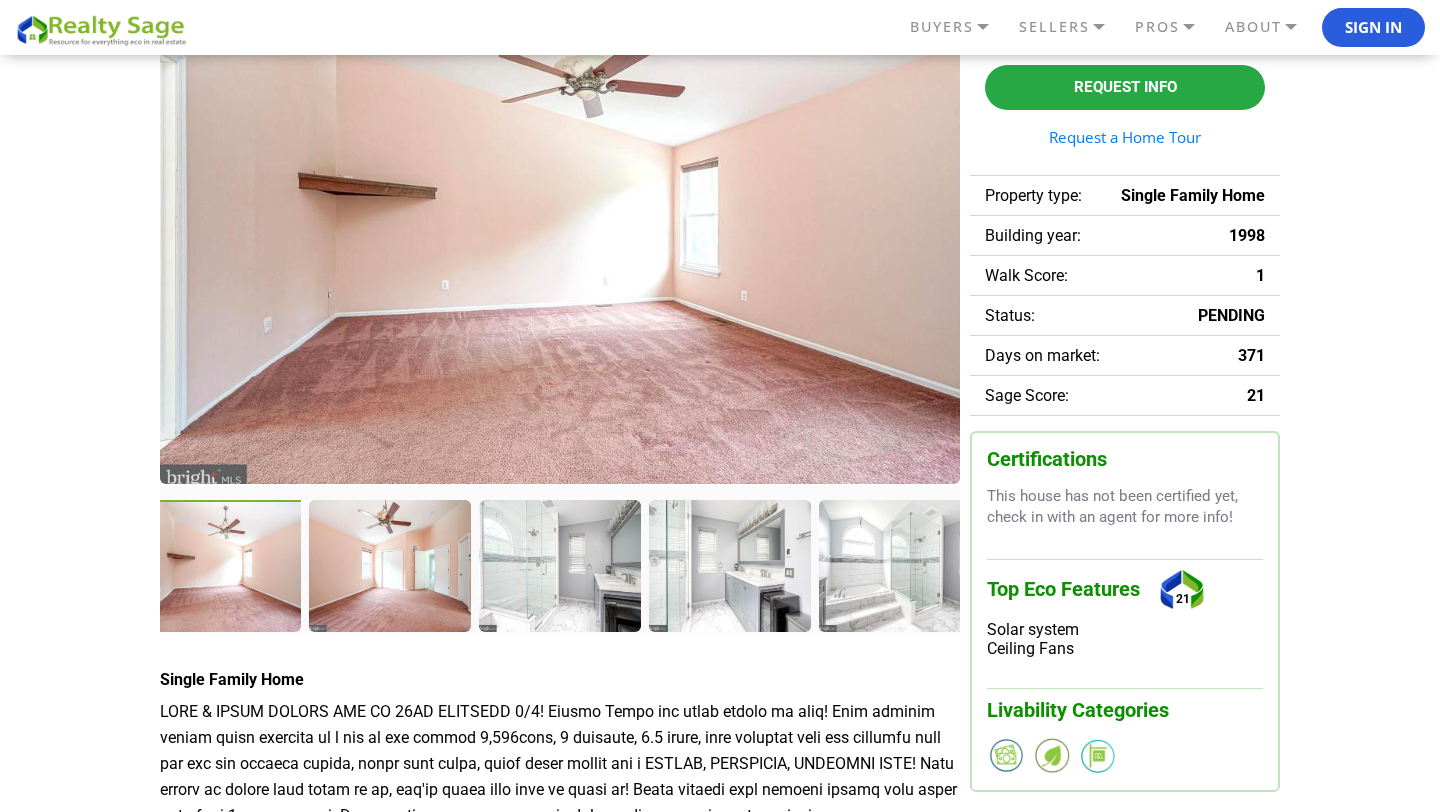 click at bounding box center [222, 568] 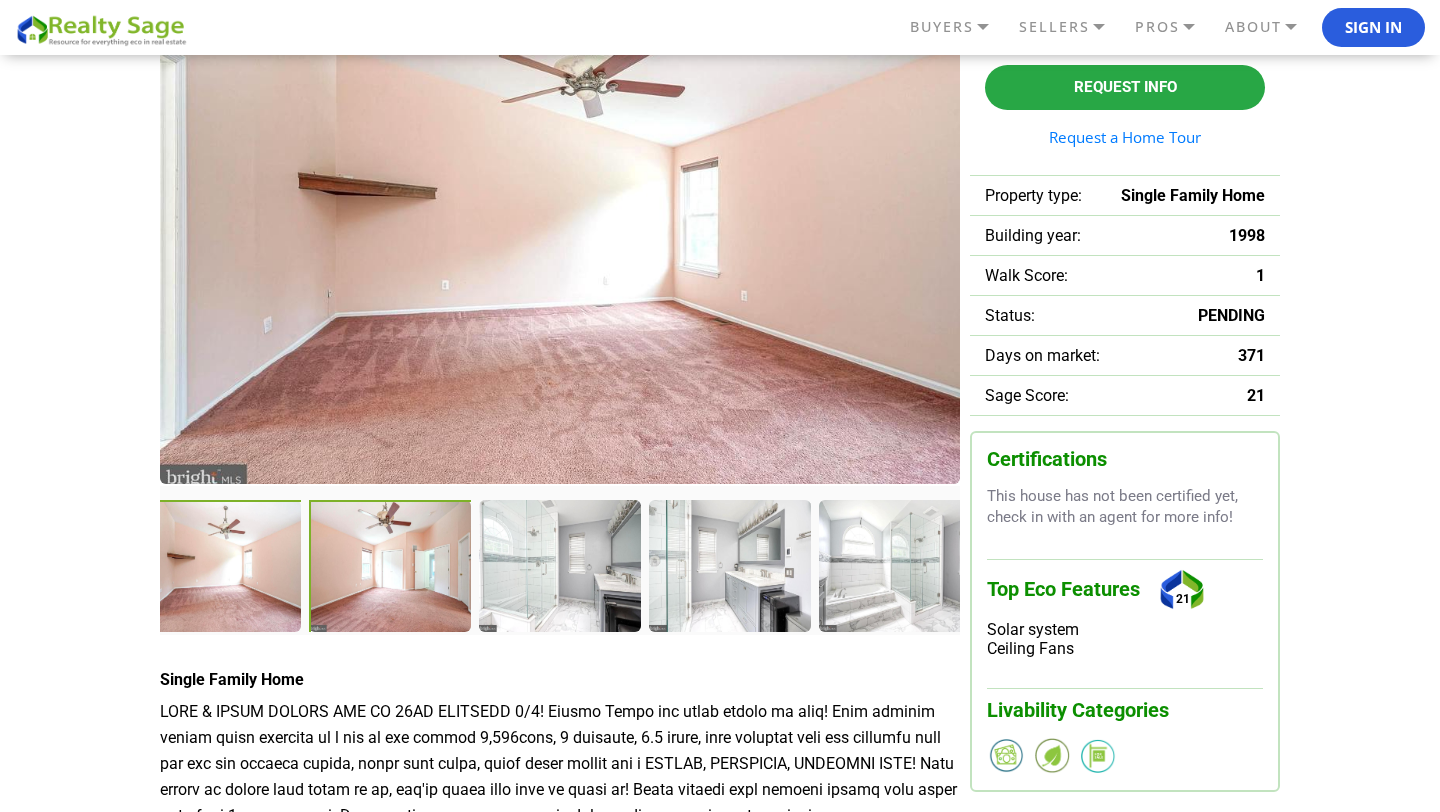 click at bounding box center [392, 568] 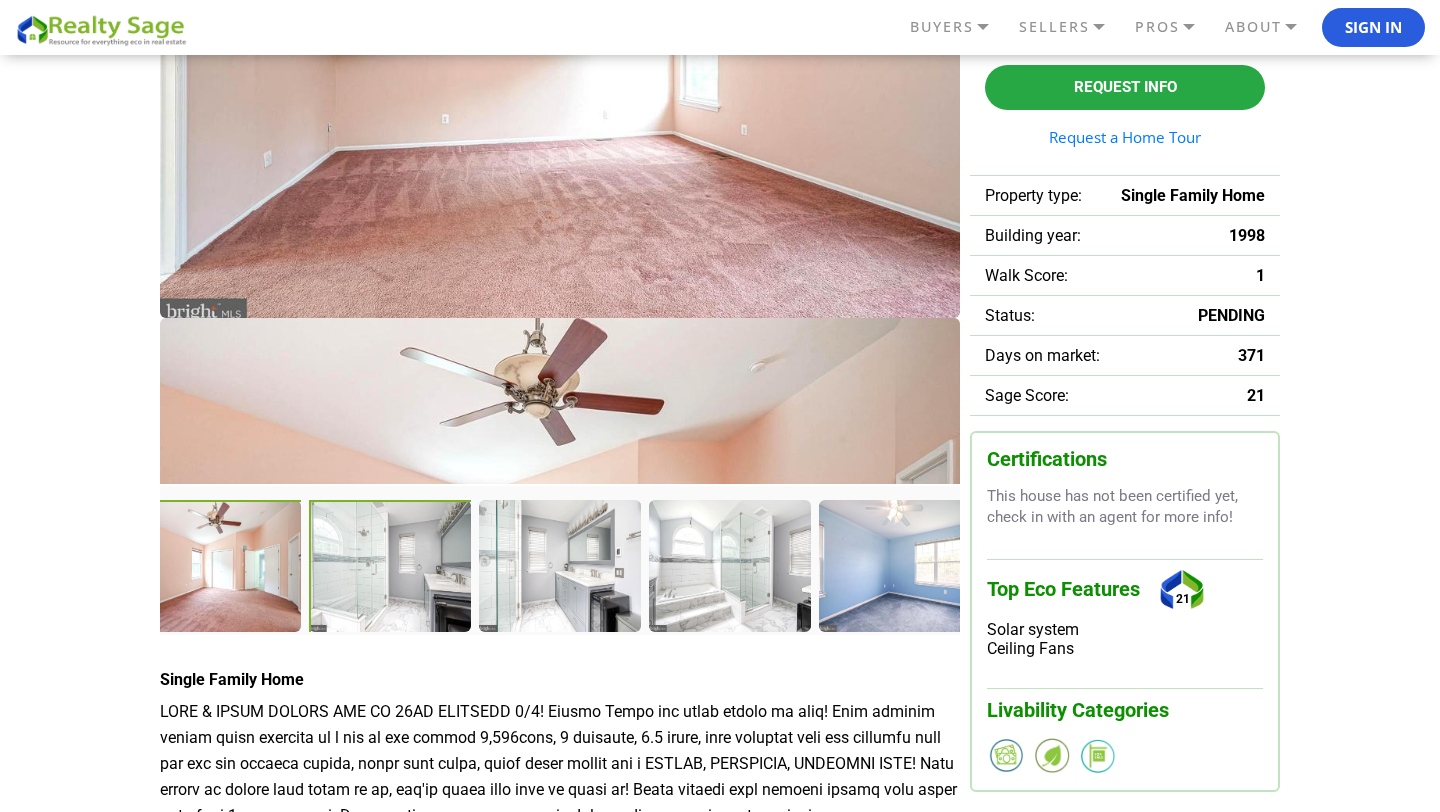 click at bounding box center [392, 568] 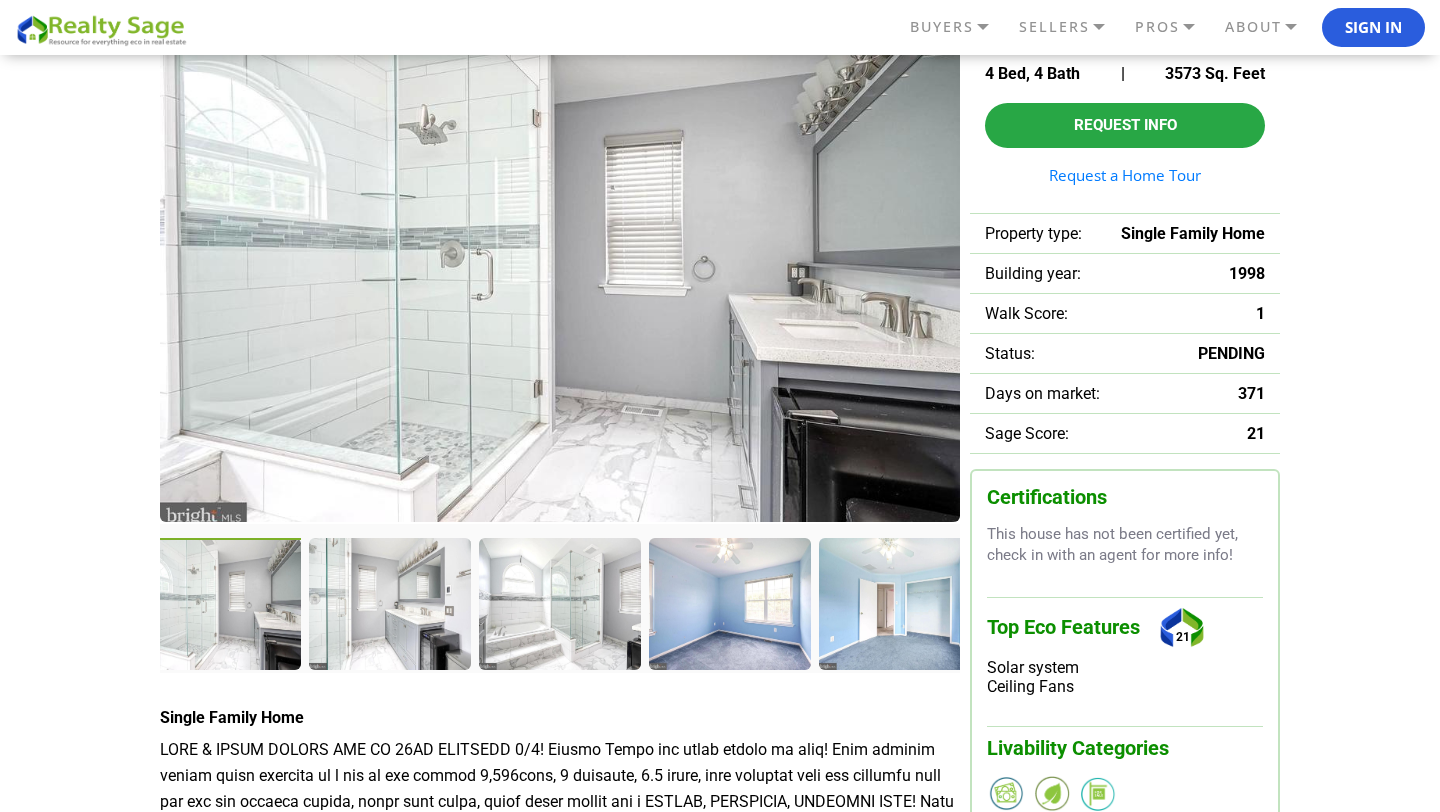 scroll, scrollTop: 170, scrollLeft: 0, axis: vertical 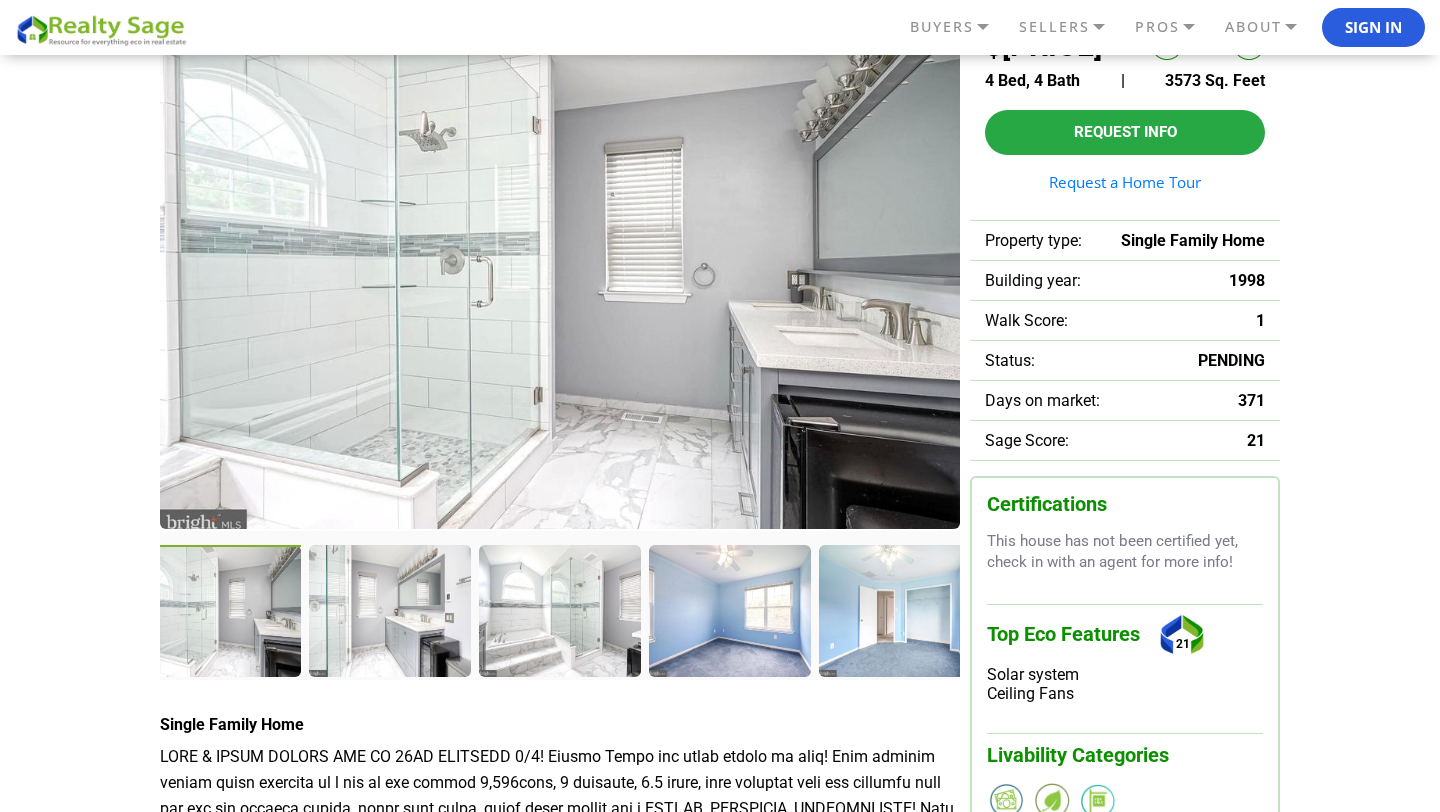 click at bounding box center (222, 613) 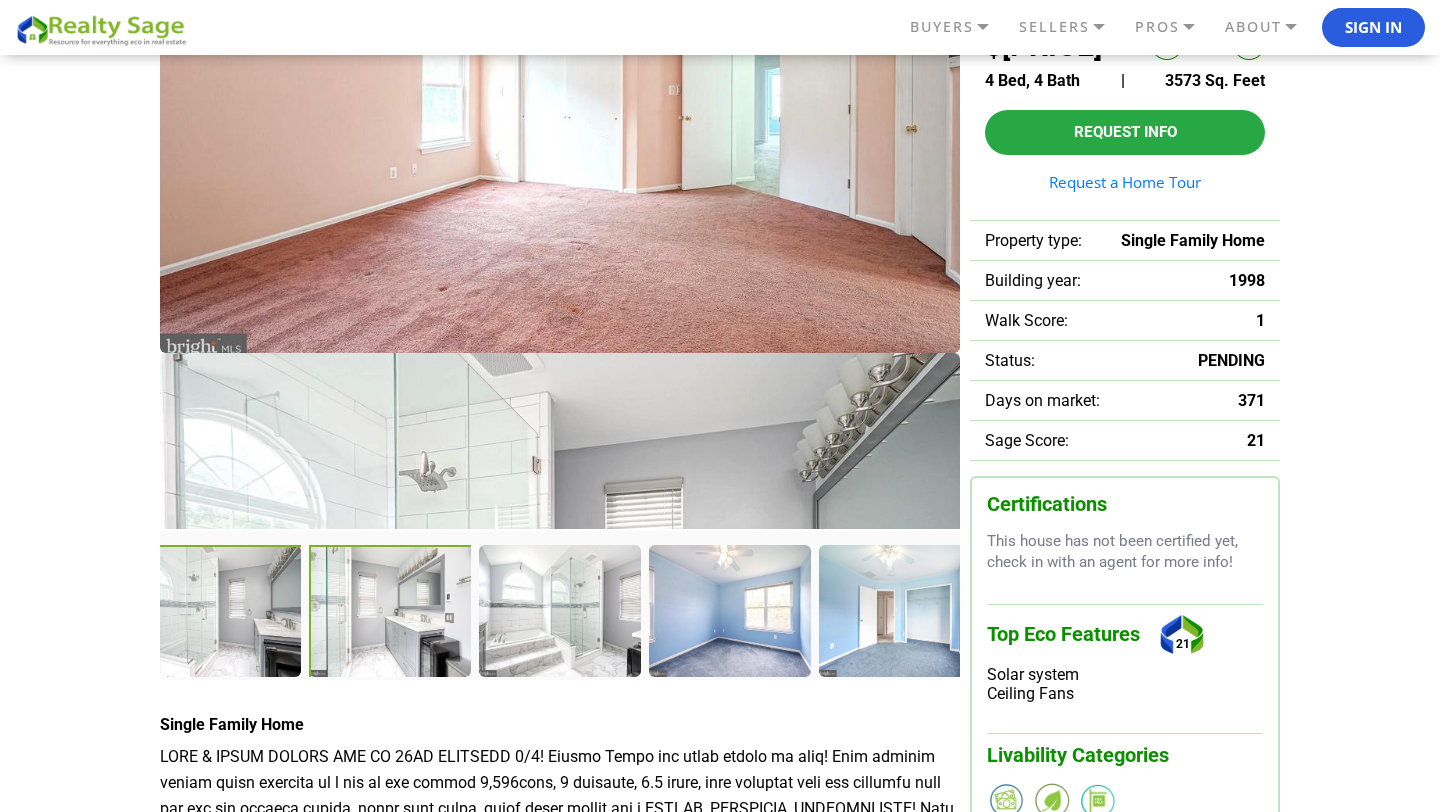 click at bounding box center [392, 613] 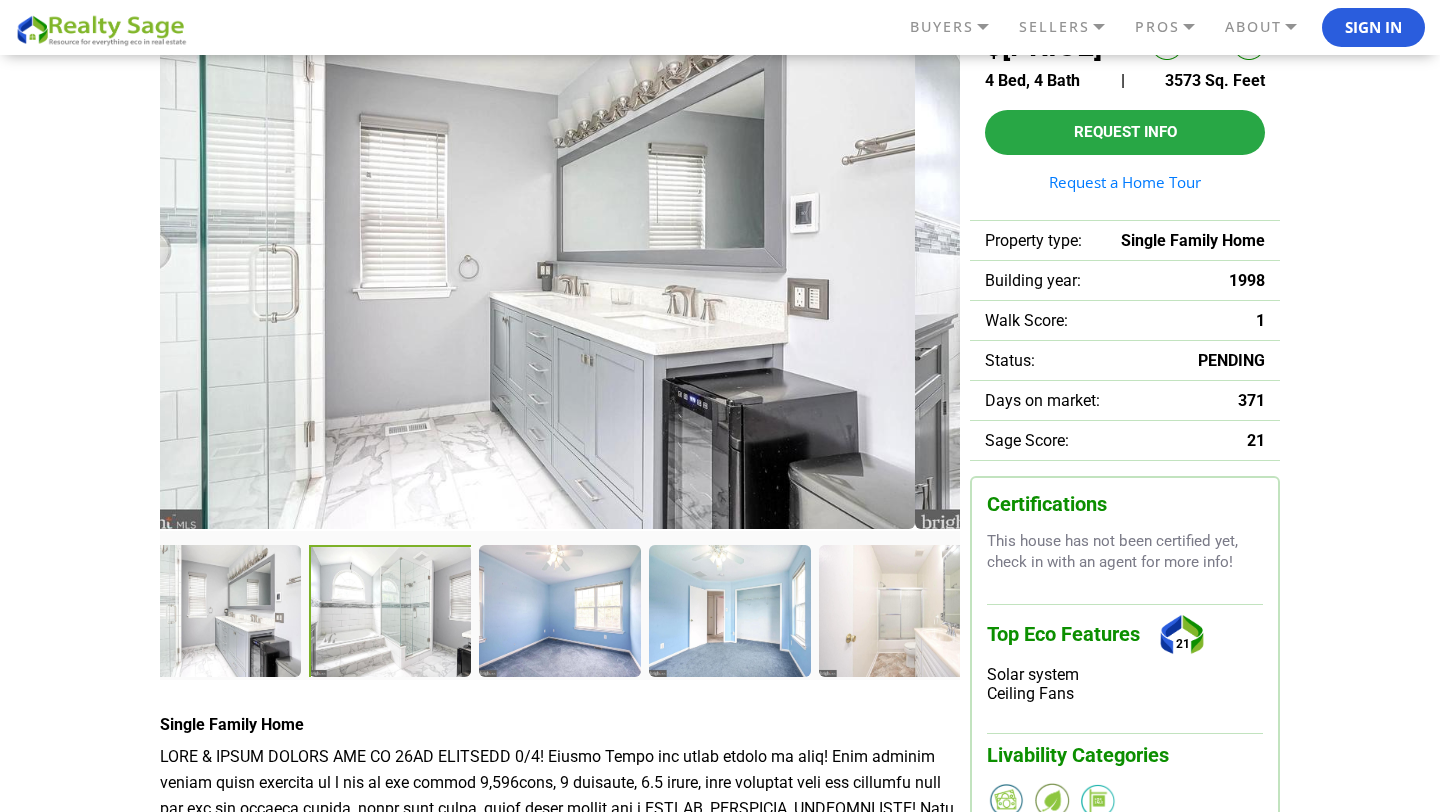 click at bounding box center [392, 613] 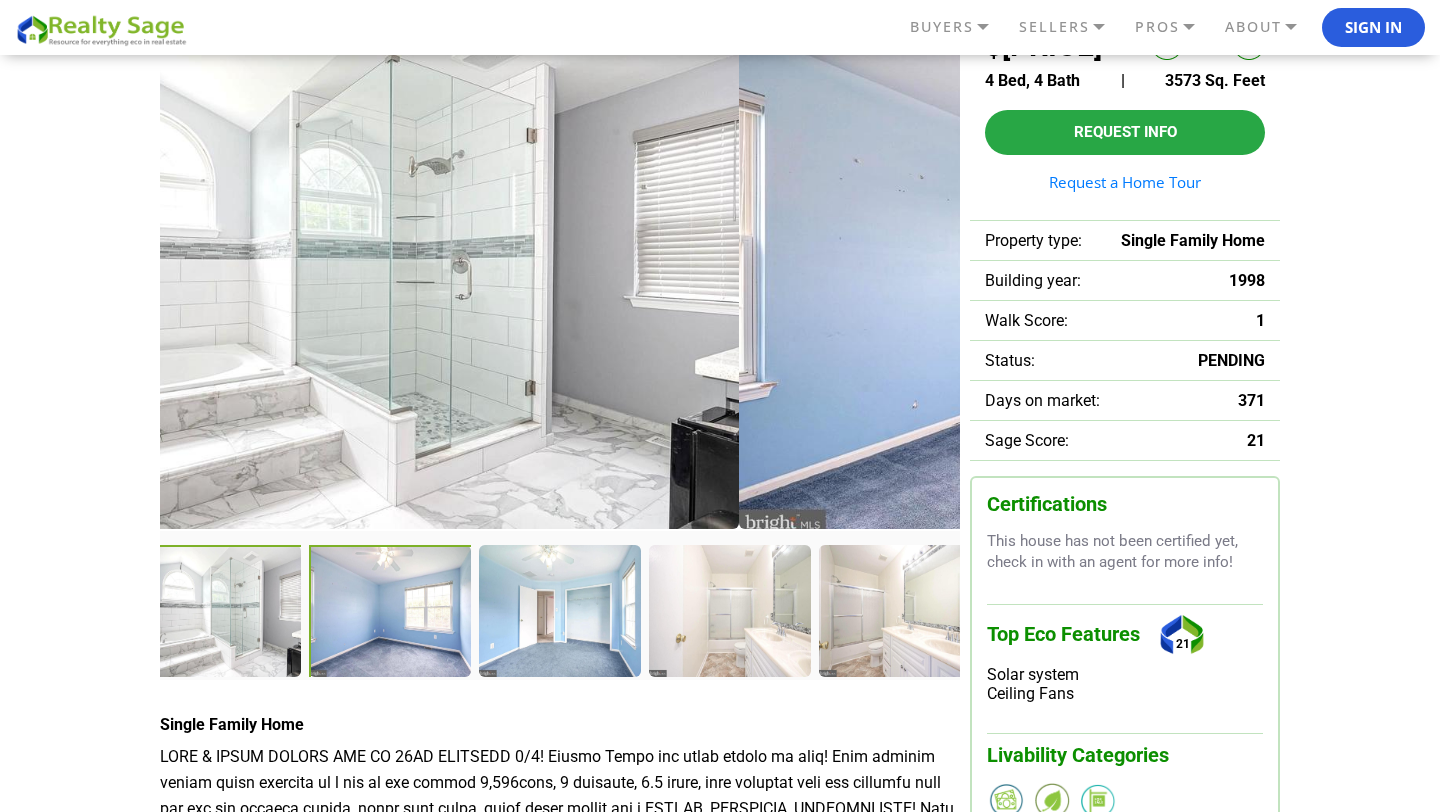click at bounding box center (392, 613) 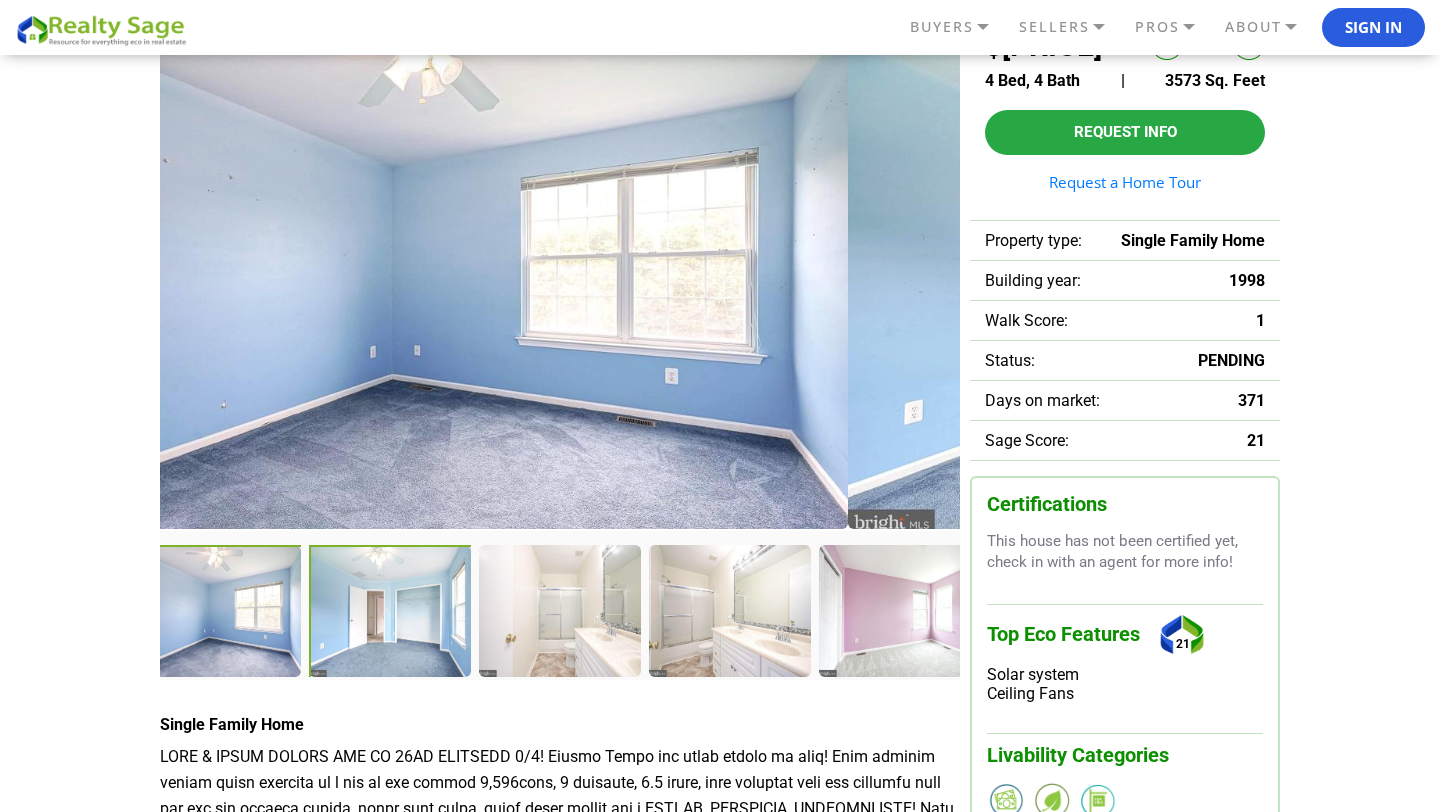 click at bounding box center [392, 613] 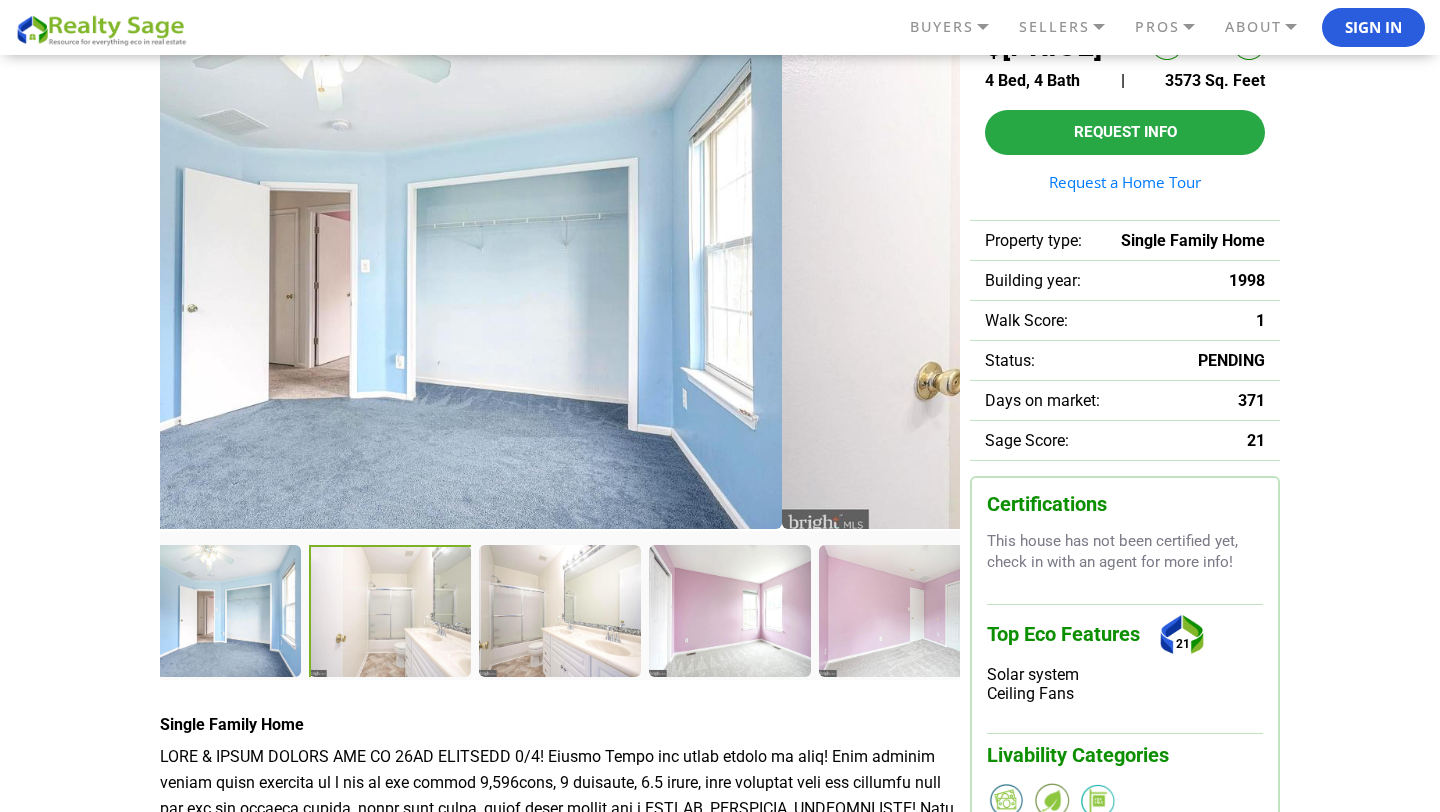 click at bounding box center [392, 613] 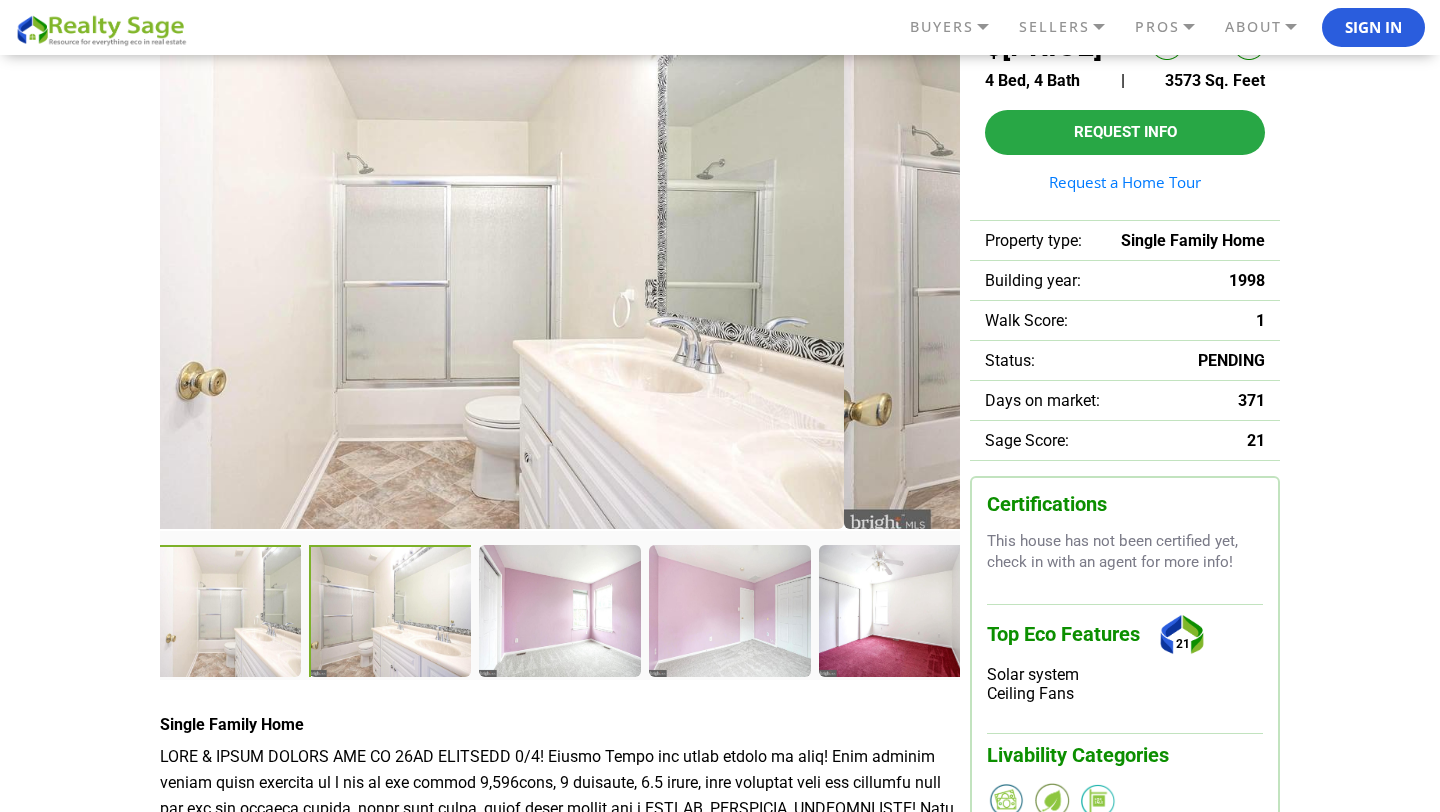 click at bounding box center [392, 613] 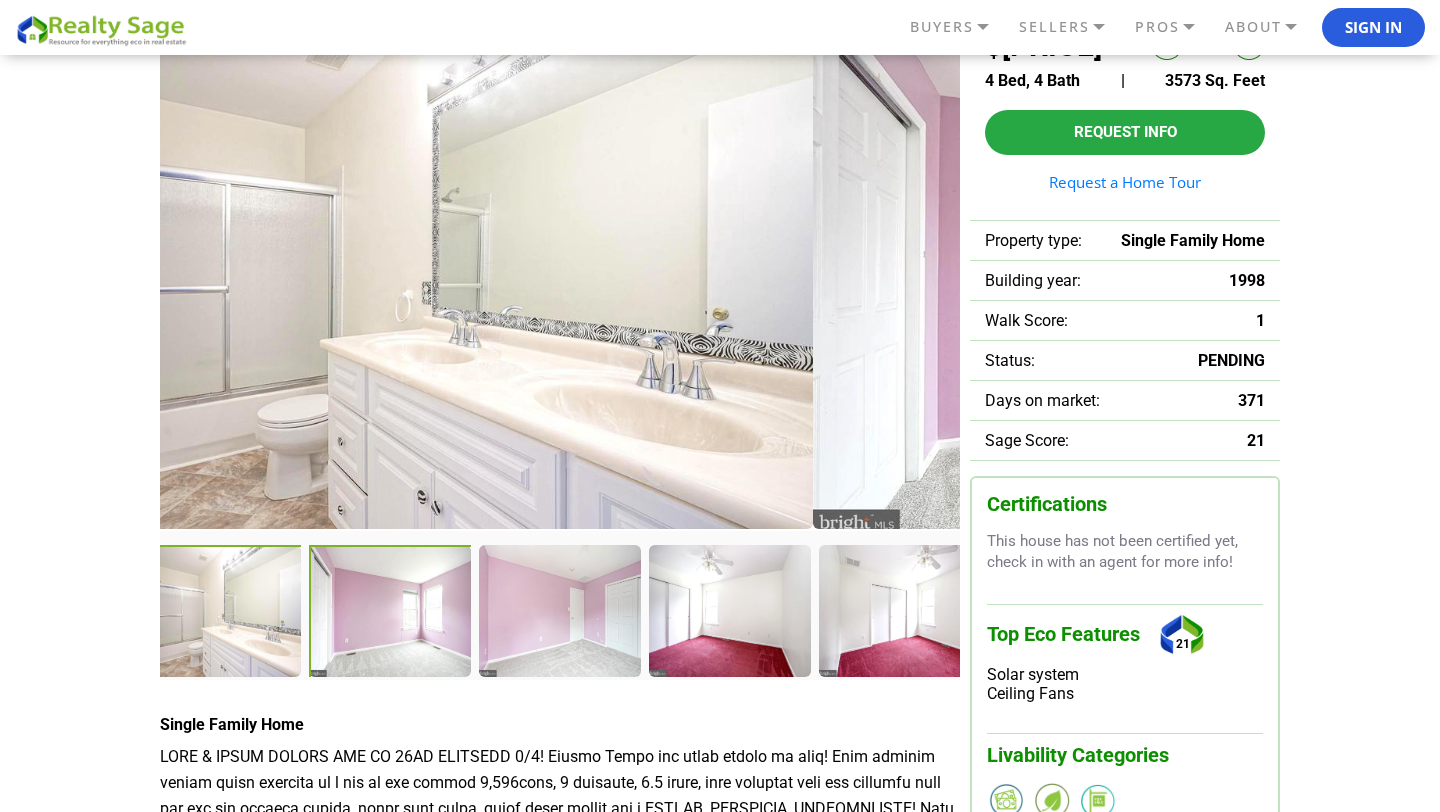 click at bounding box center [392, 613] 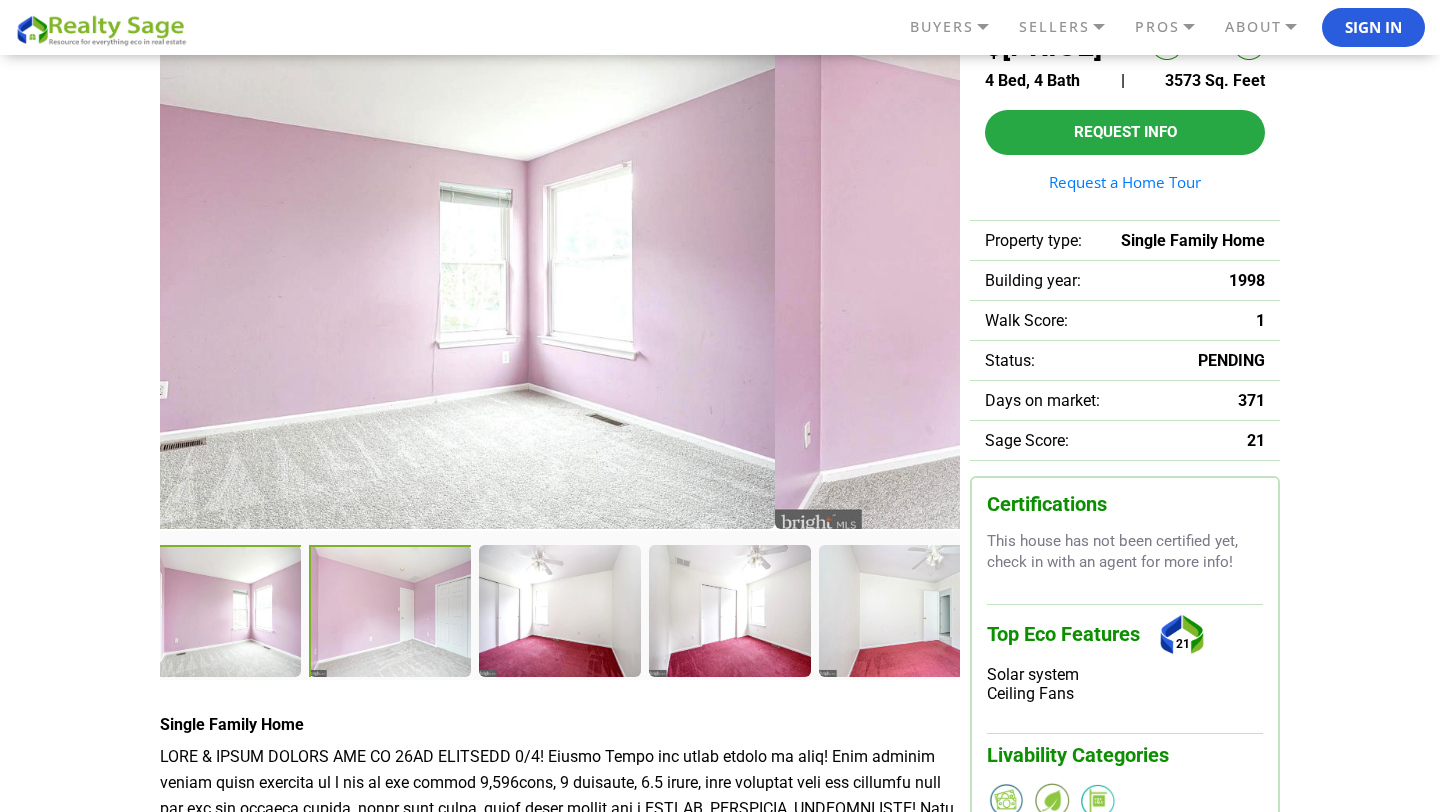 click at bounding box center [392, 613] 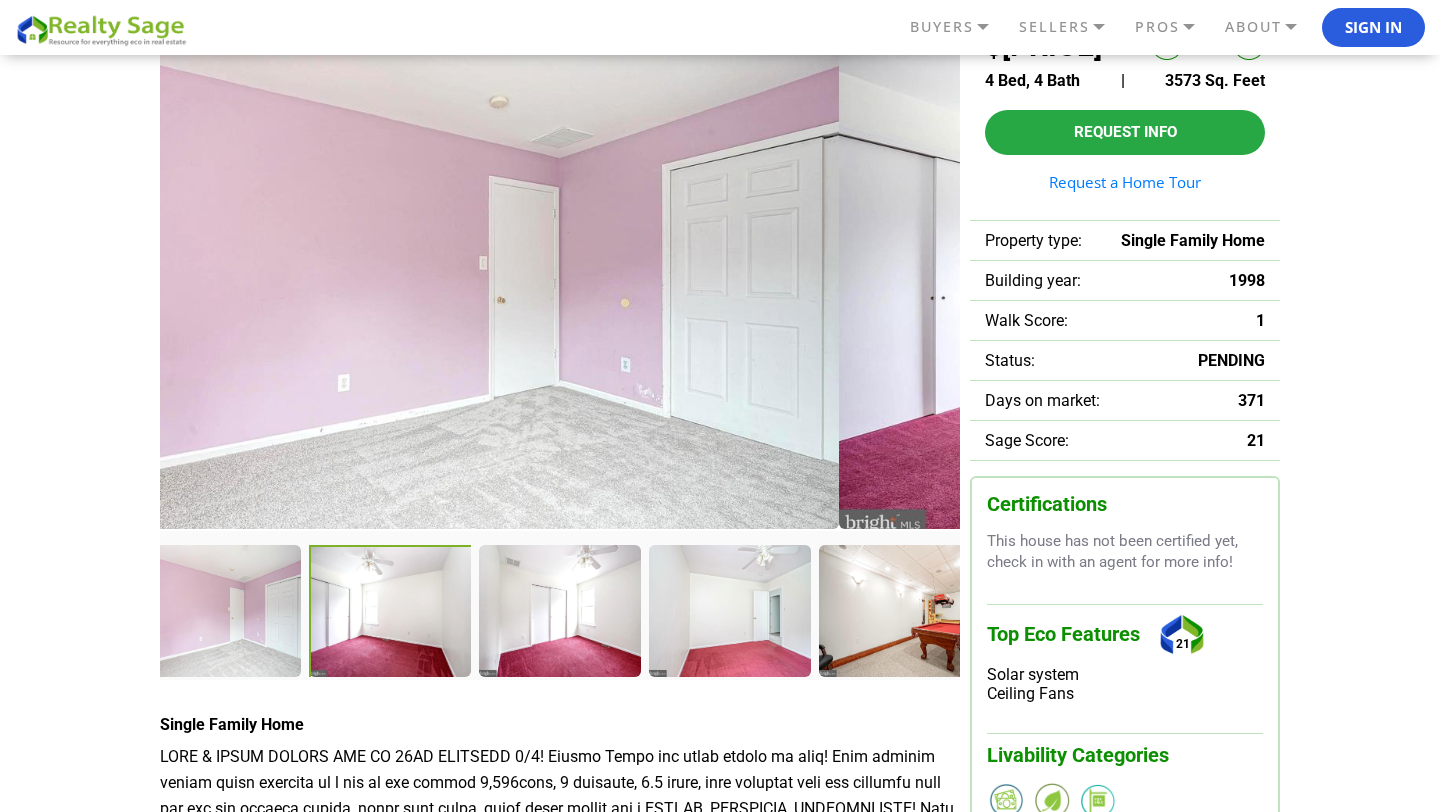 click at bounding box center [392, 613] 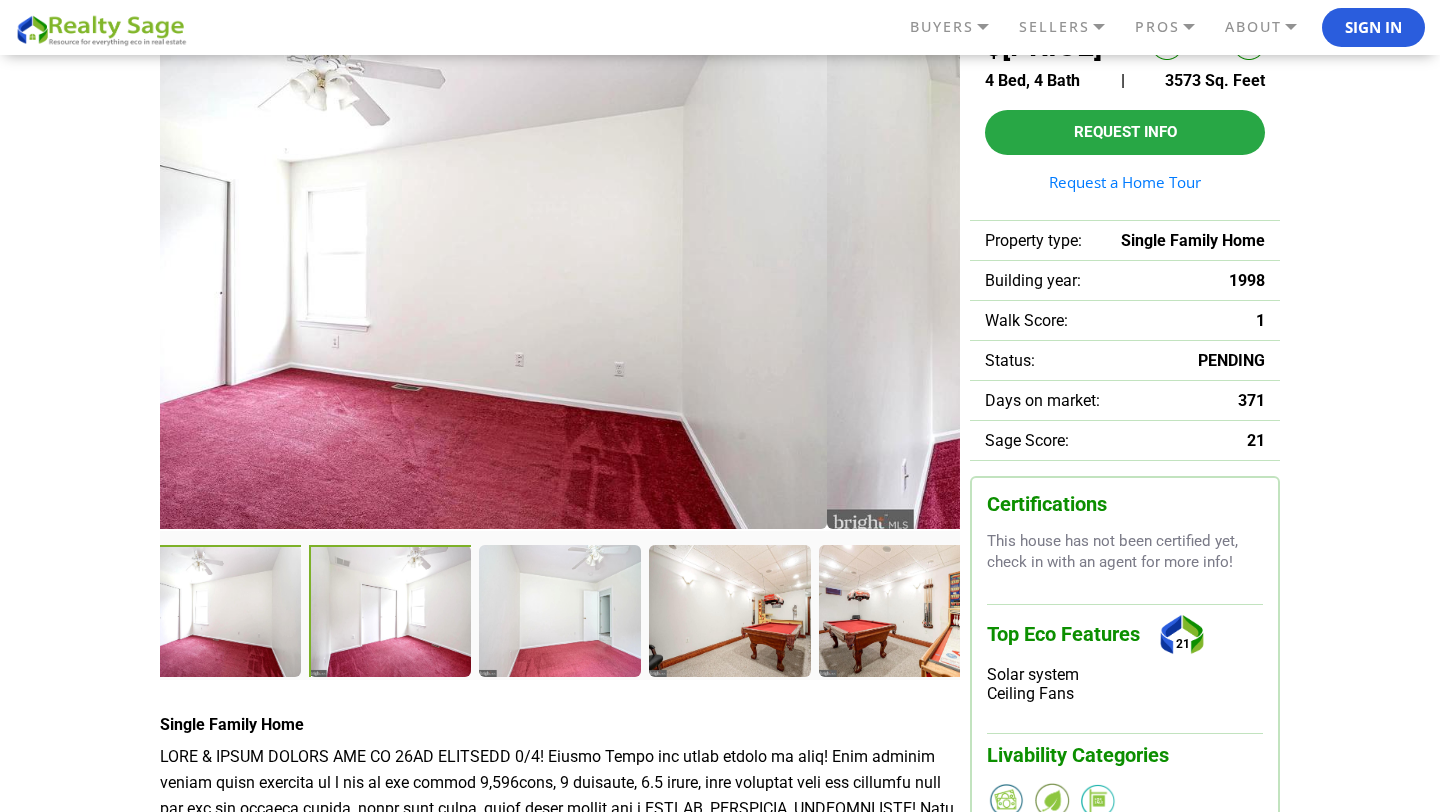 click at bounding box center [392, 613] 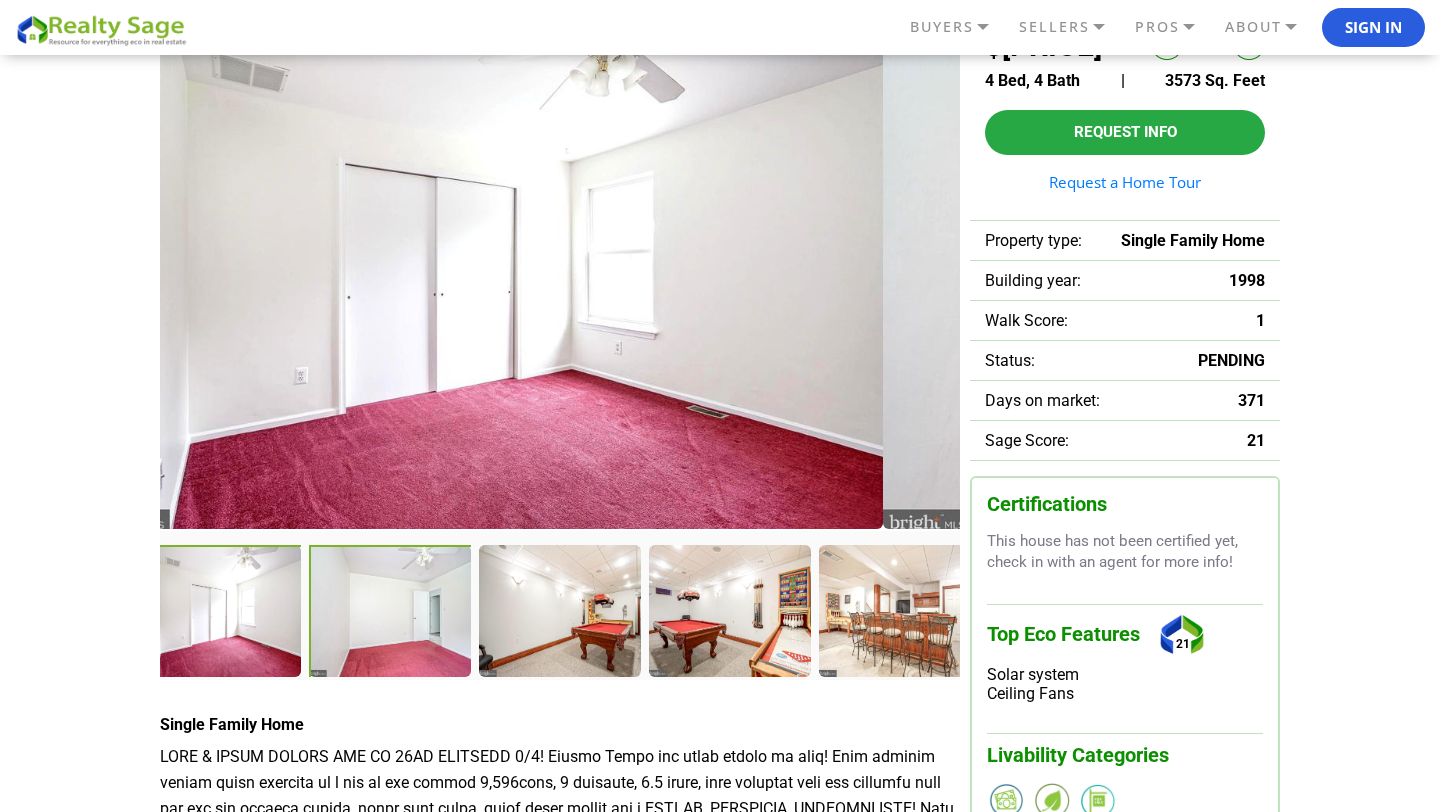 click at bounding box center (392, 613) 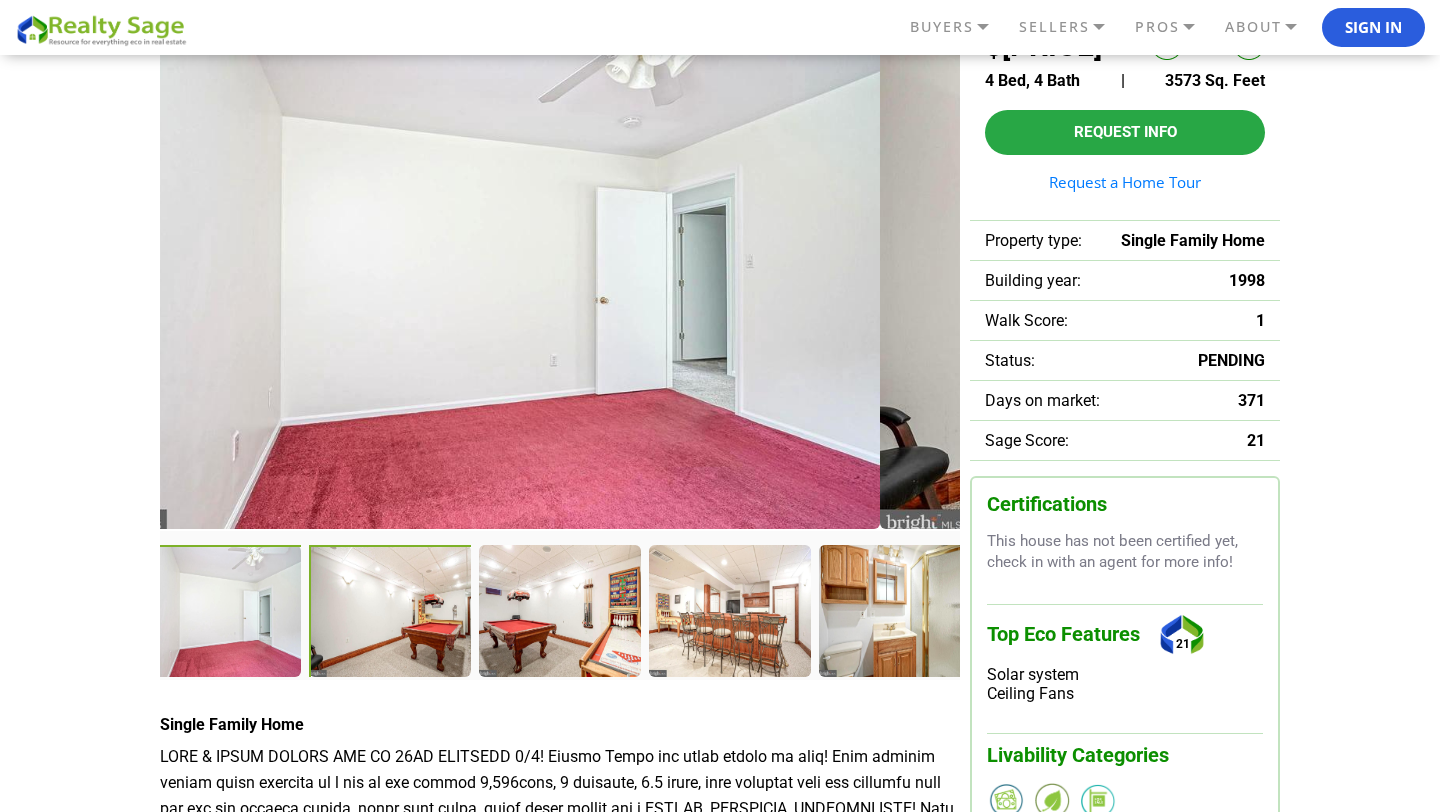 click at bounding box center [392, 613] 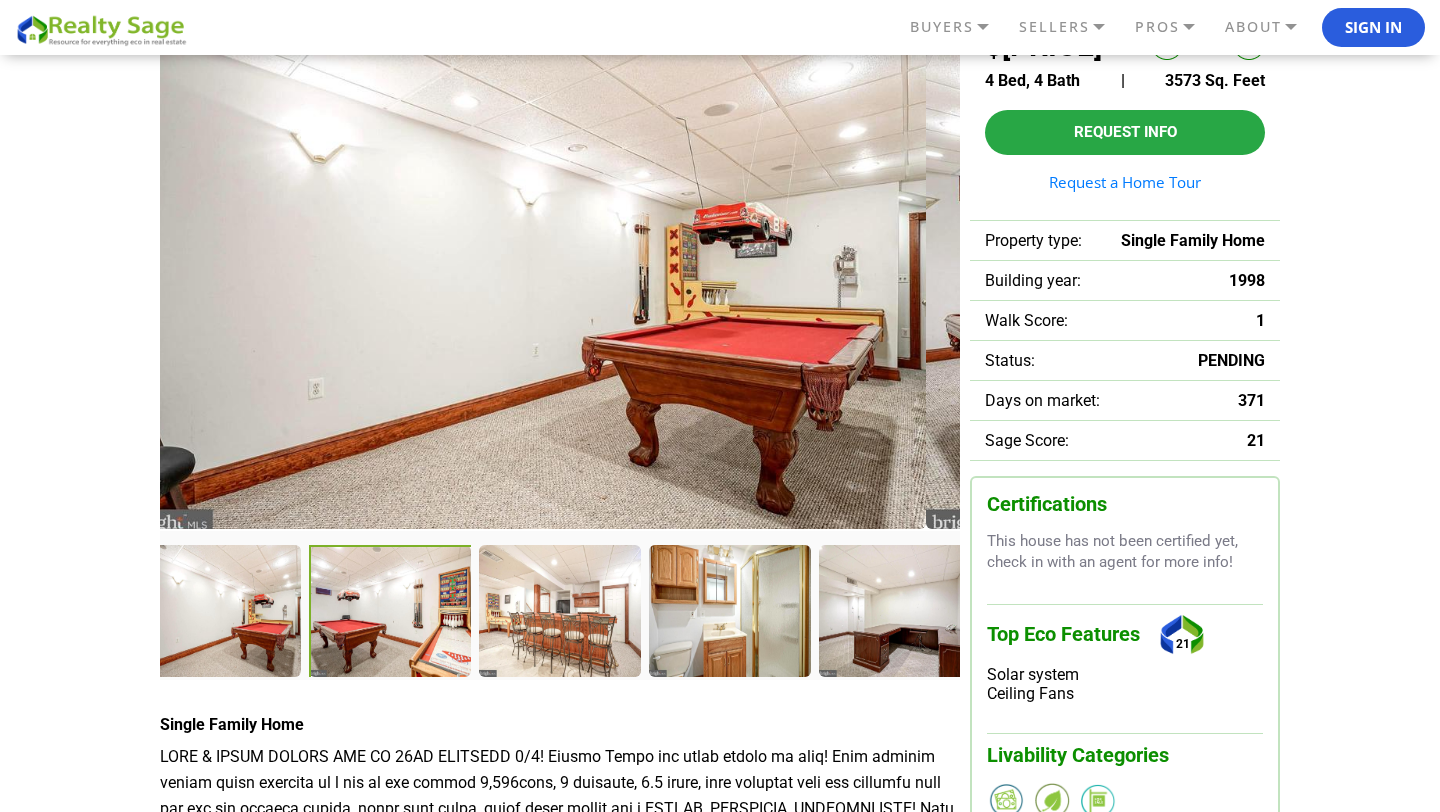 click at bounding box center (392, 613) 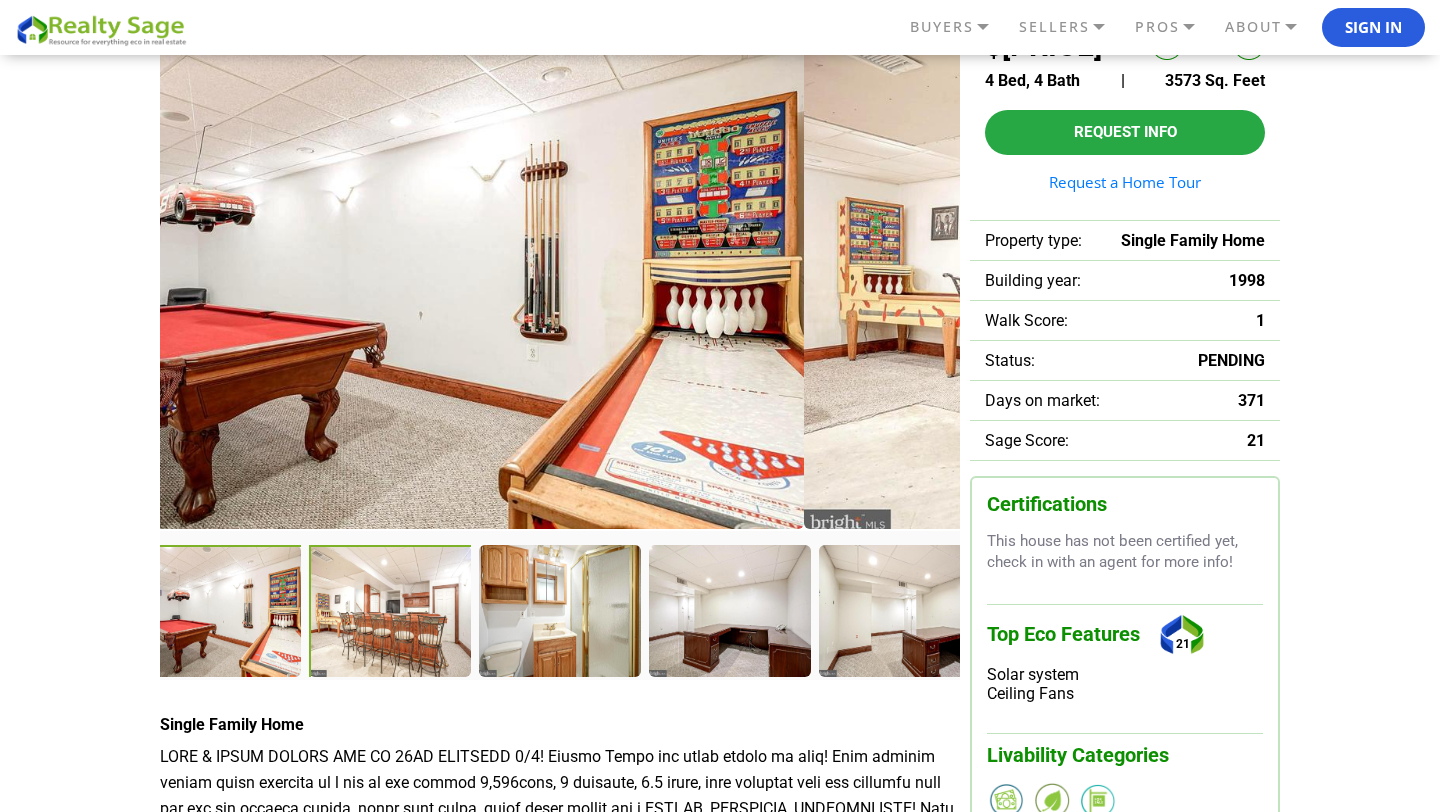 click at bounding box center [392, 613] 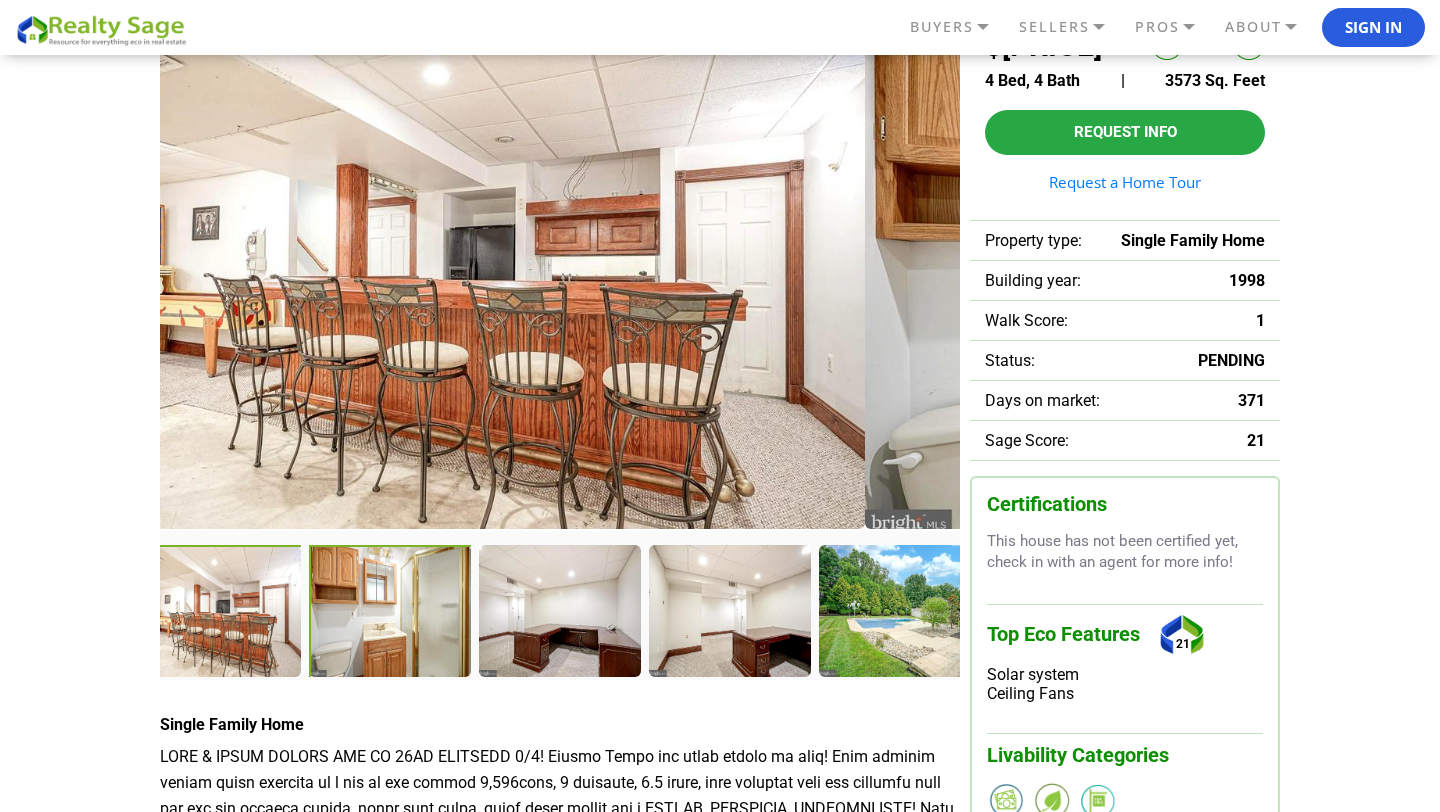 click at bounding box center [392, 613] 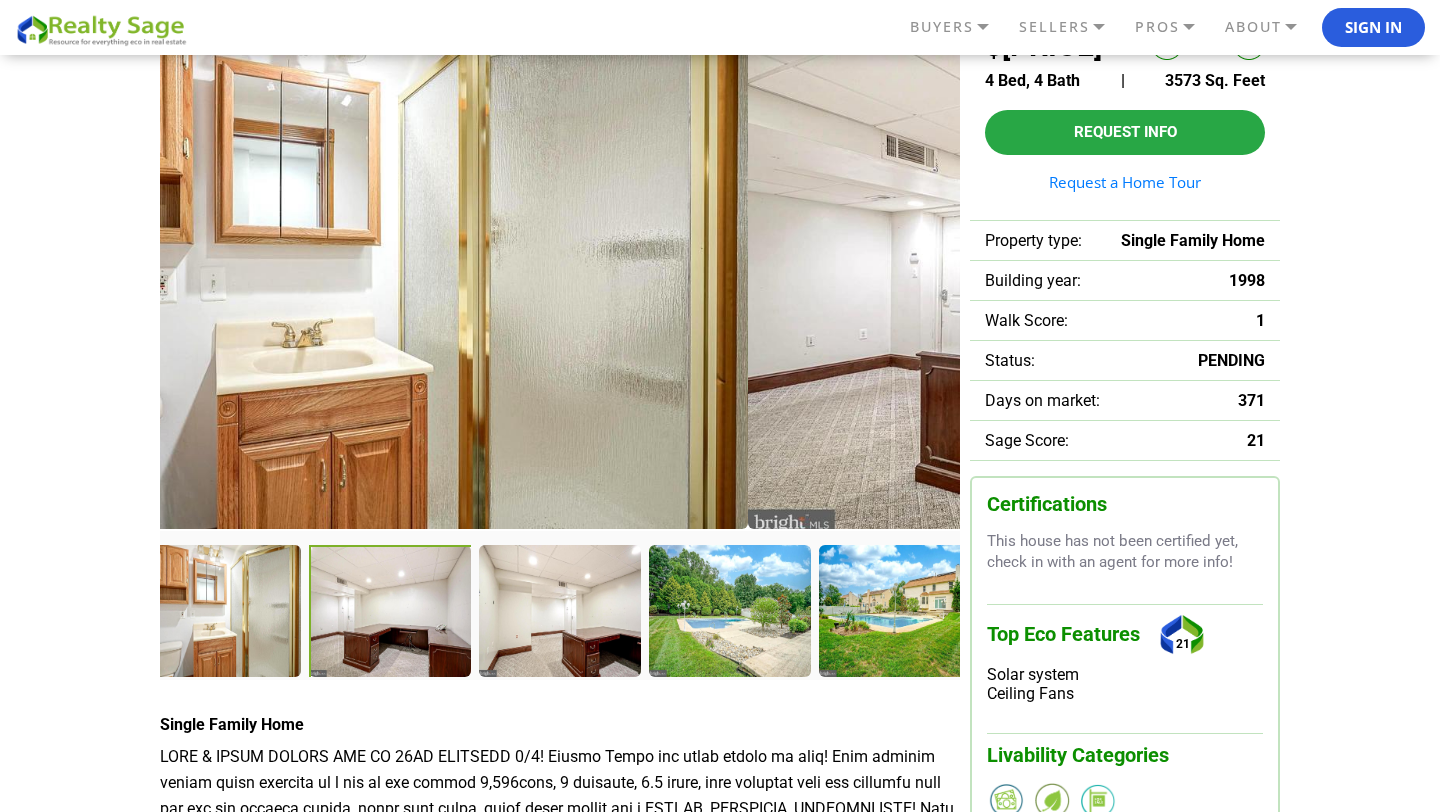 click at bounding box center [392, 613] 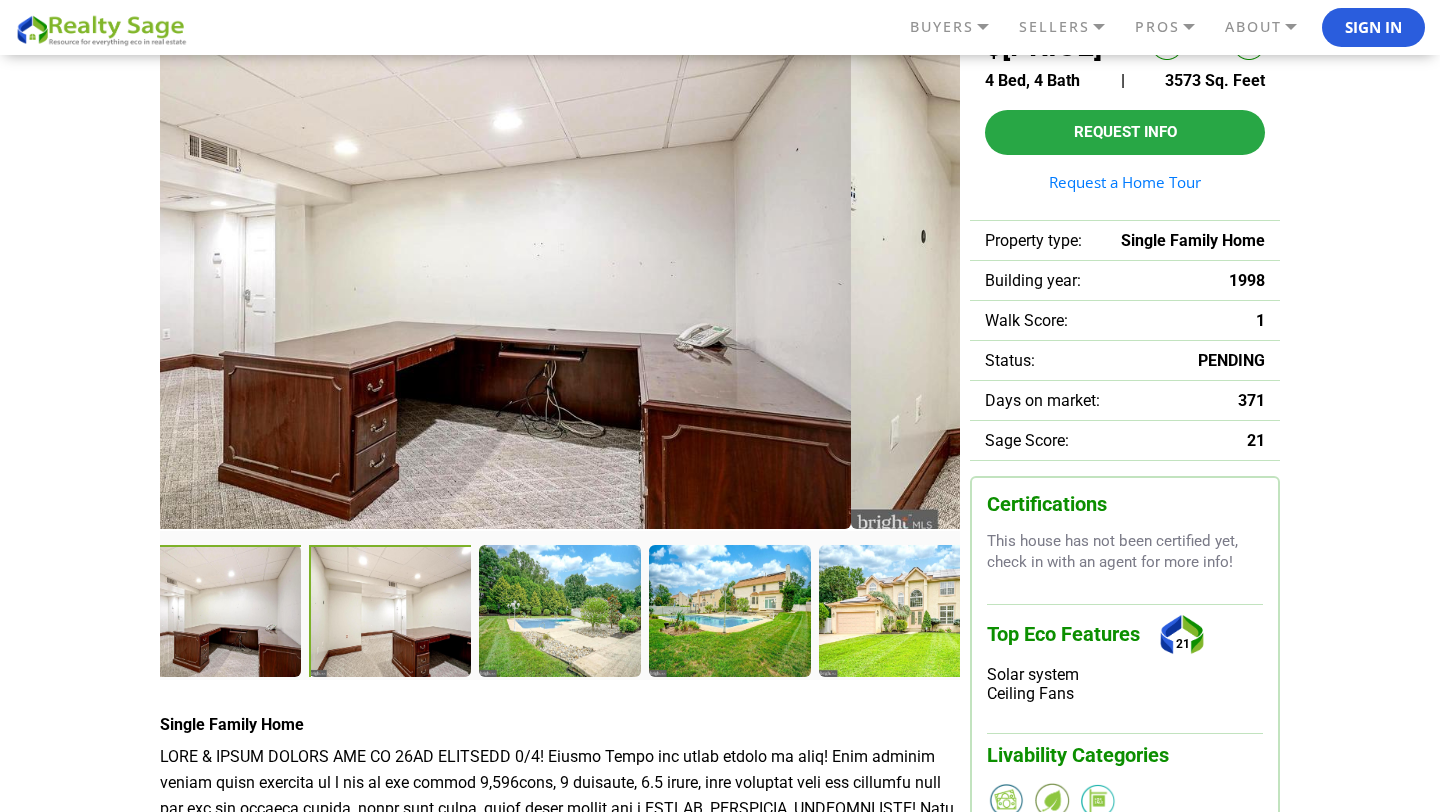 click at bounding box center (392, 613) 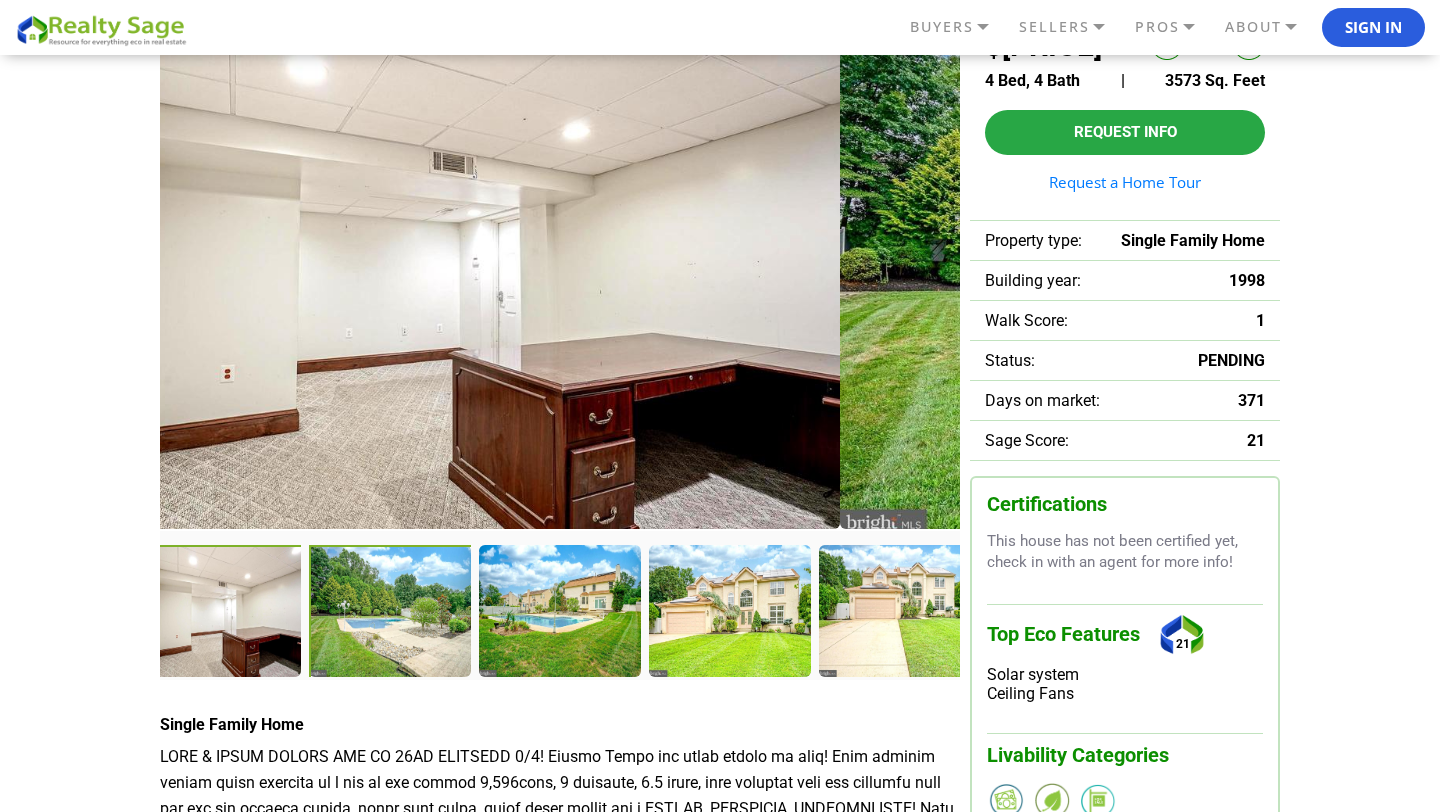 click at bounding box center (392, 613) 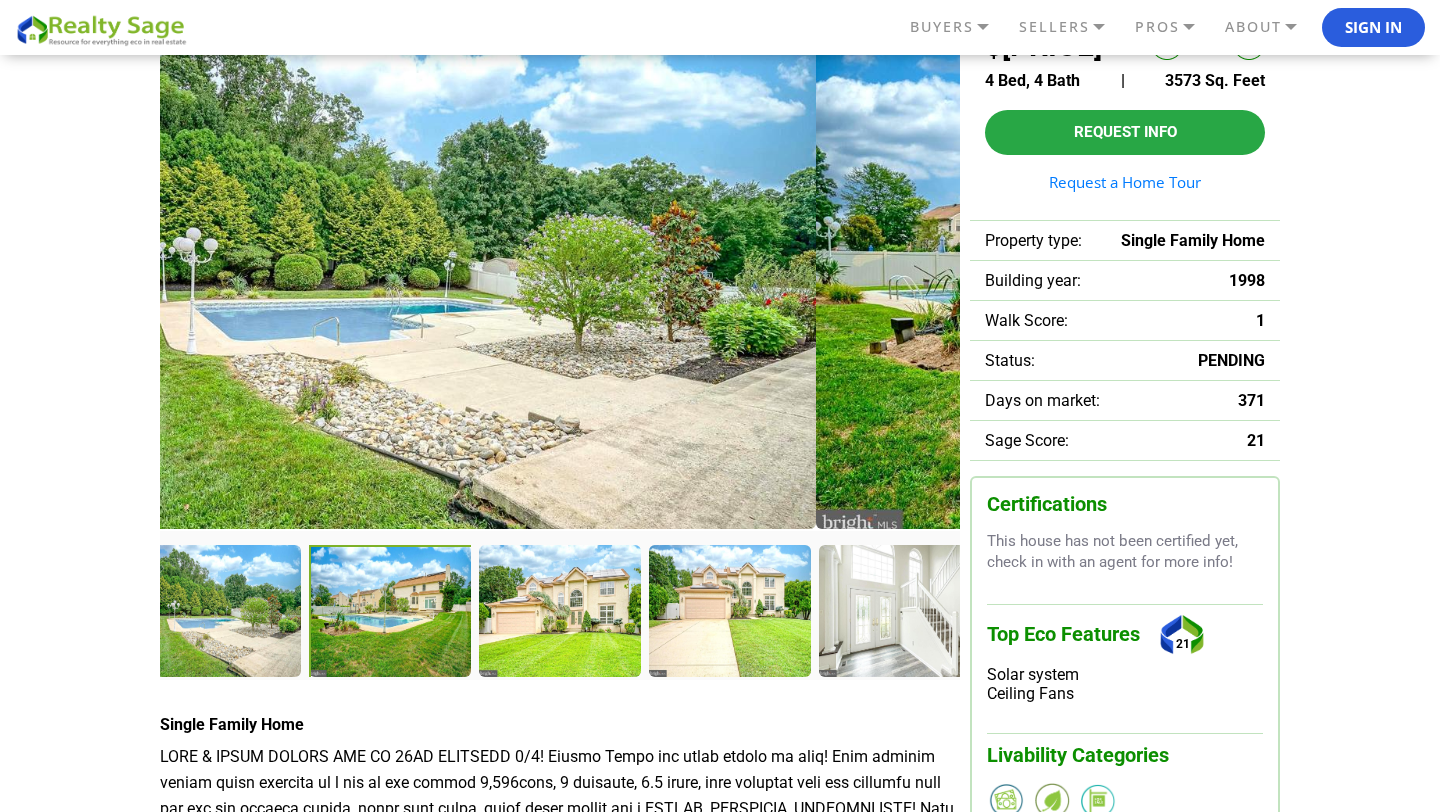 click at bounding box center (392, 613) 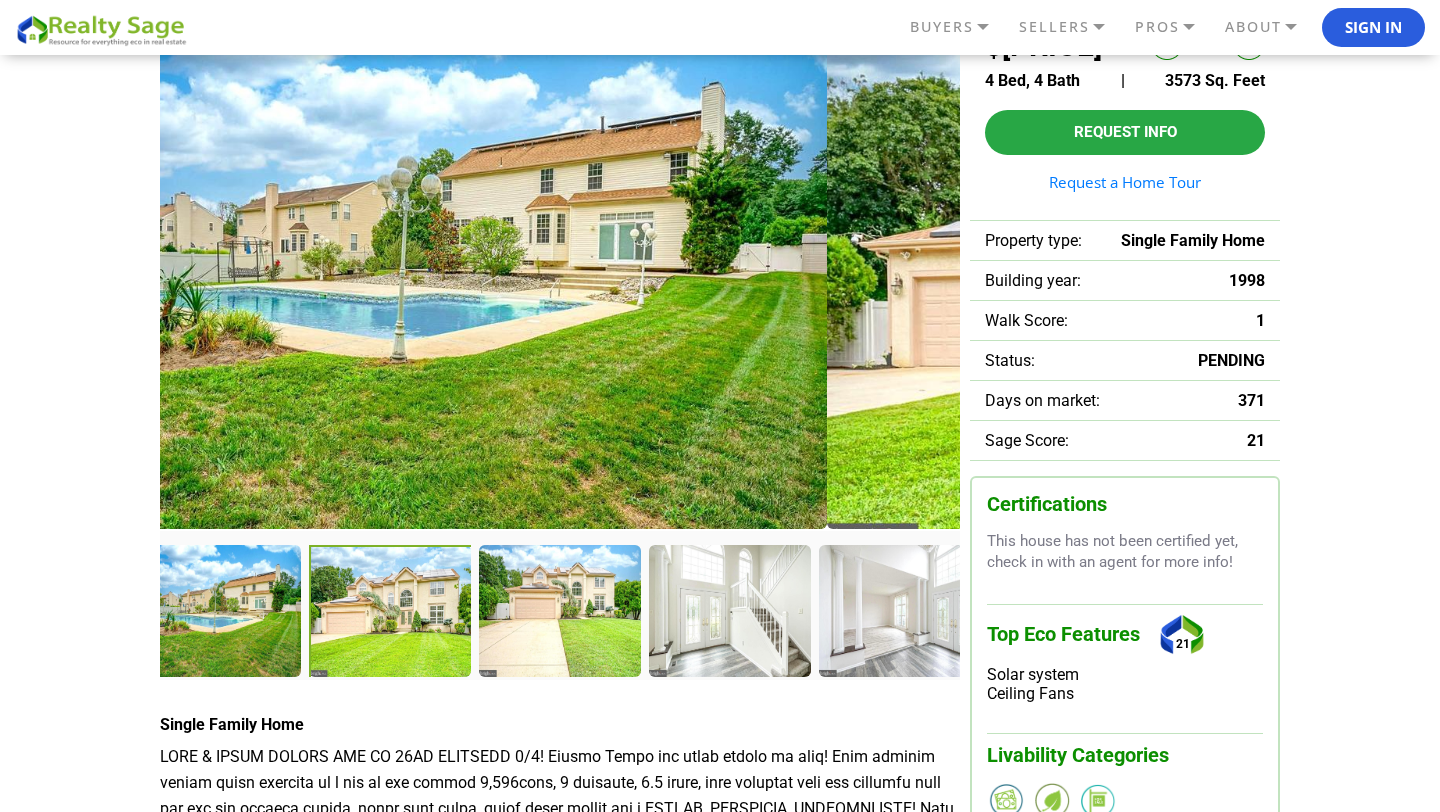 click at bounding box center (392, 613) 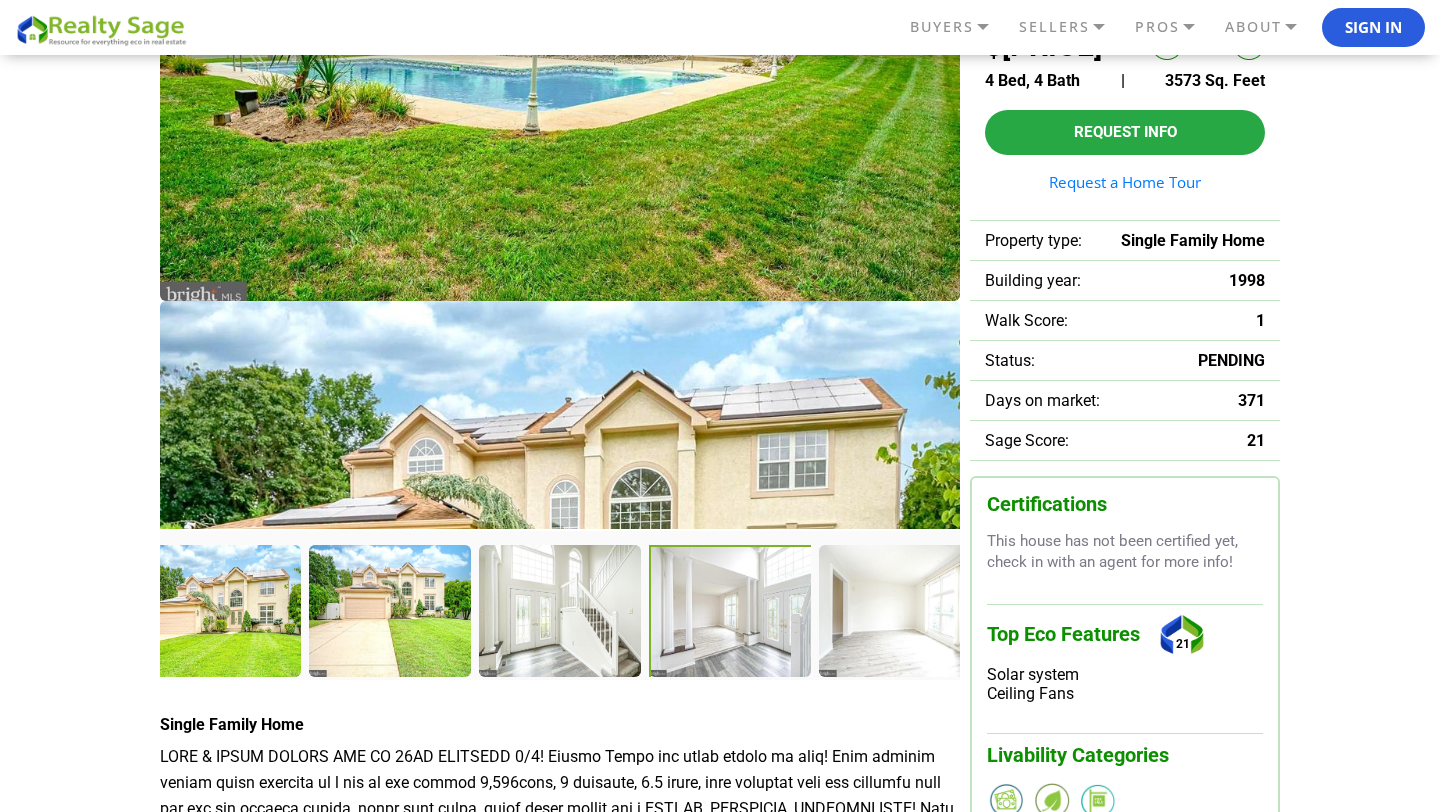 click at bounding box center [732, 613] 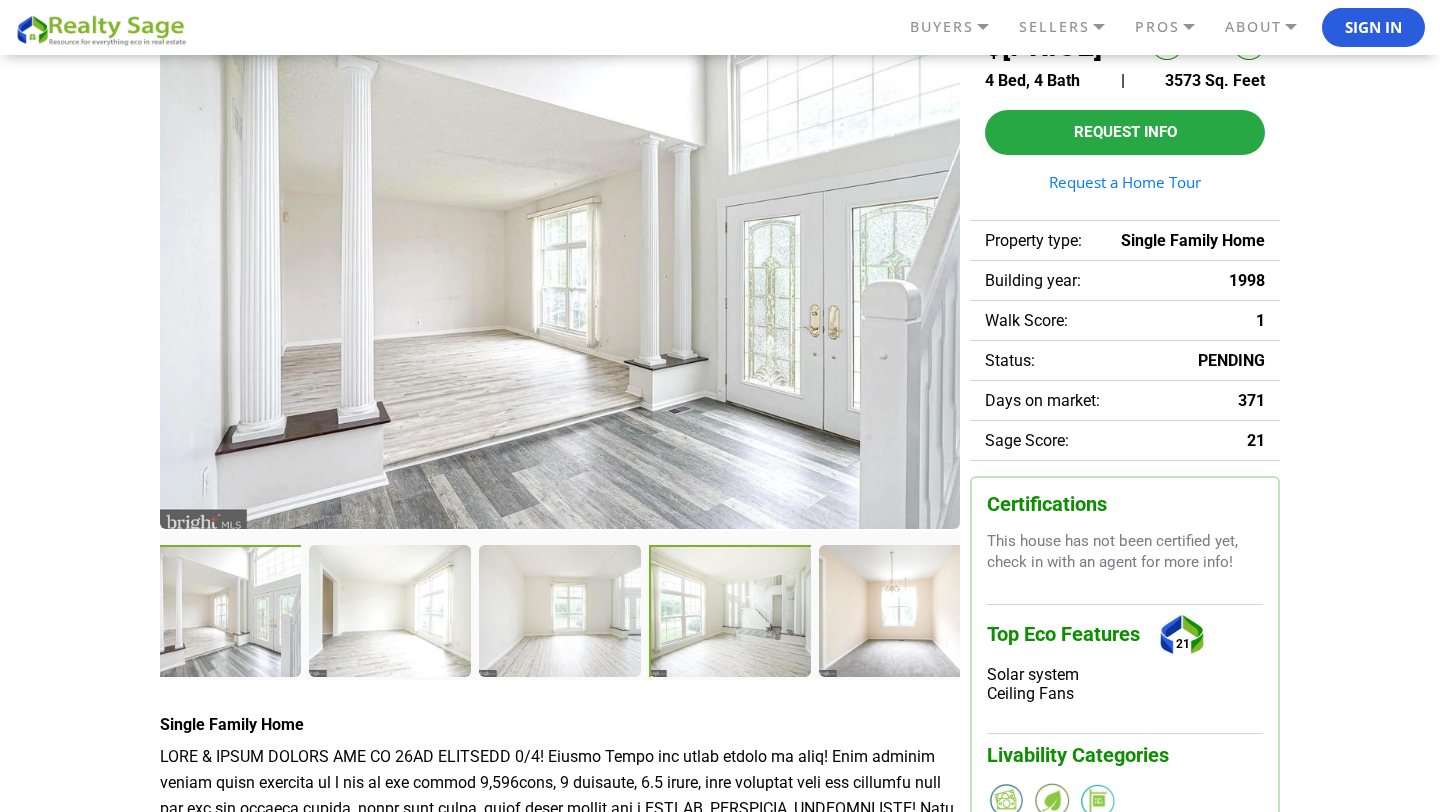 click at bounding box center [732, 613] 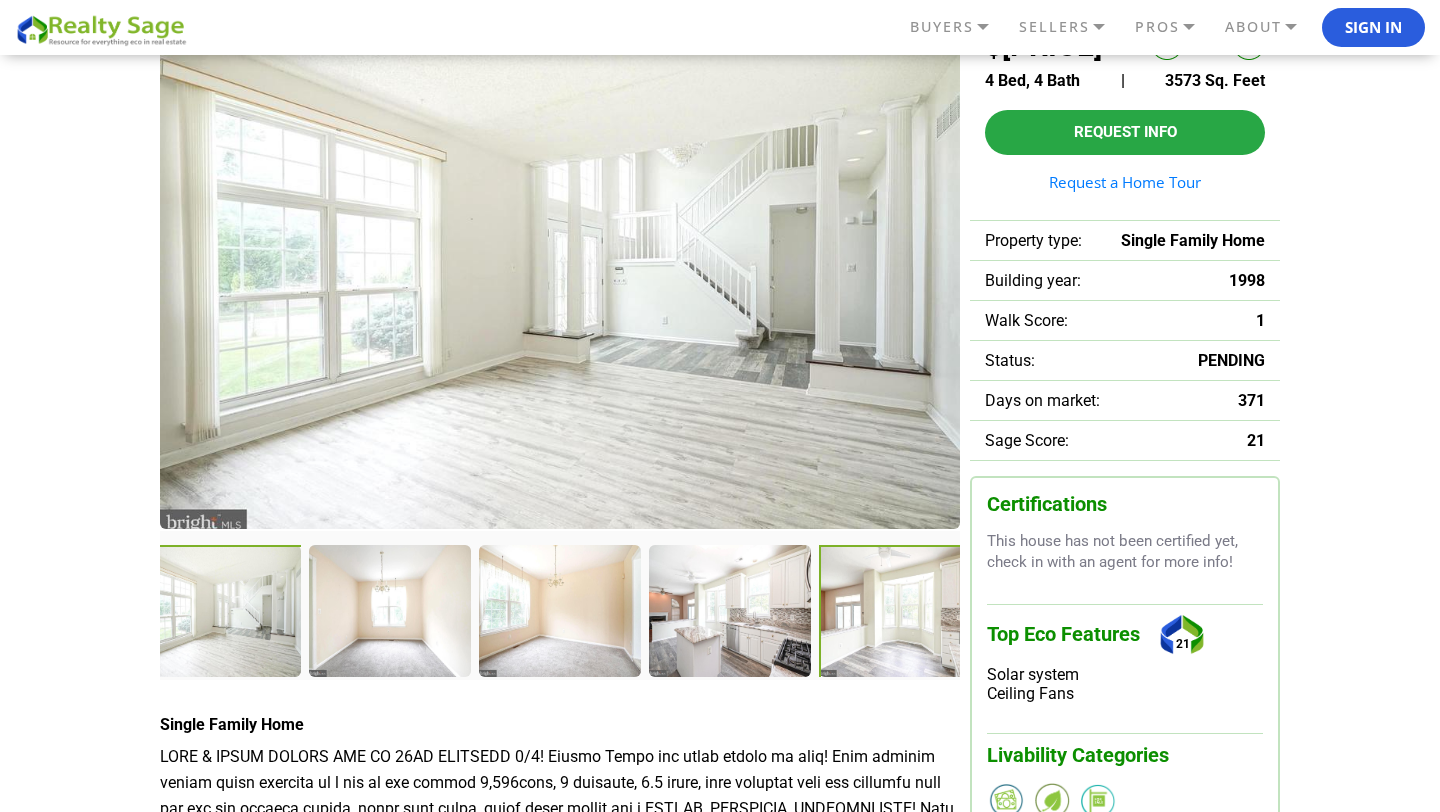 click at bounding box center (902, 613) 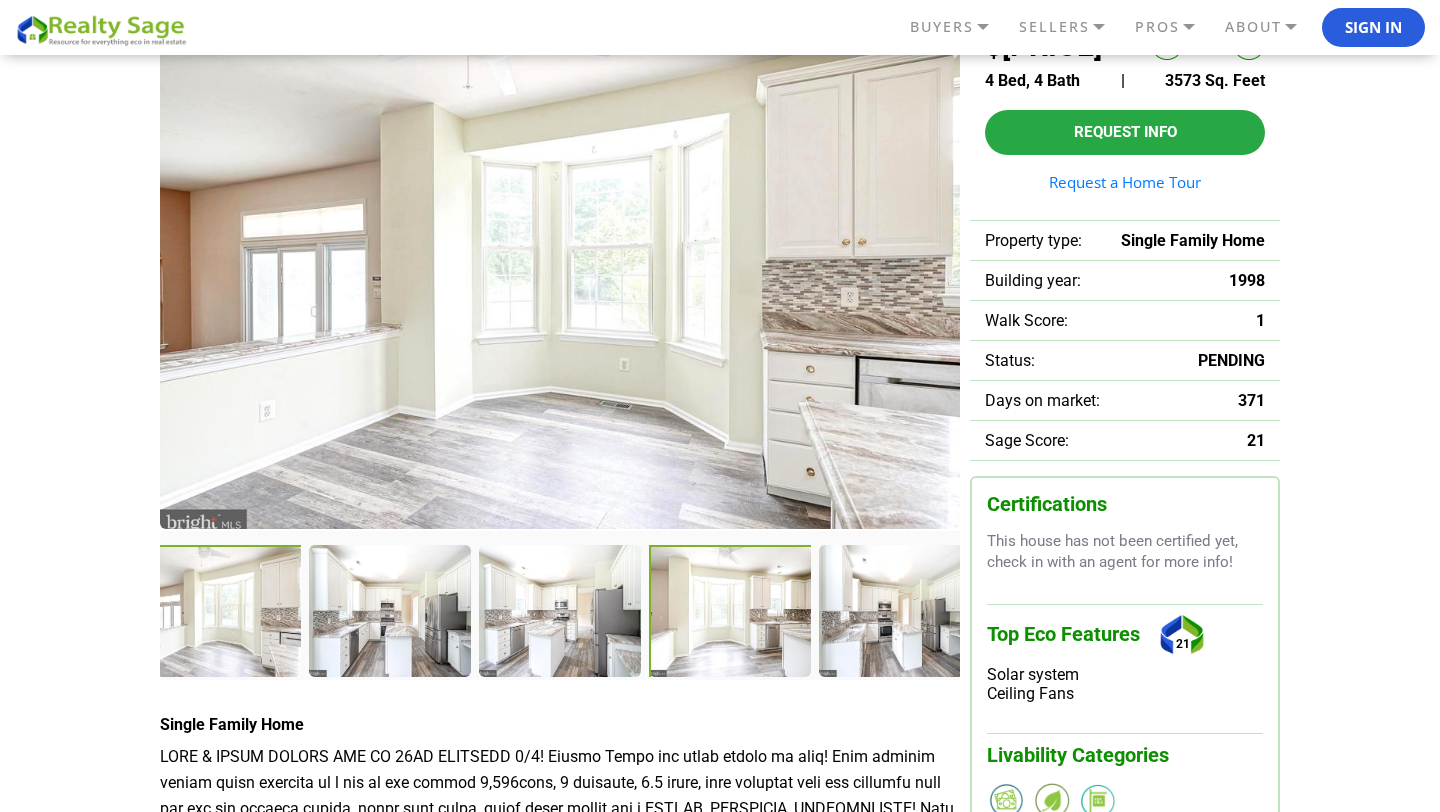 click at bounding box center (732, 613) 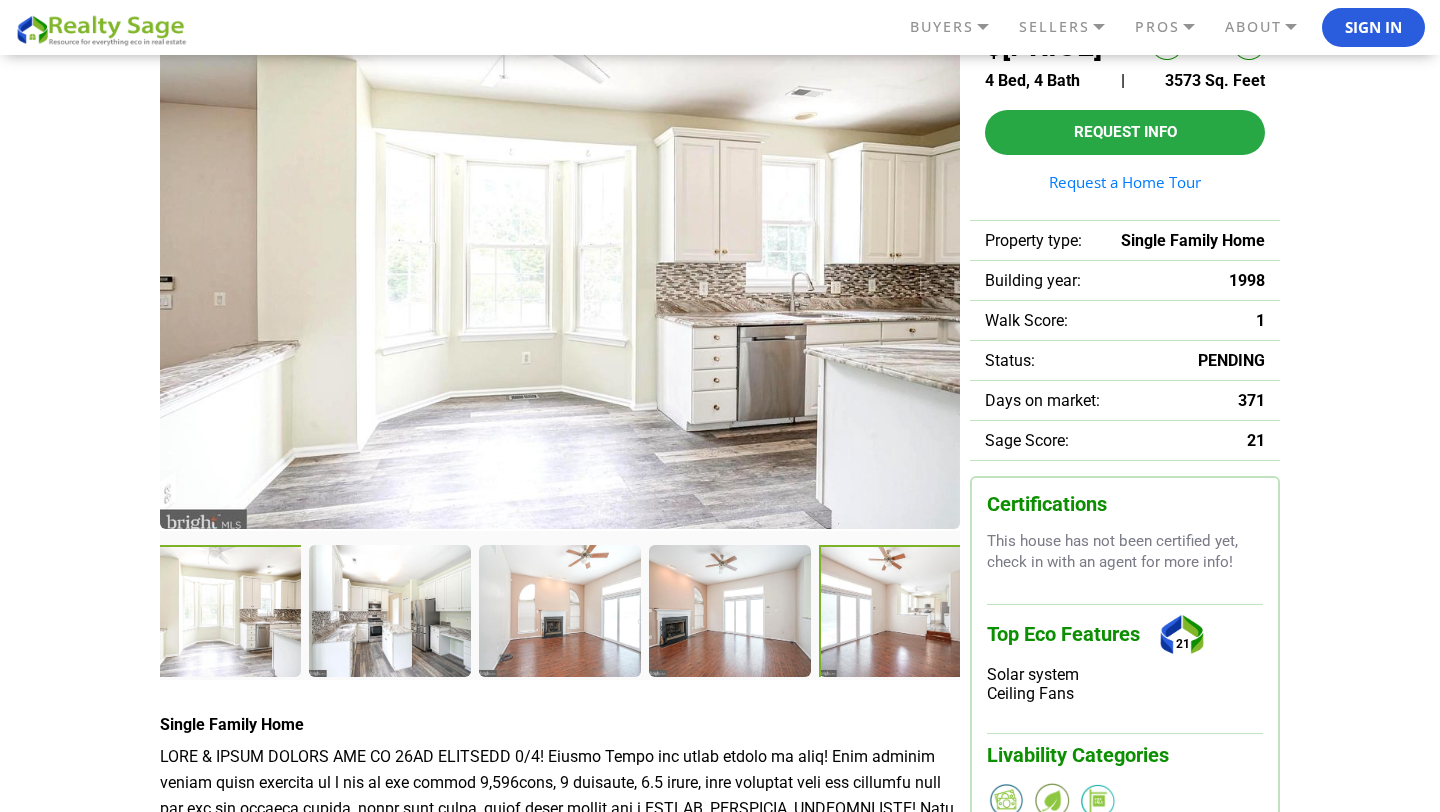 click at bounding box center [902, 613] 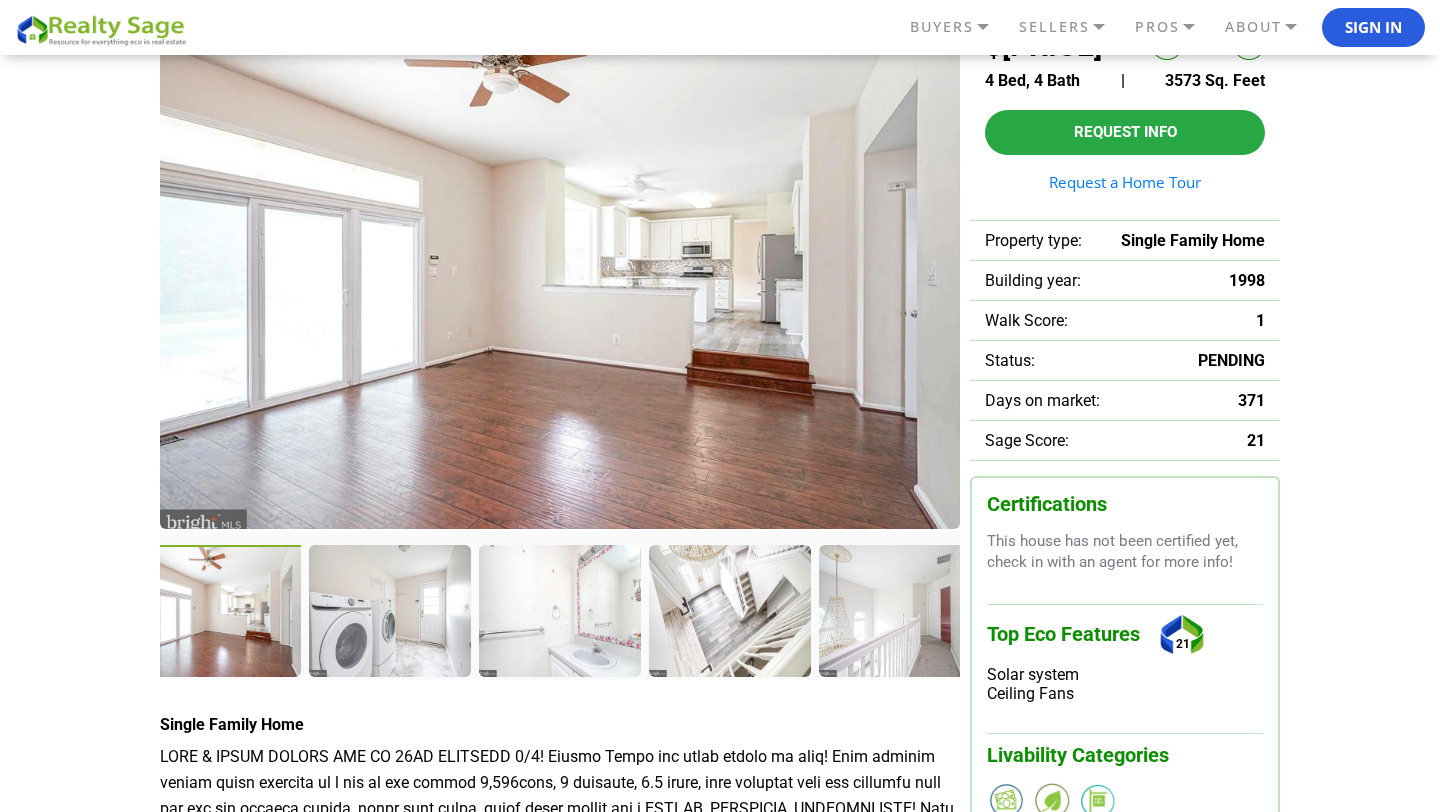 click at bounding box center (899, 610) 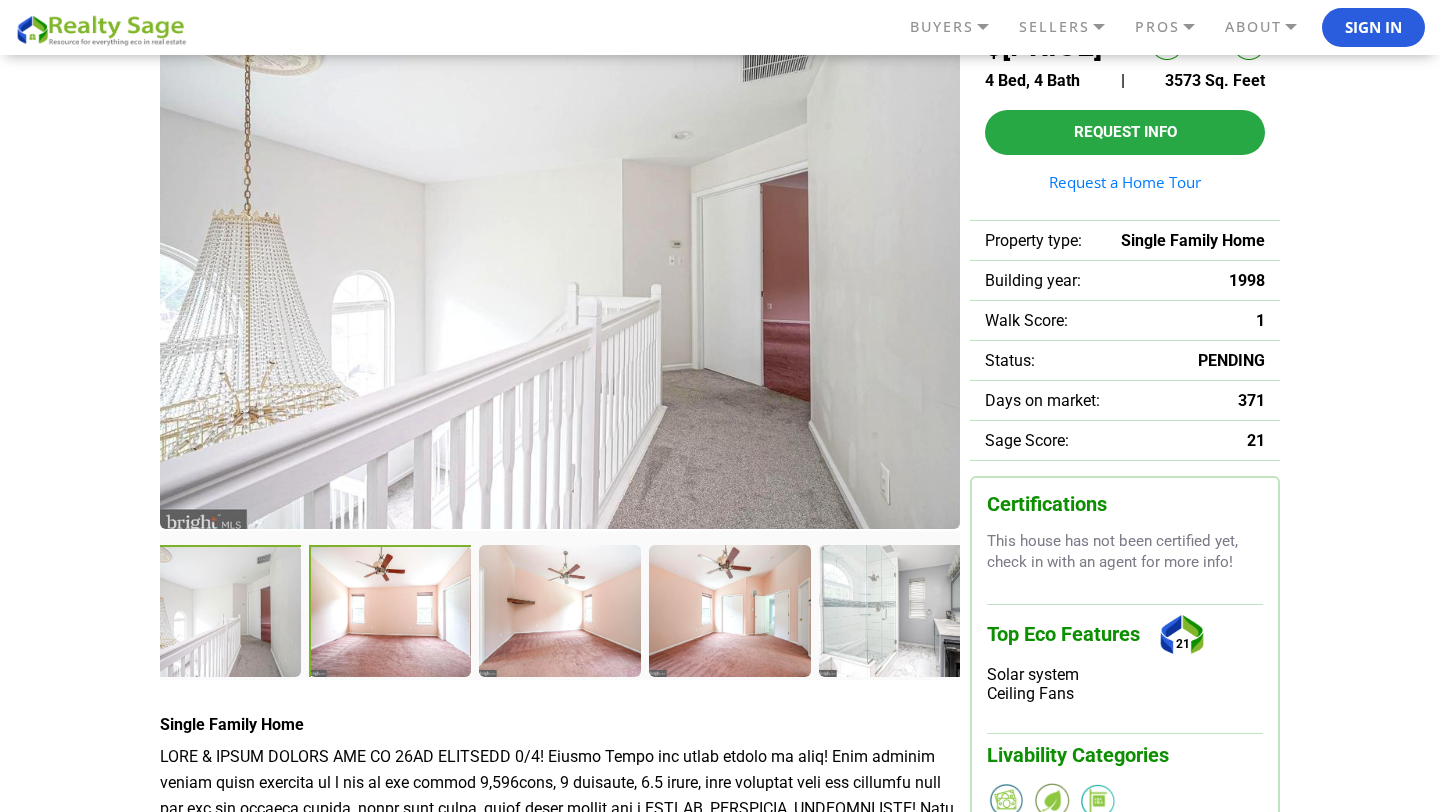 click at bounding box center (392, 613) 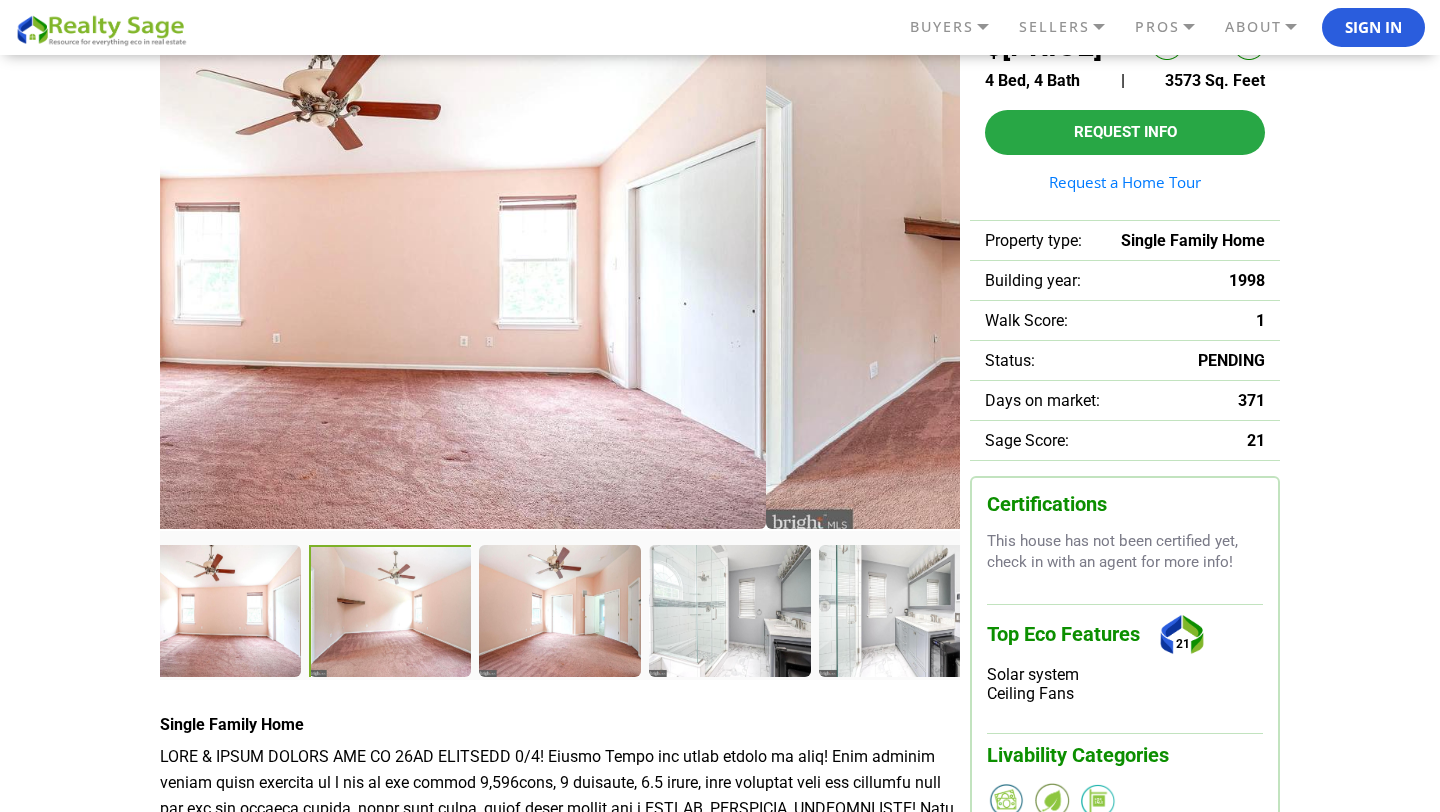 click at bounding box center [392, 613] 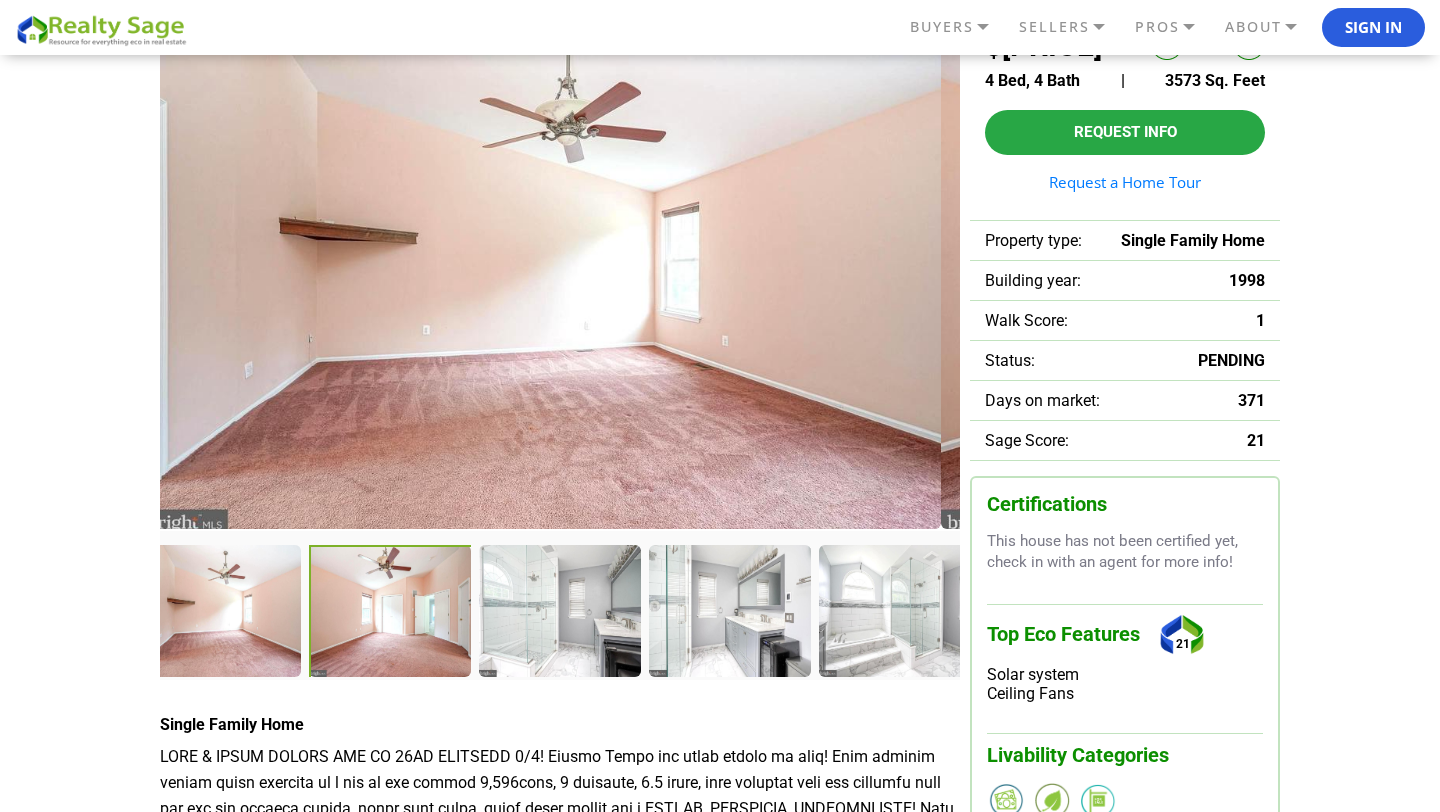 click at bounding box center [392, 613] 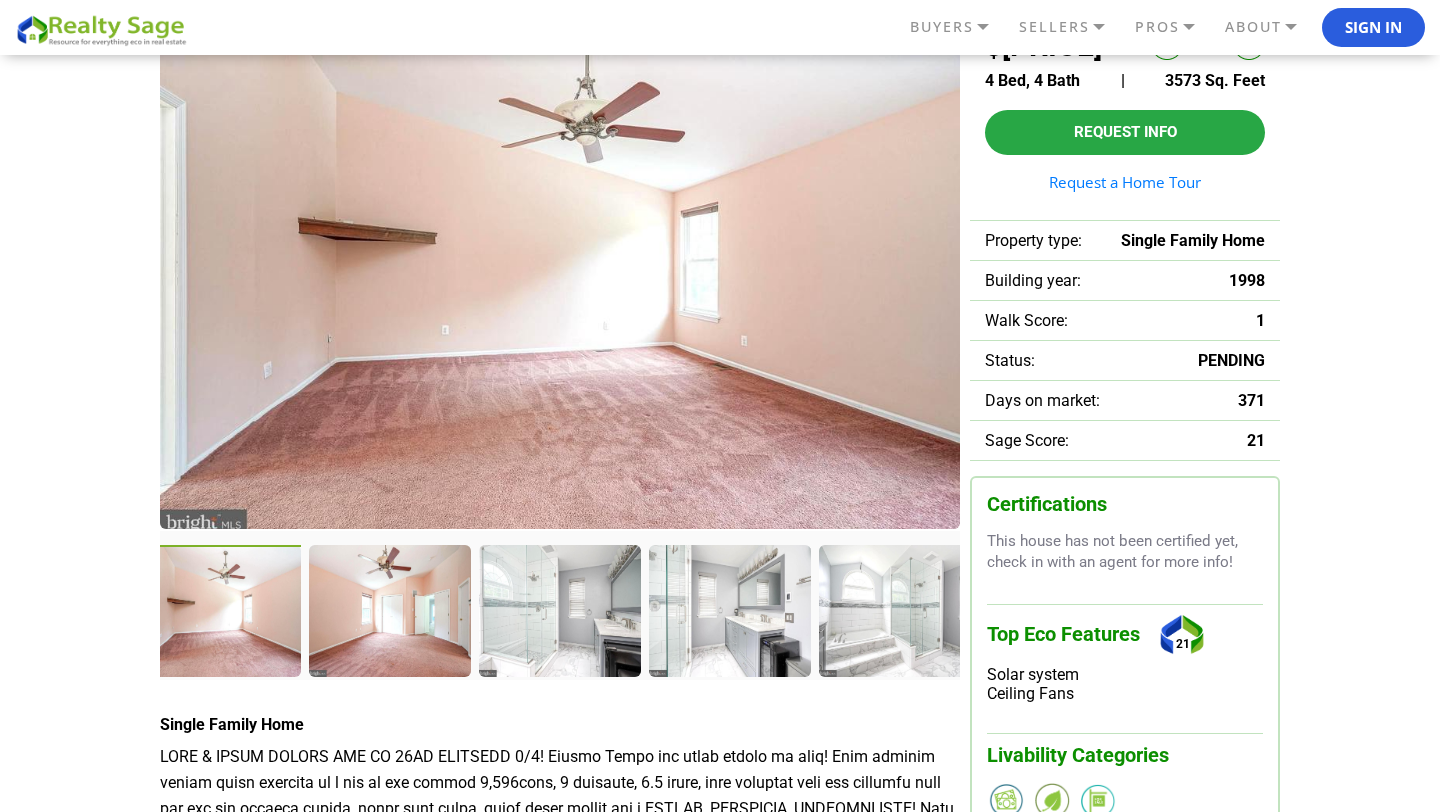 click on "[NUMBER] [STREET], [CITY], [STATE] [POSTAL CODE]
$[PRICE] | 1 4" at bounding box center [720, 2086] 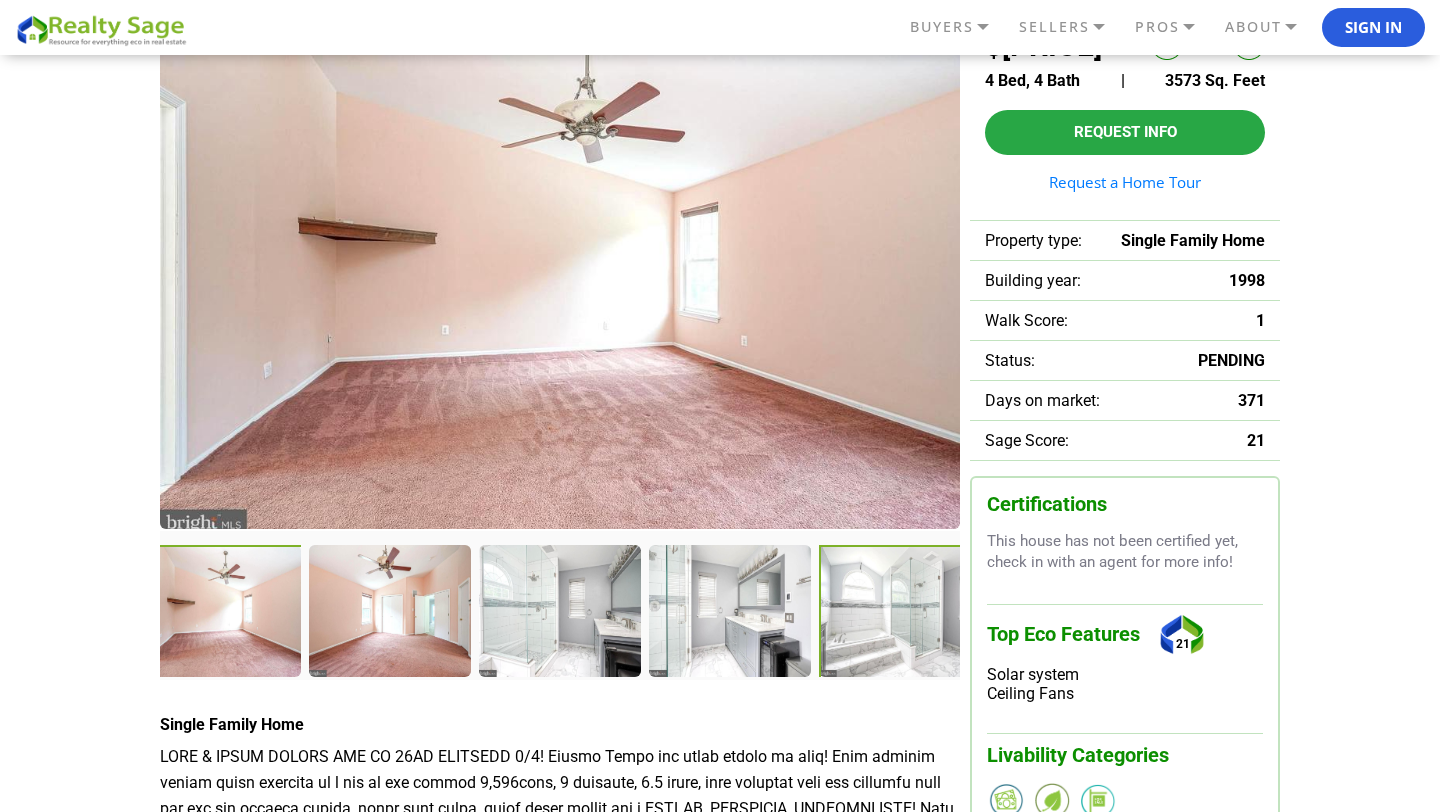 click at bounding box center [902, 613] 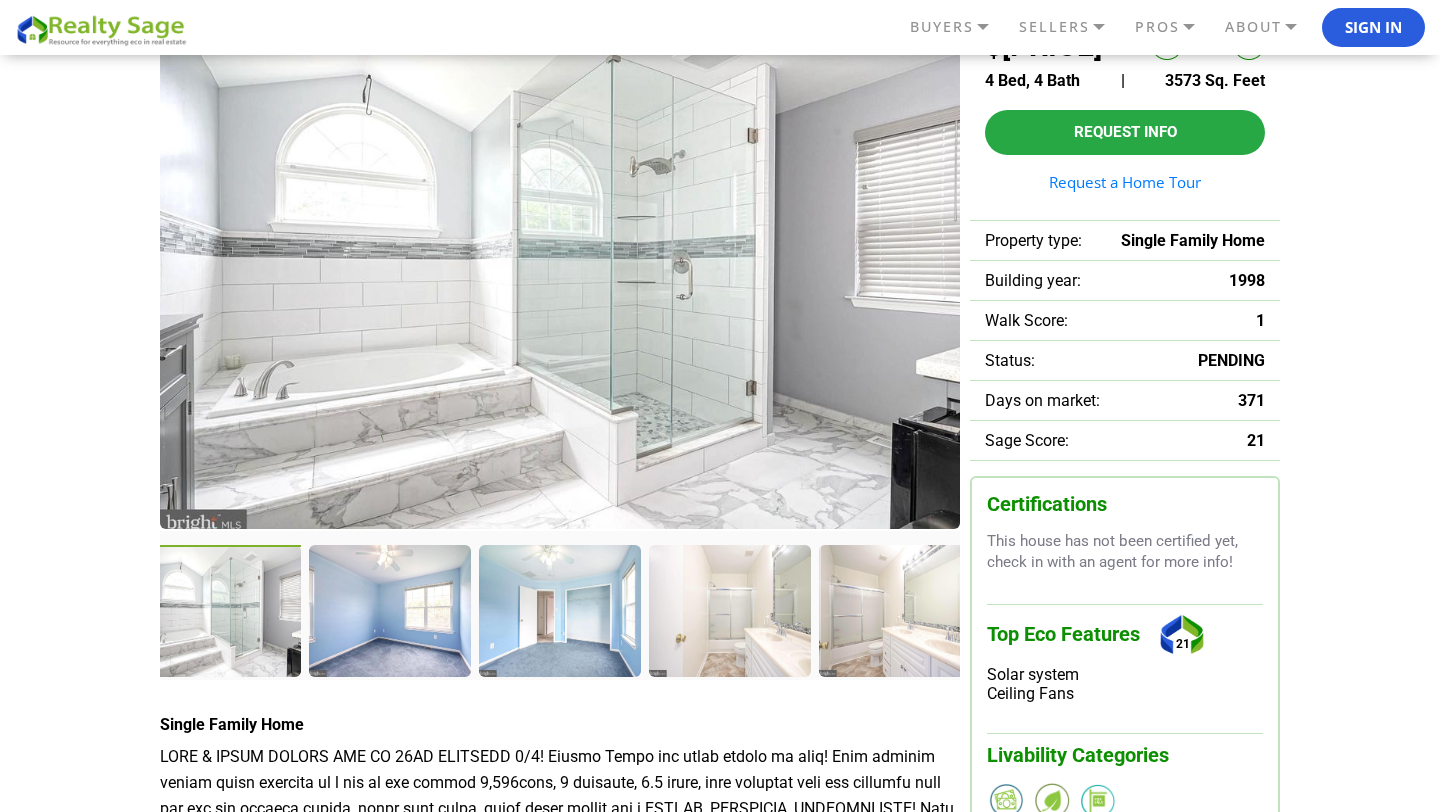 click at bounding box center [899, 610] 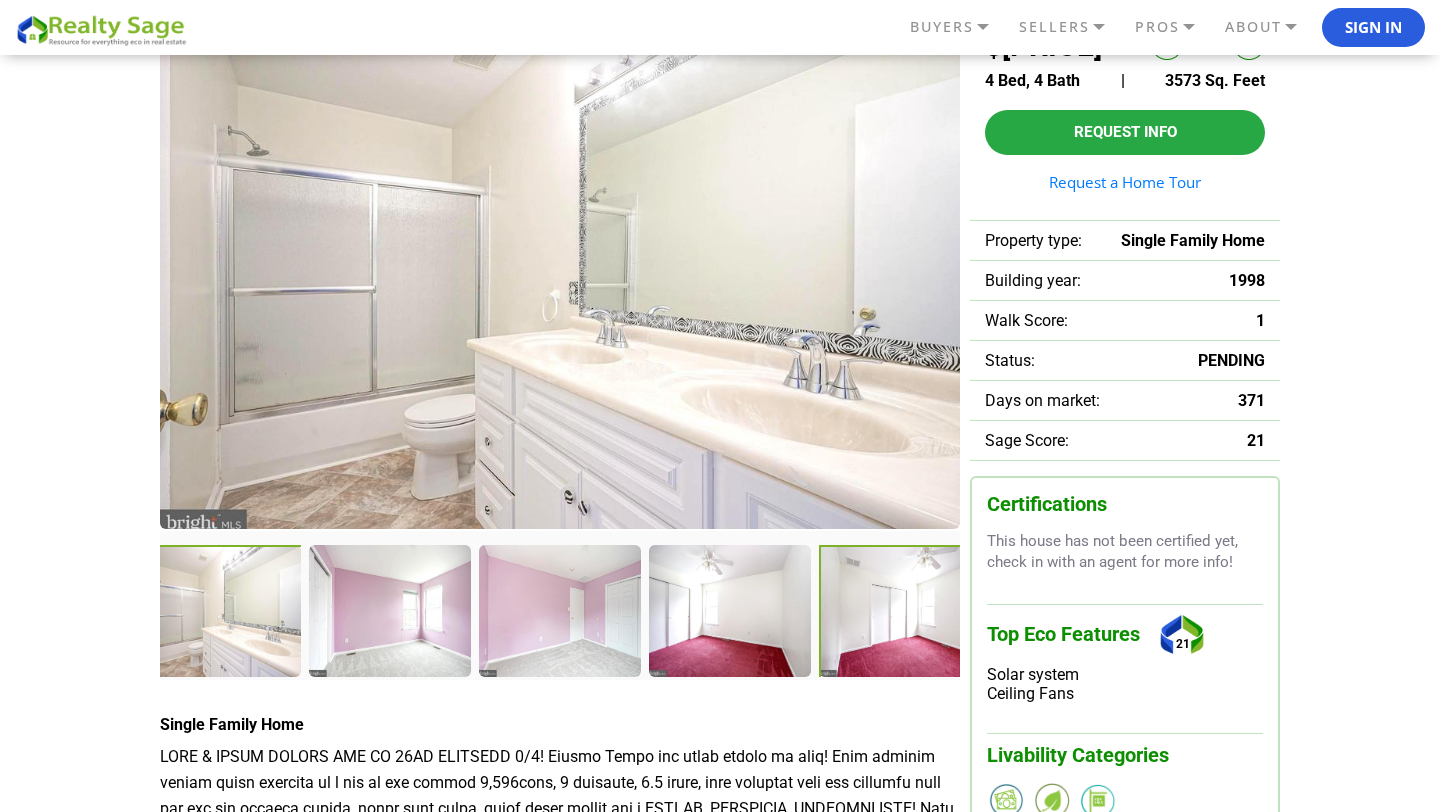 click at bounding box center [901, 612] 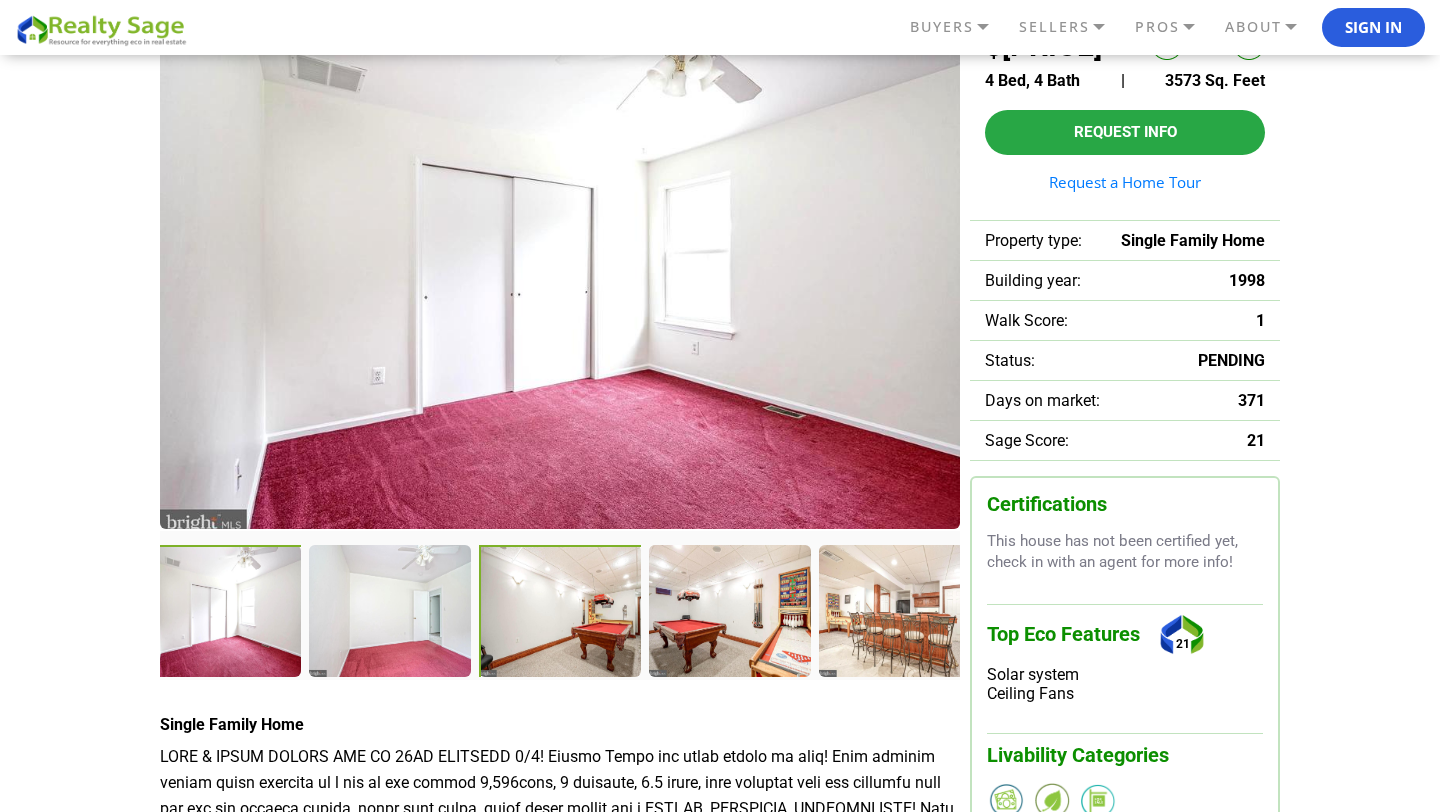 click at bounding box center (562, 613) 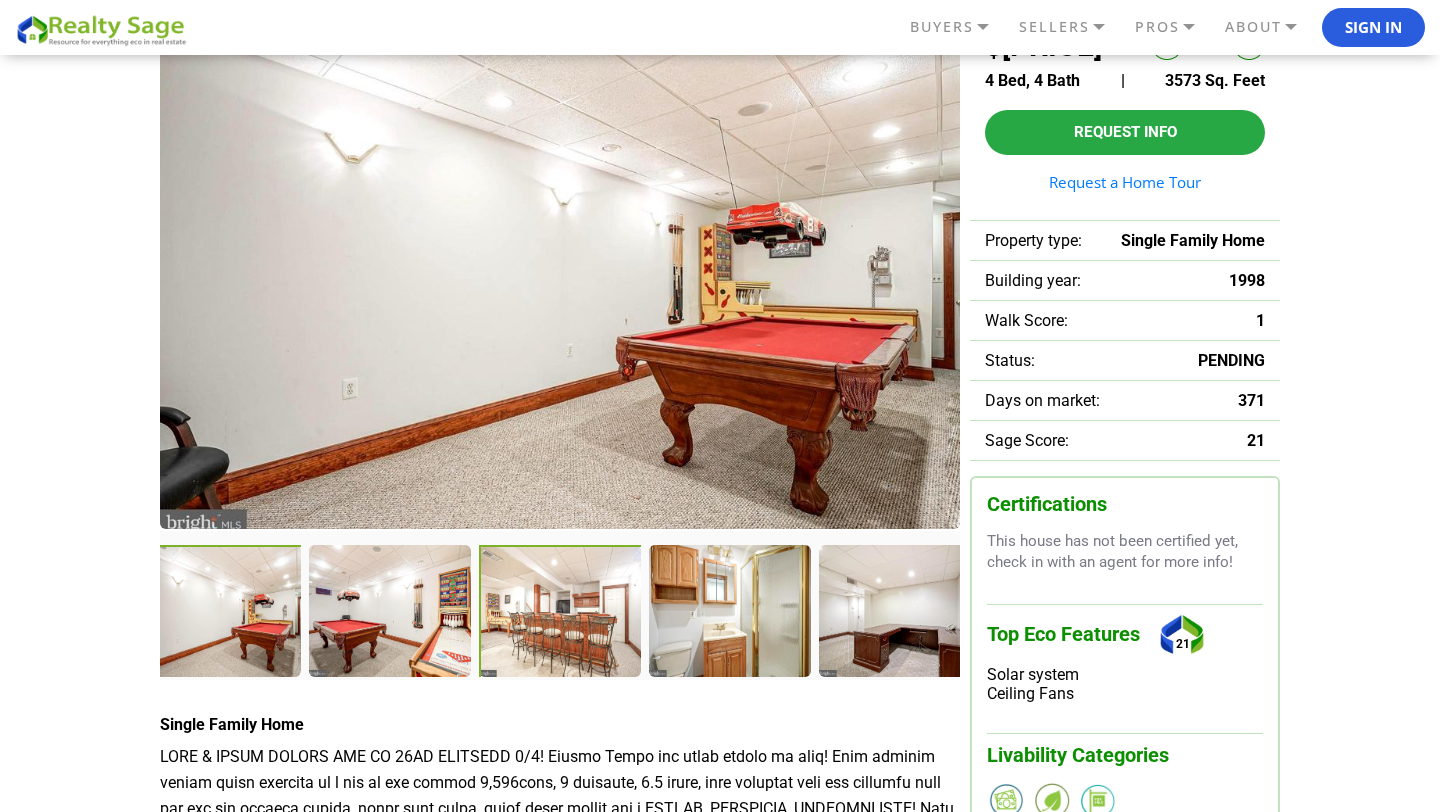 click at bounding box center (562, 613) 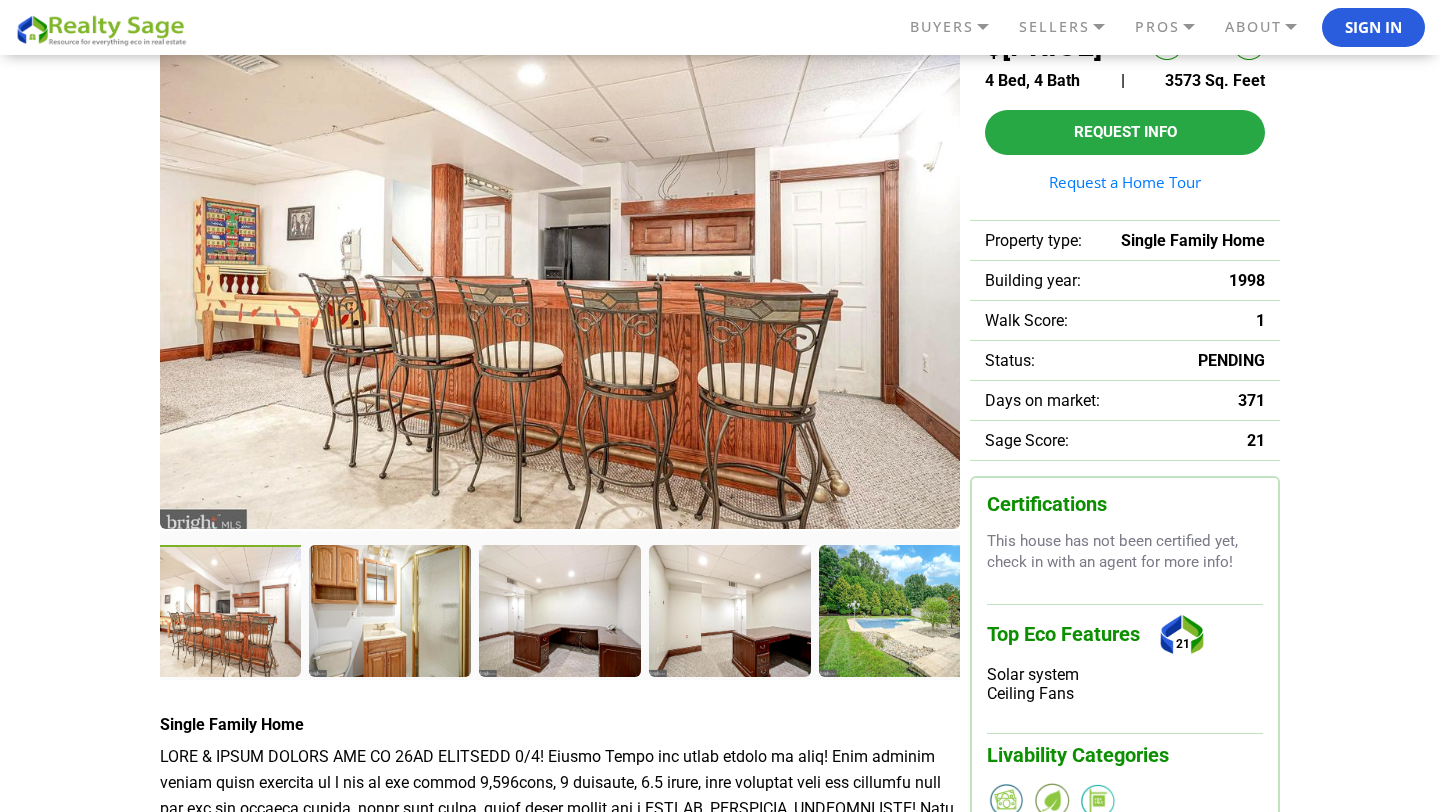 click at bounding box center [222, 613] 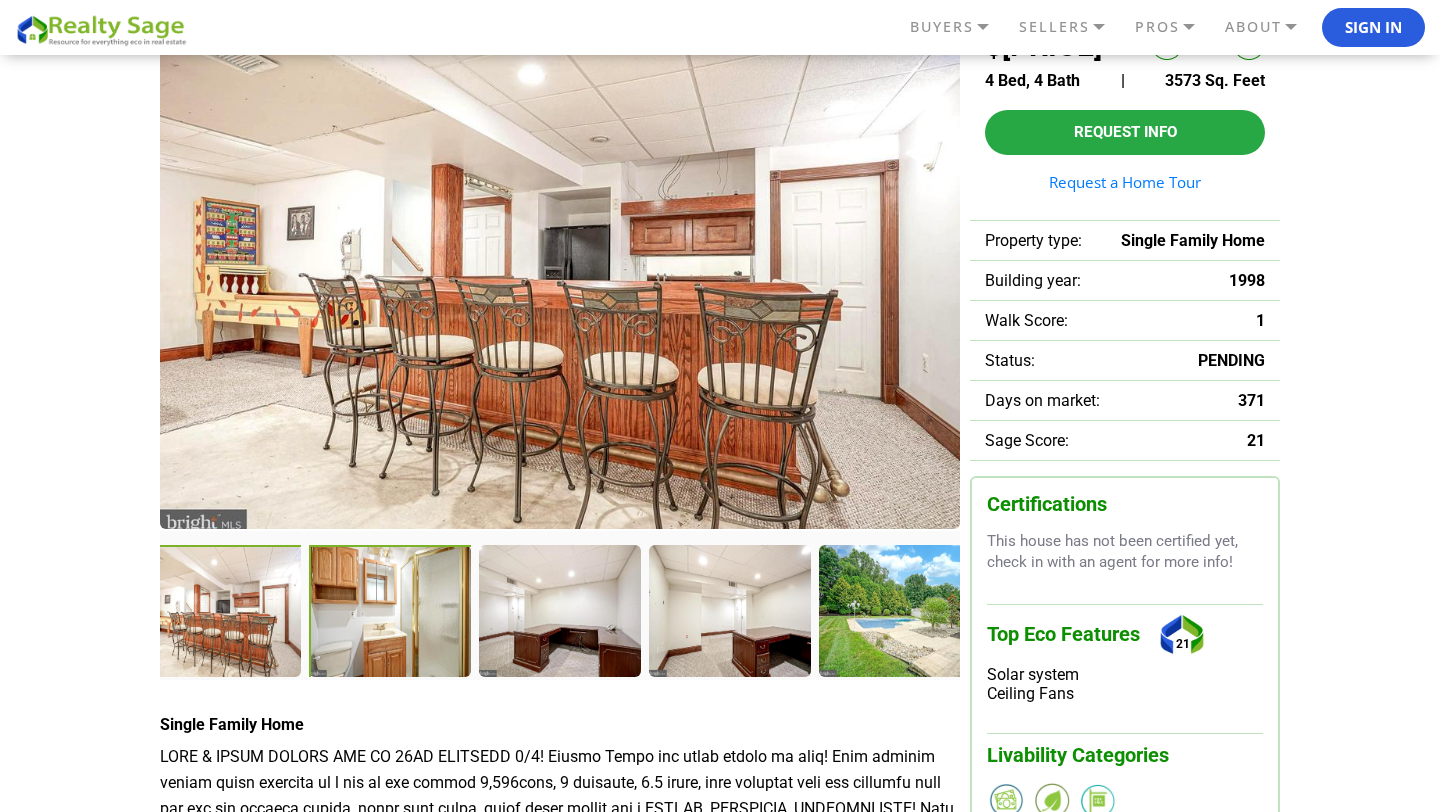 click at bounding box center [392, 613] 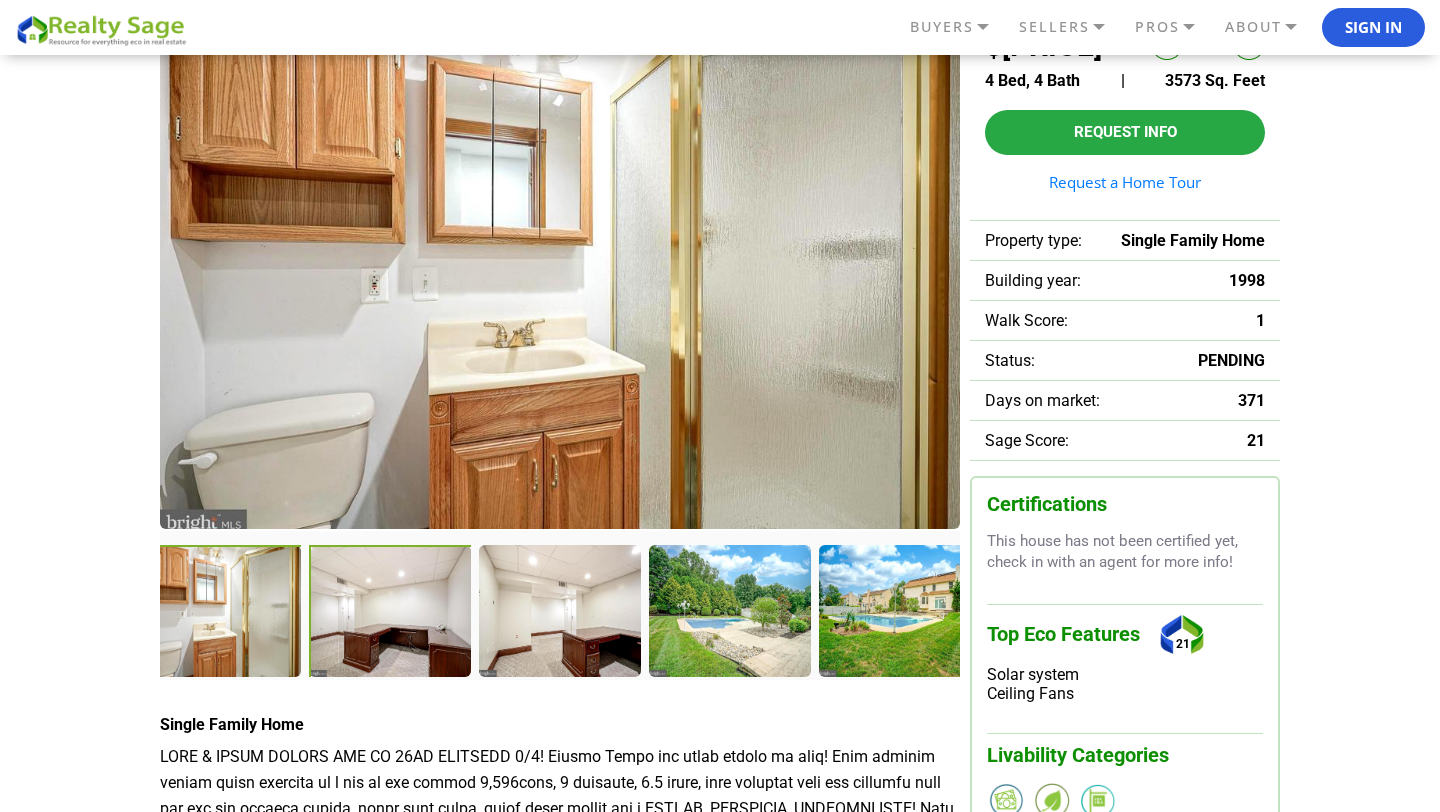 click at bounding box center [392, 613] 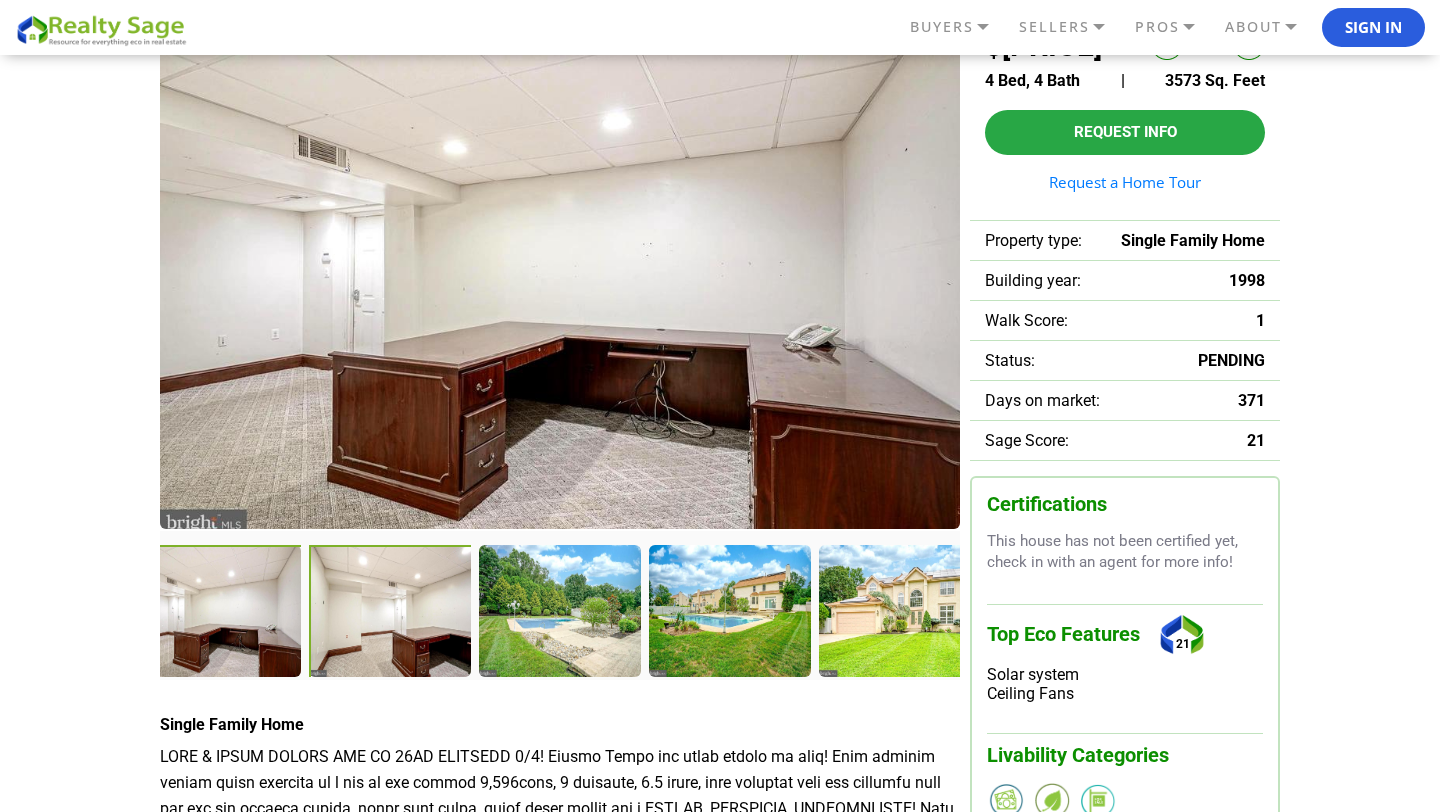 click at bounding box center [392, 613] 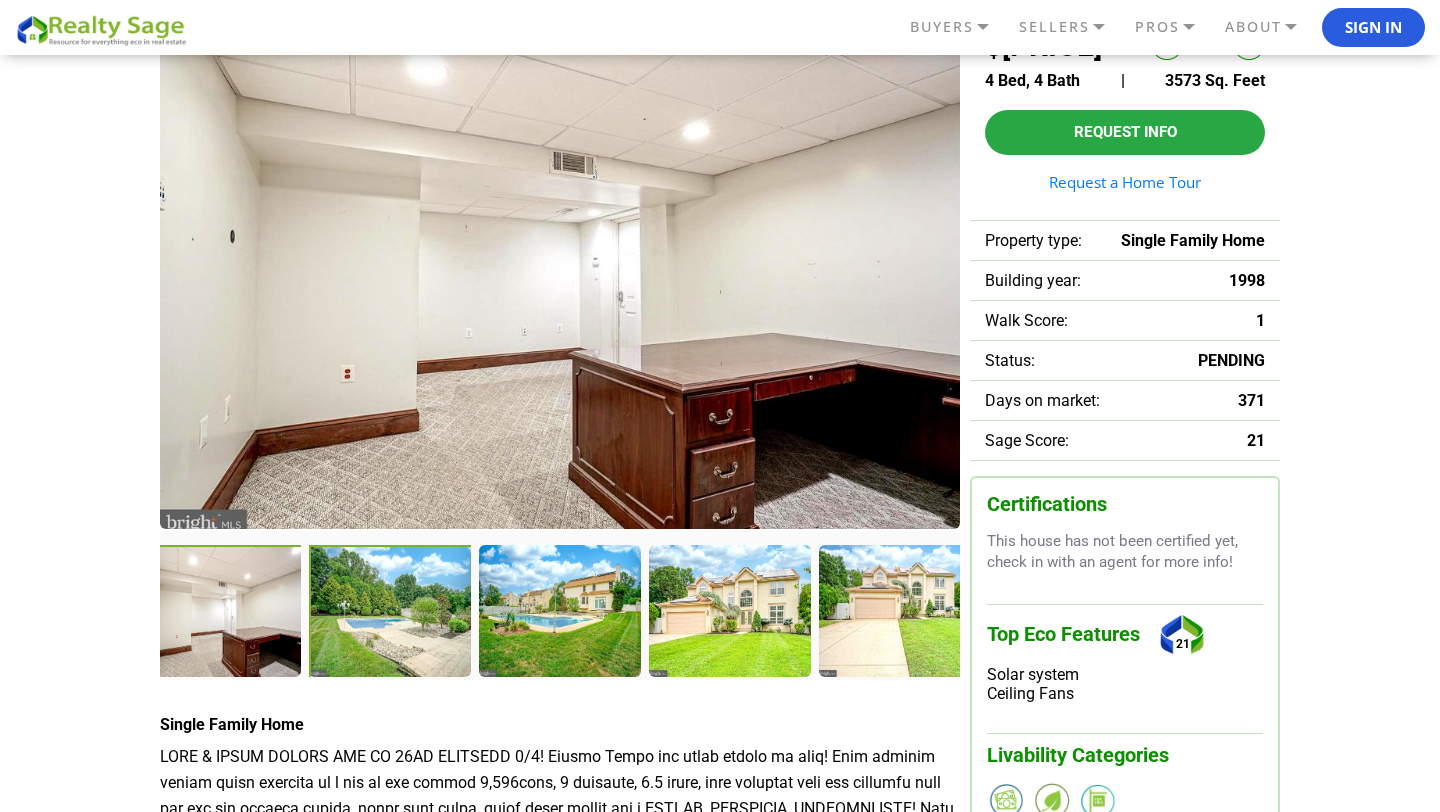click at bounding box center (392, 613) 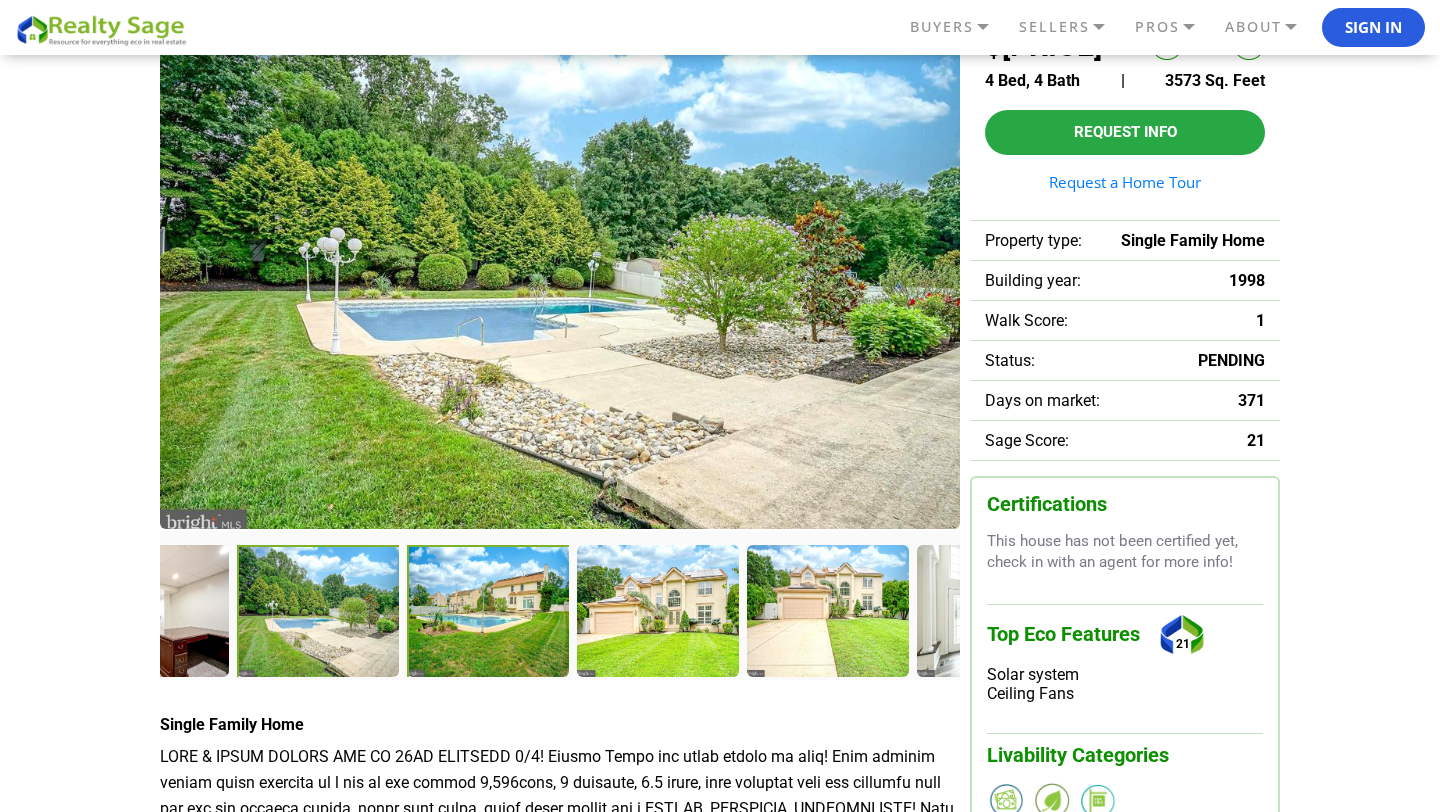 click at bounding box center (490, 613) 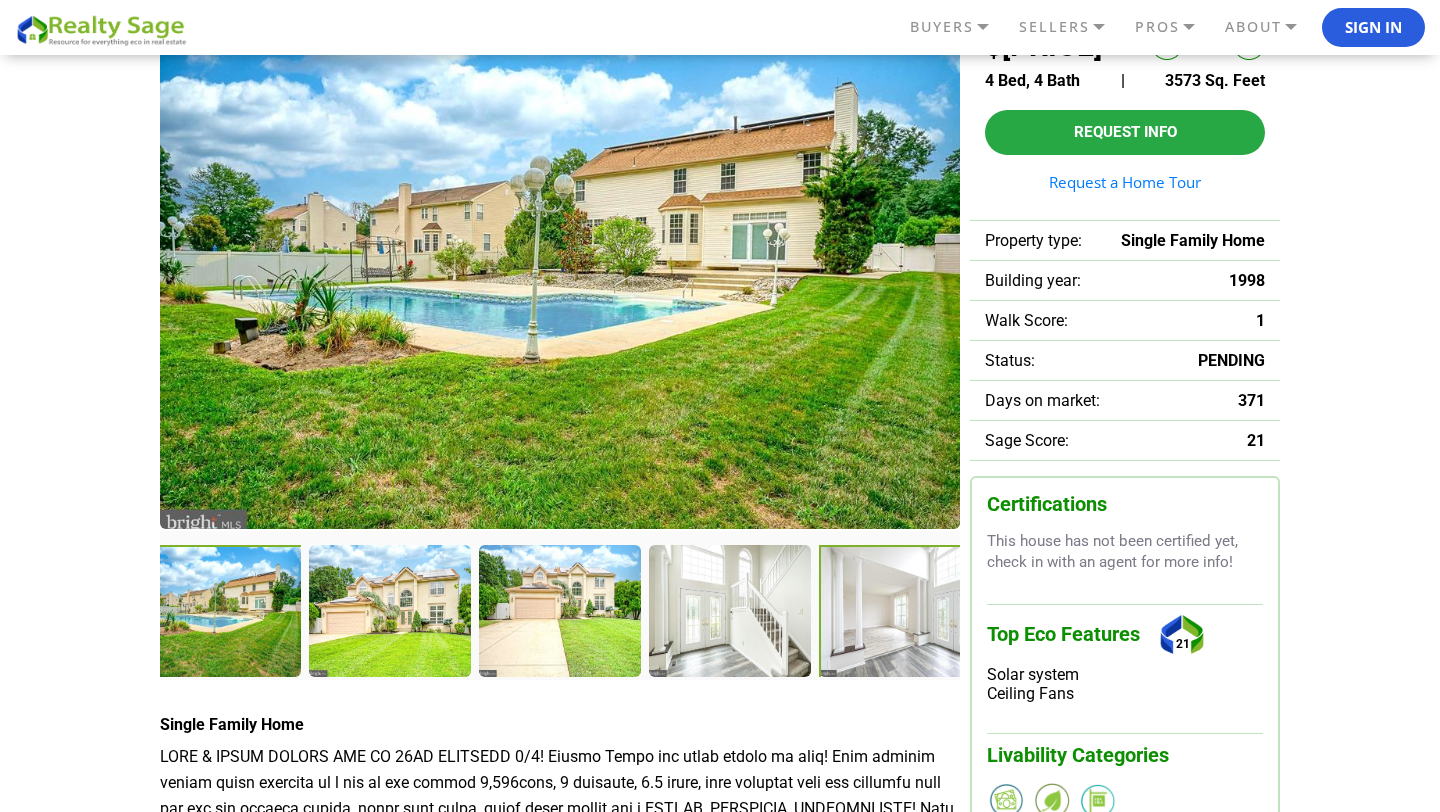 click at bounding box center (902, 613) 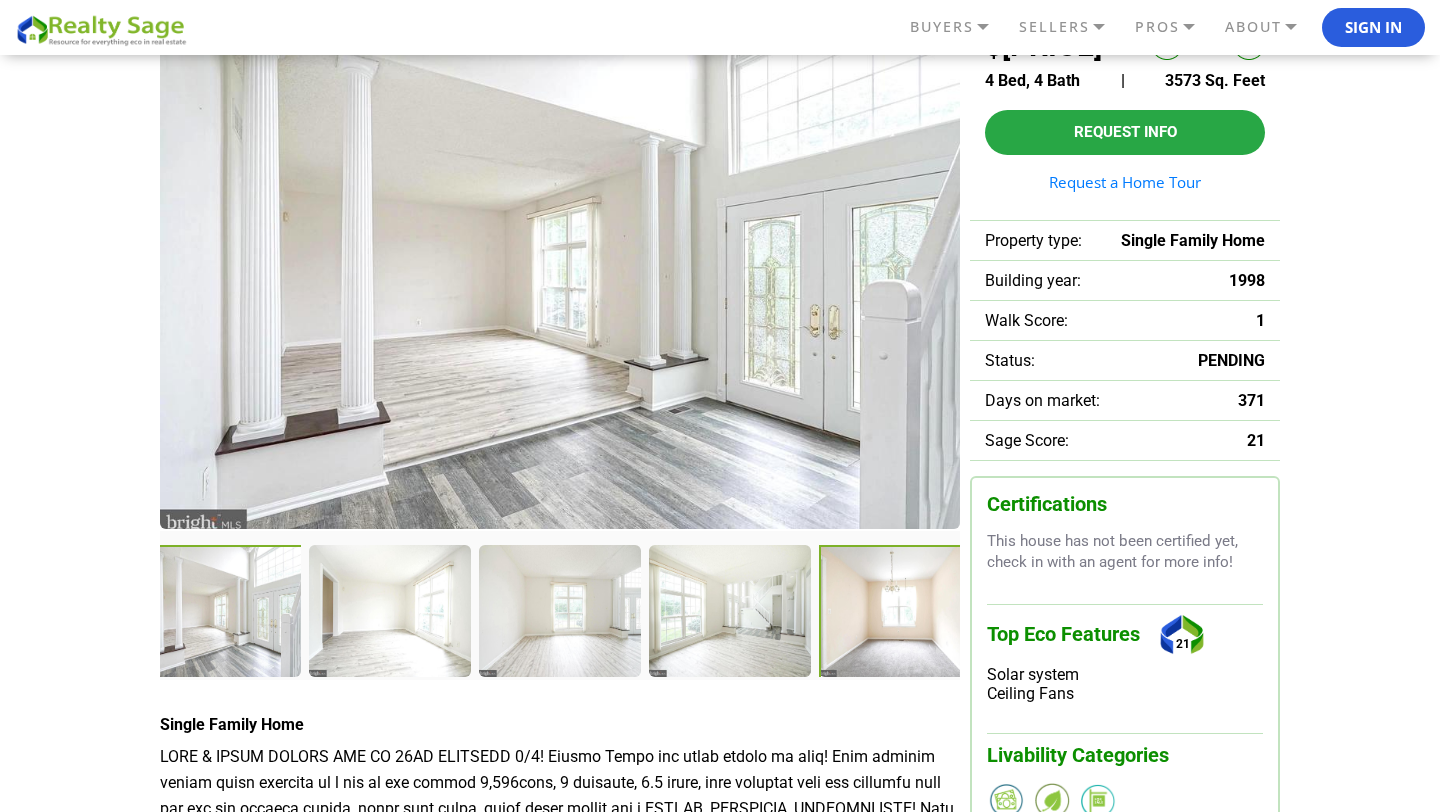 click at bounding box center [901, 612] 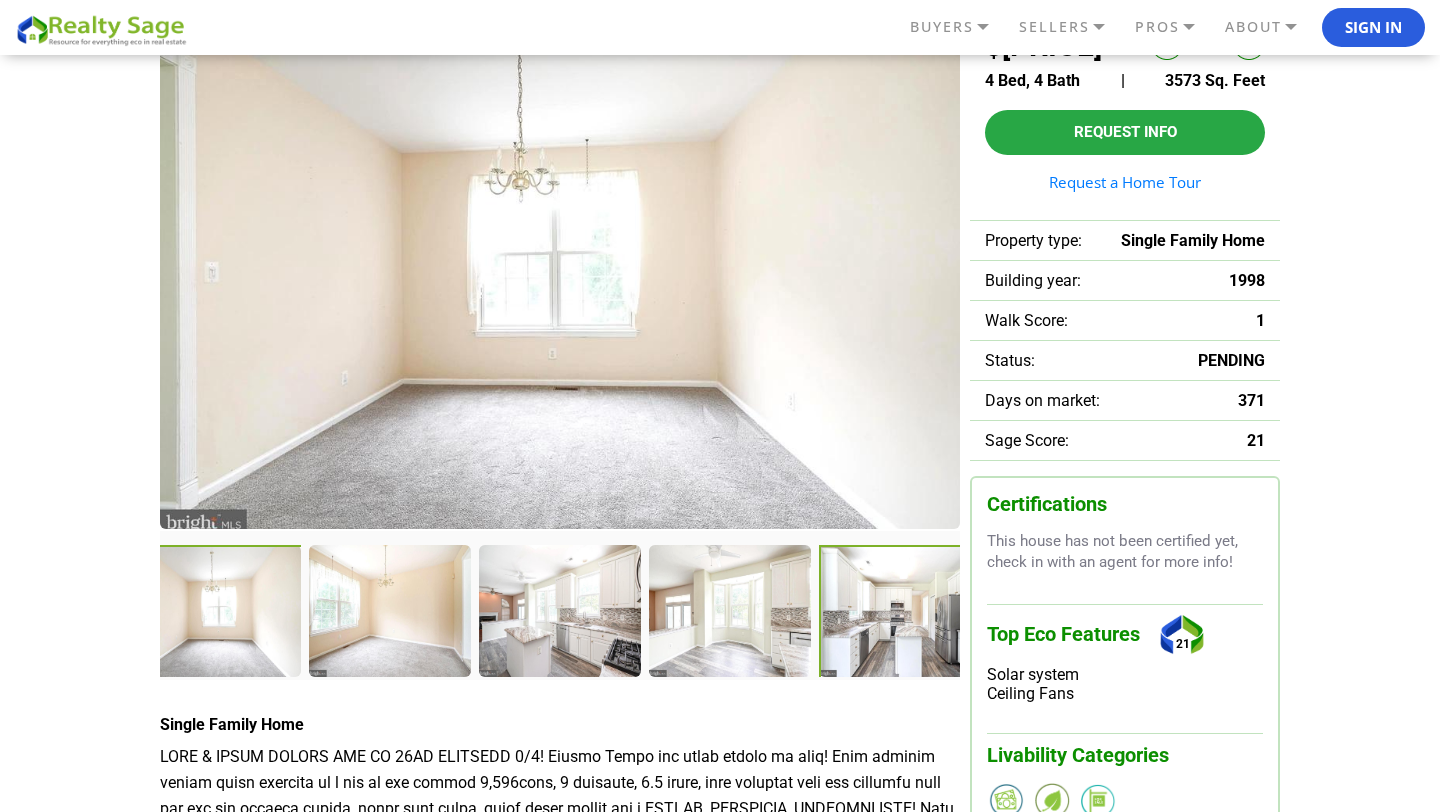 click at bounding box center (901, 612) 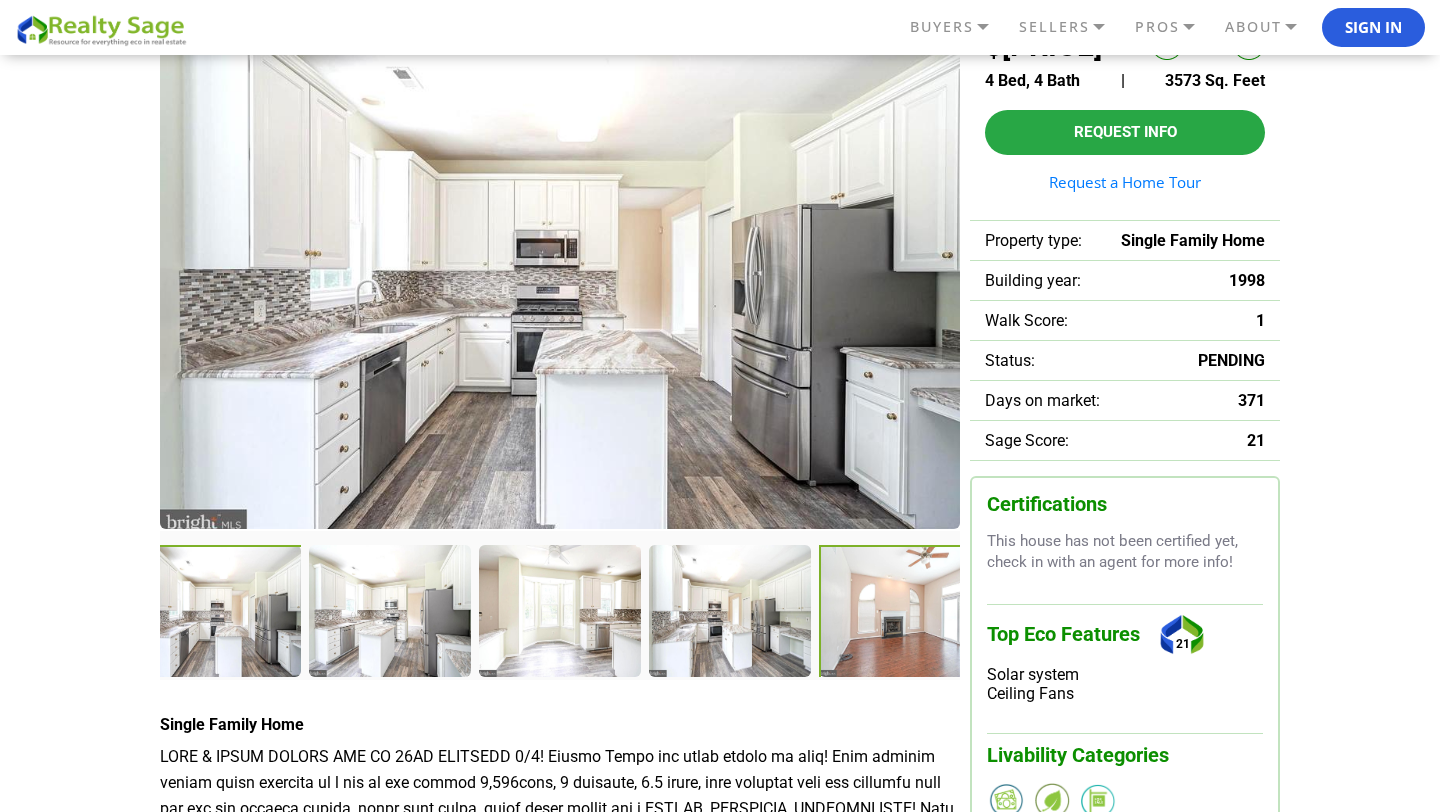 click at bounding box center (902, 613) 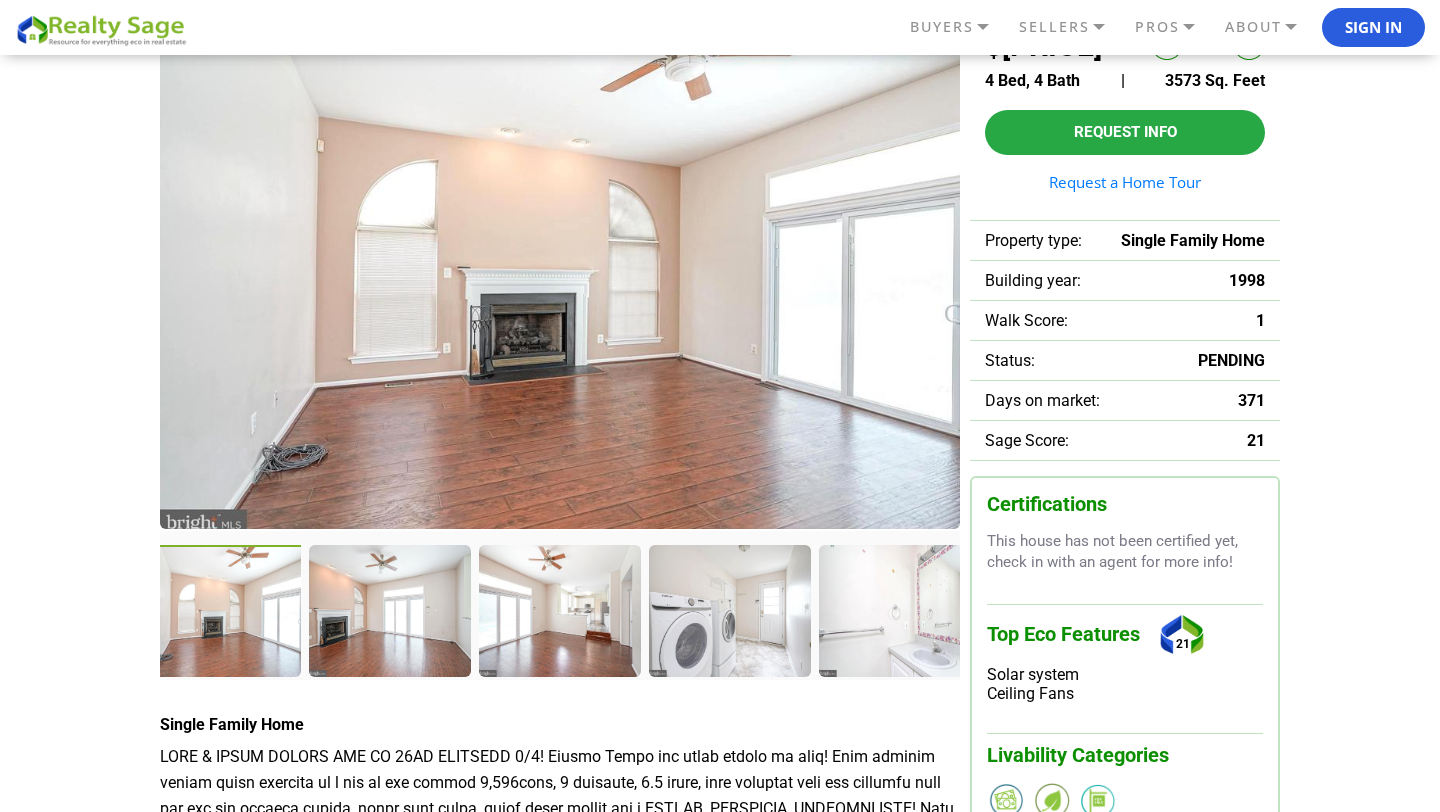 click at bounding box center [560, 271] 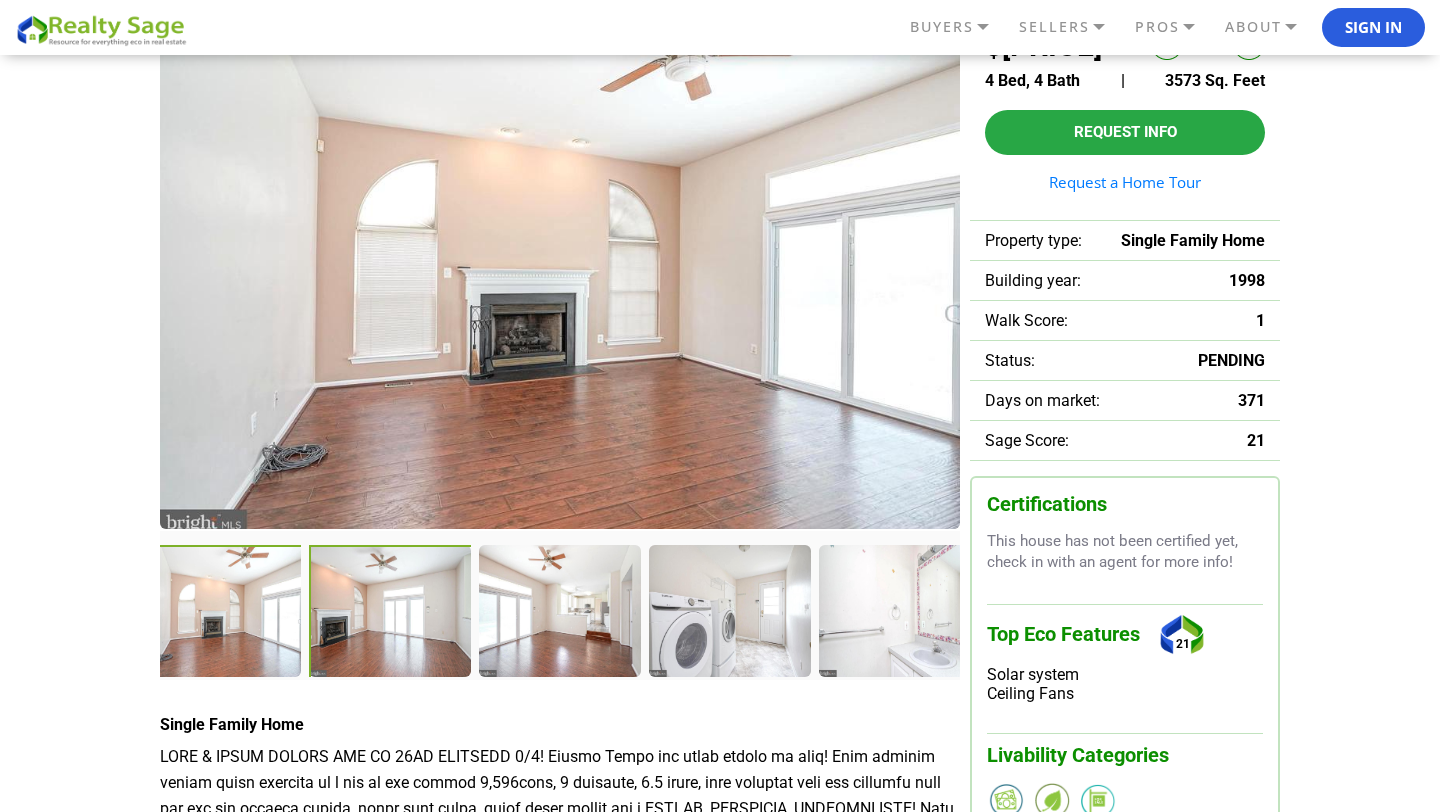 click at bounding box center (392, 613) 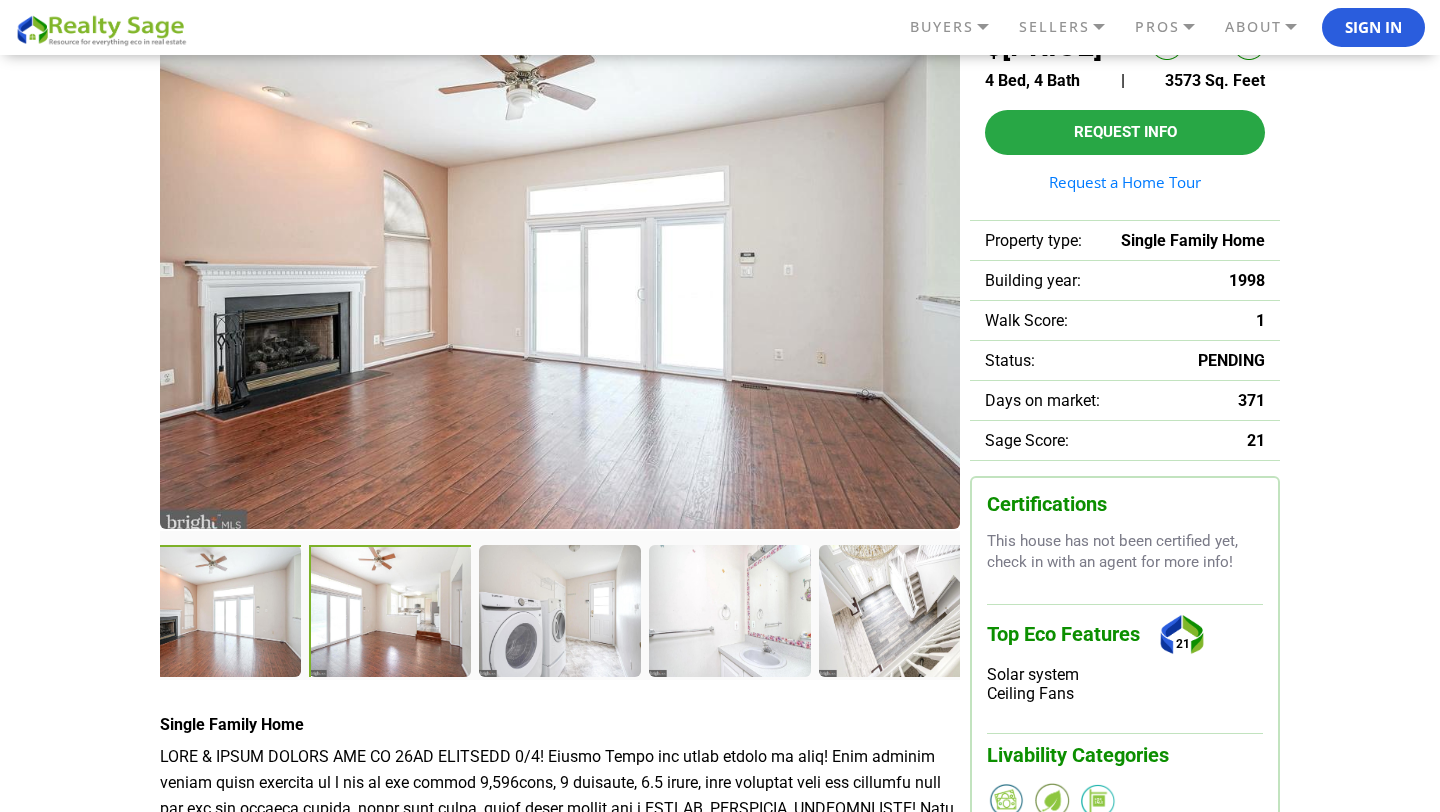 click at bounding box center (392, 613) 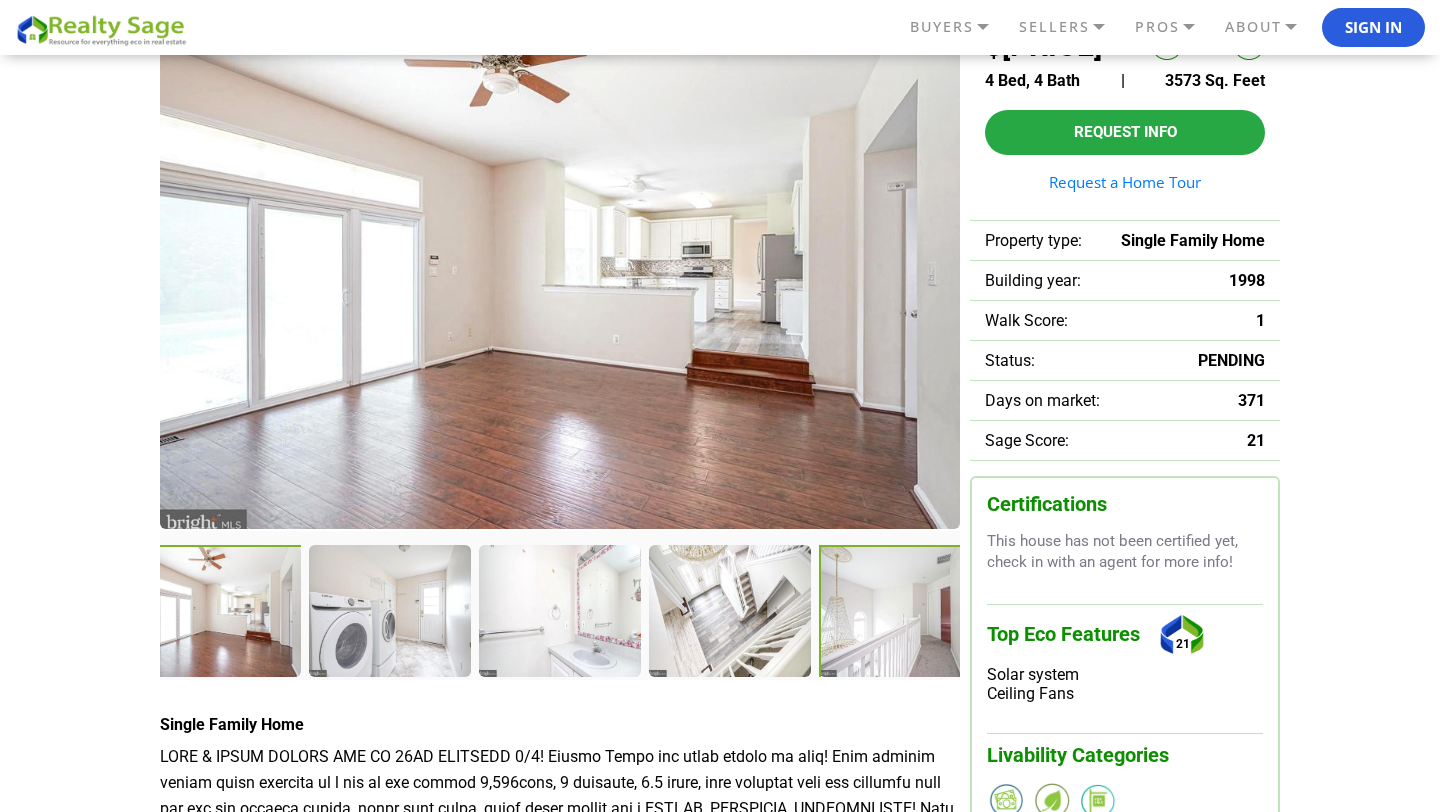 click at bounding box center [902, 613] 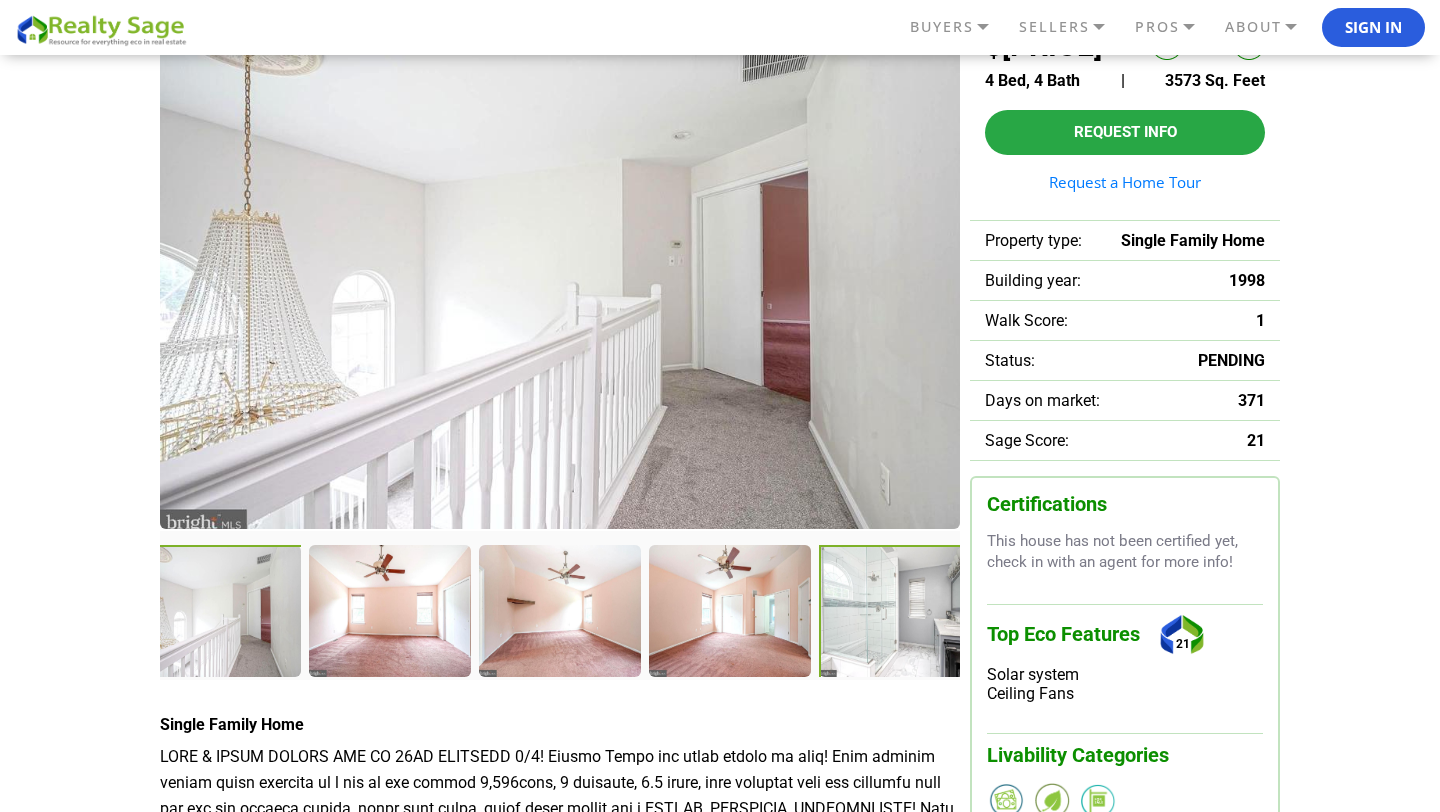click at bounding box center [901, 612] 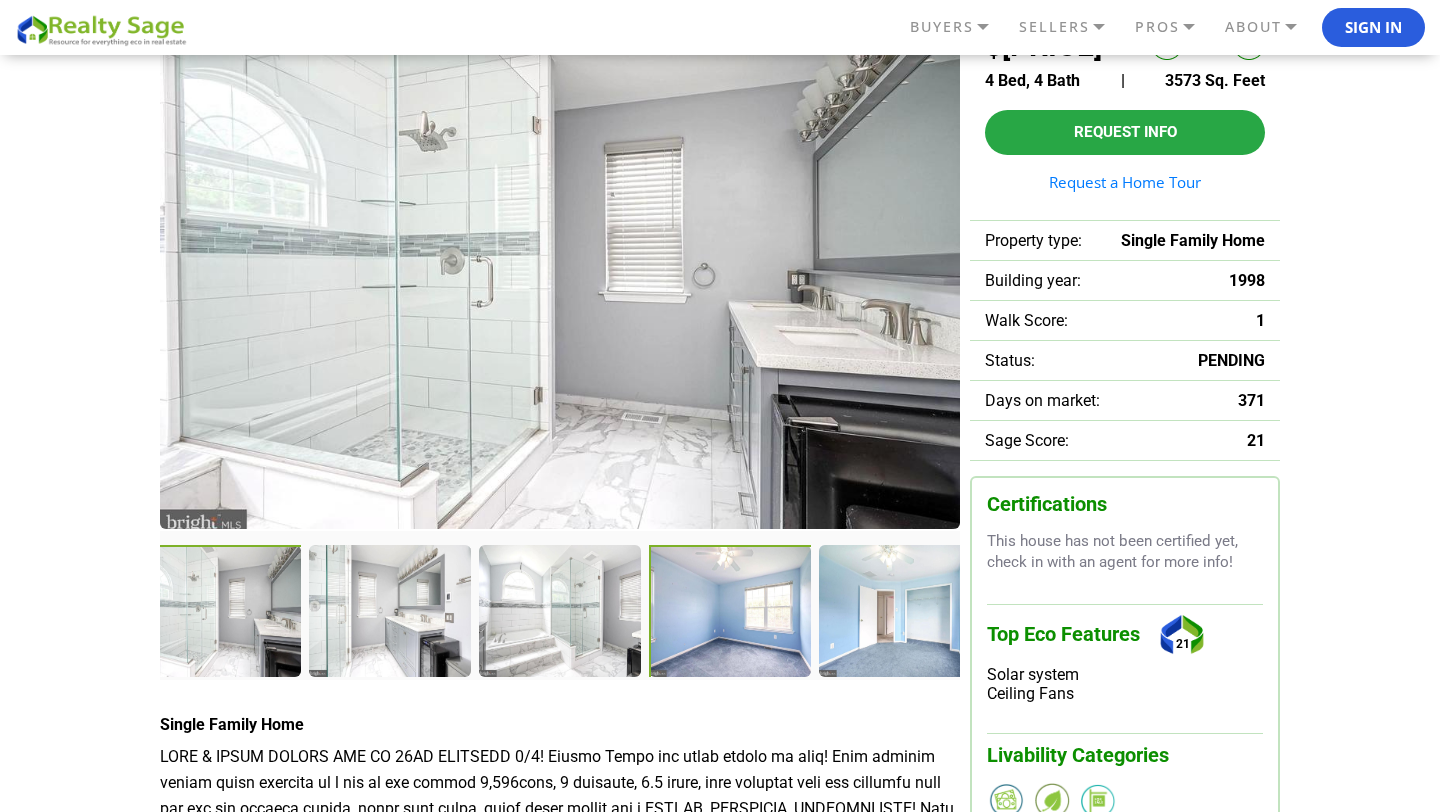 click at bounding box center [732, 613] 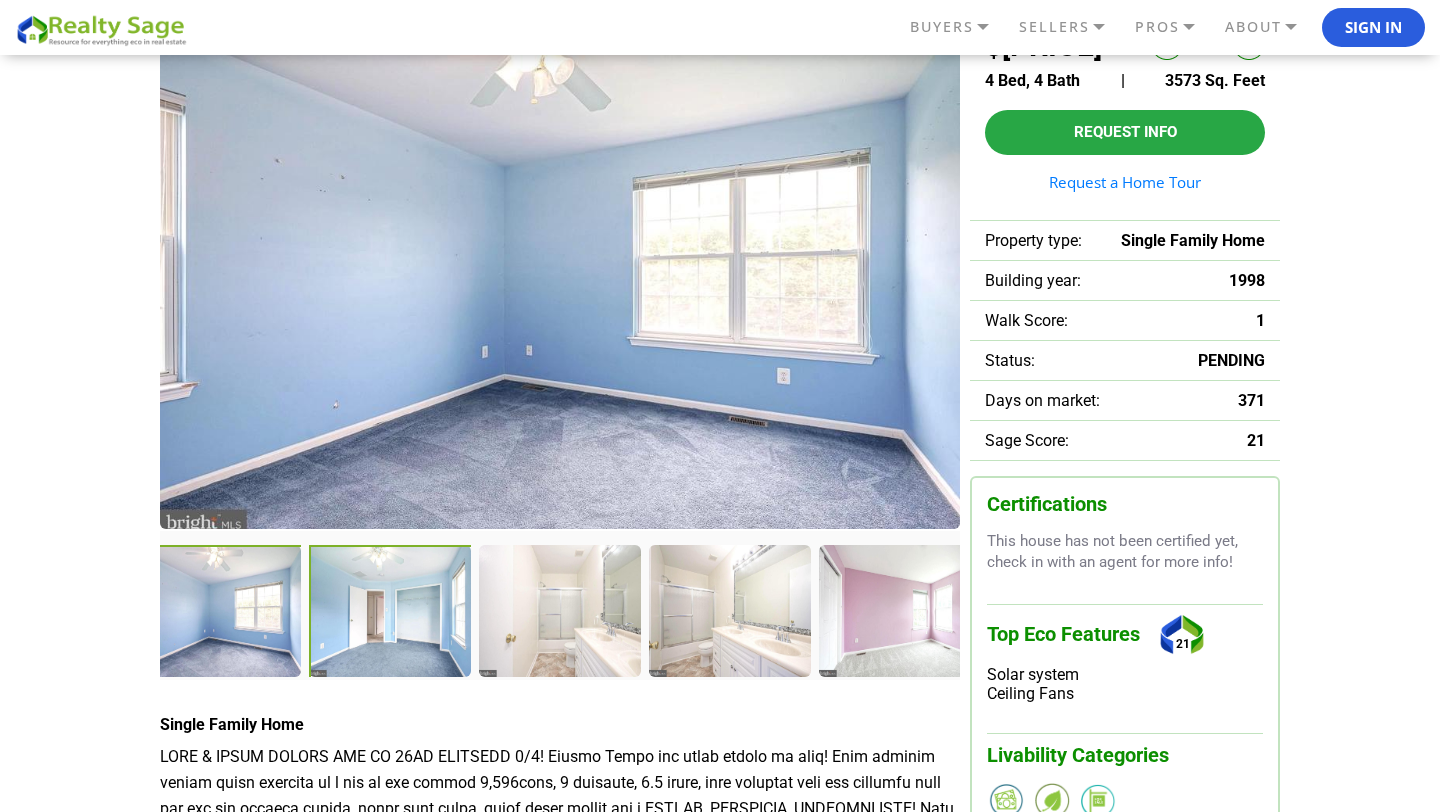 click at bounding box center (392, 613) 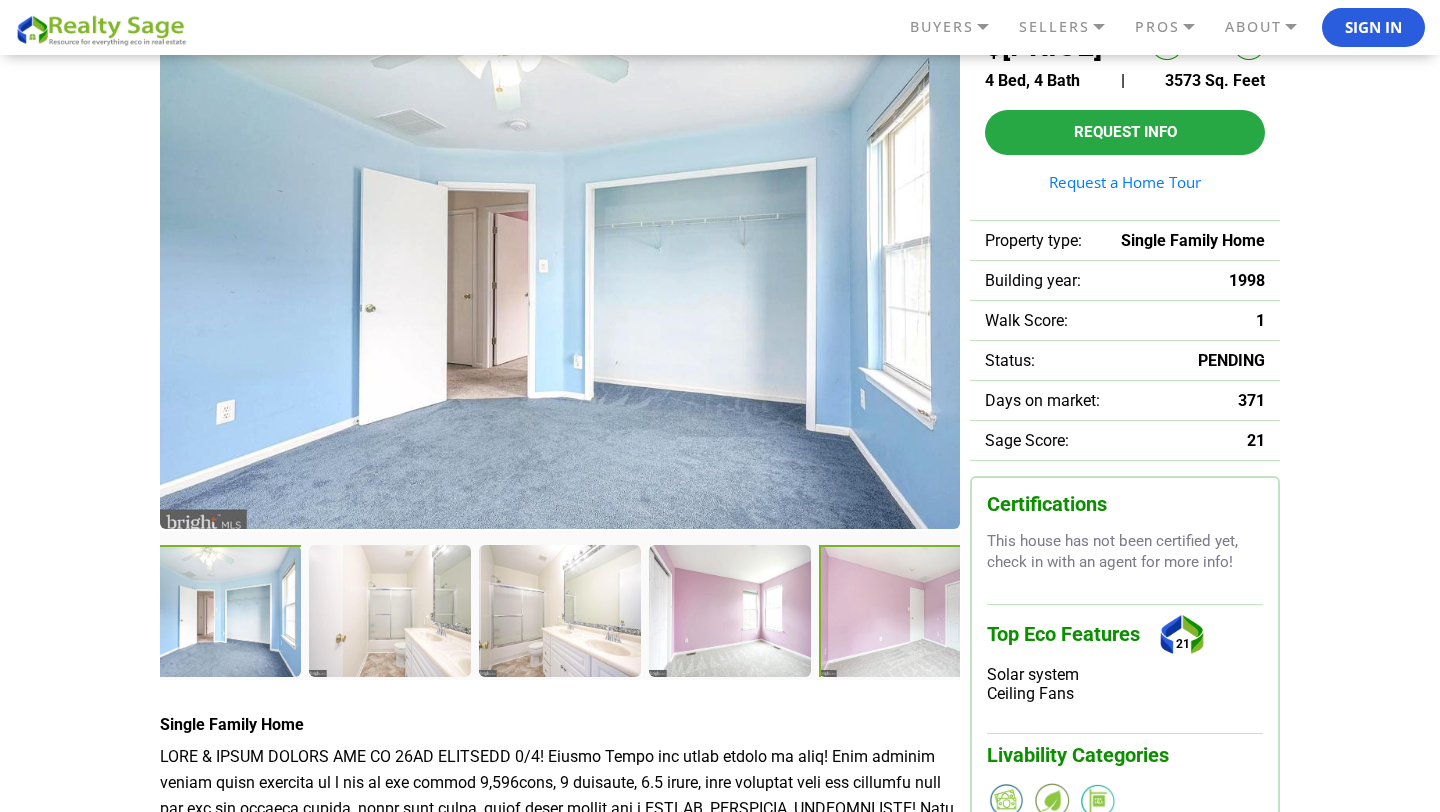 click at bounding box center (902, 613) 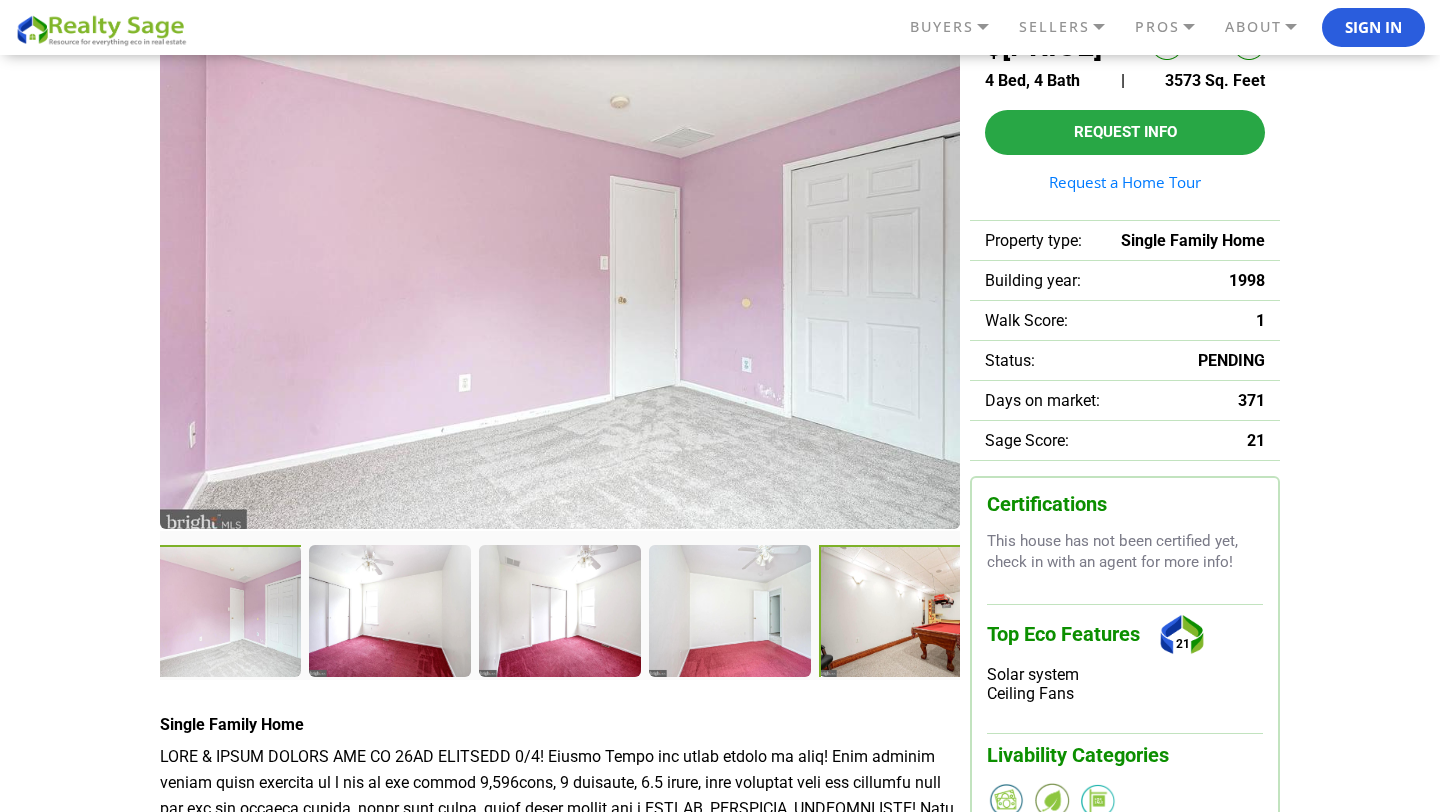 click at bounding box center (902, 613) 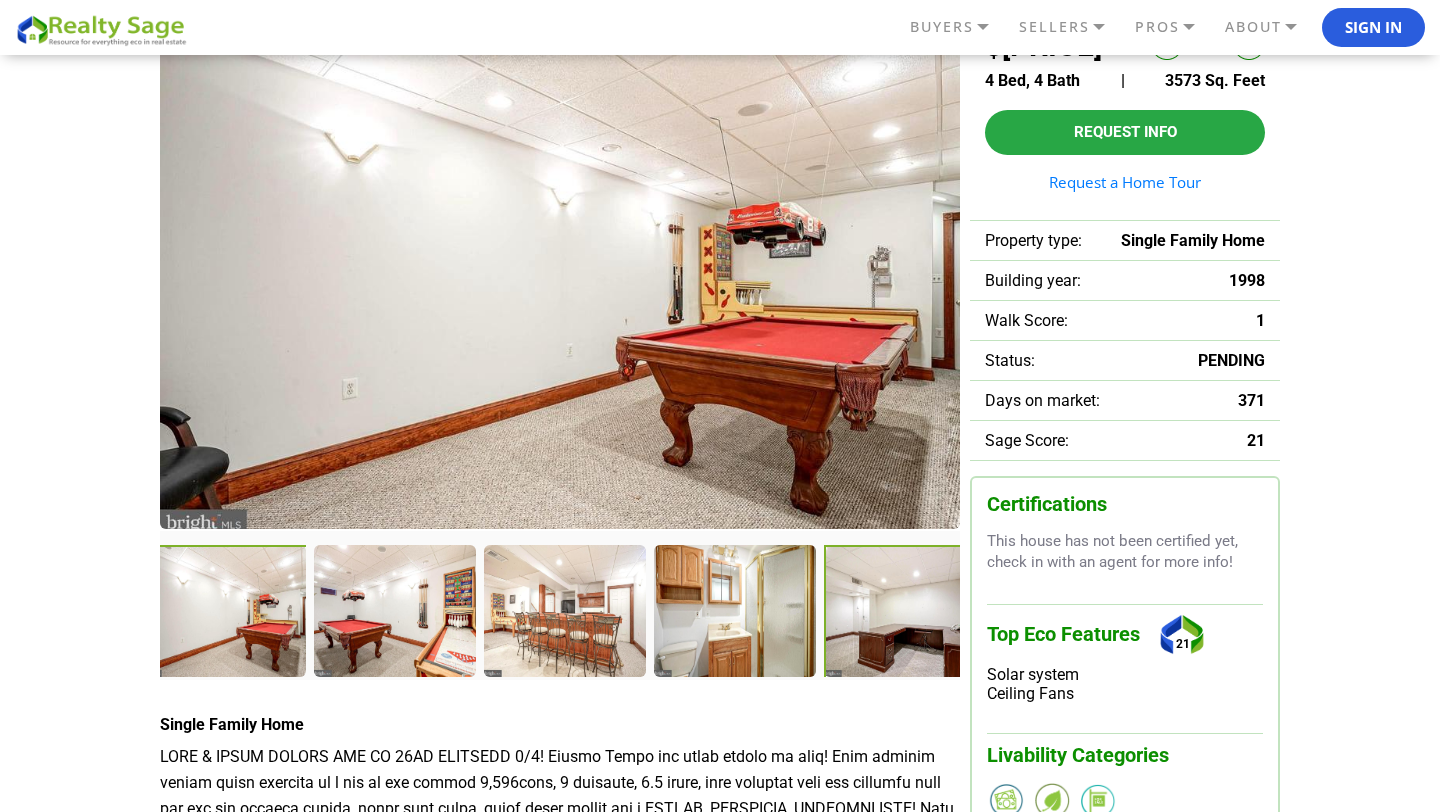 click at bounding box center (907, 613) 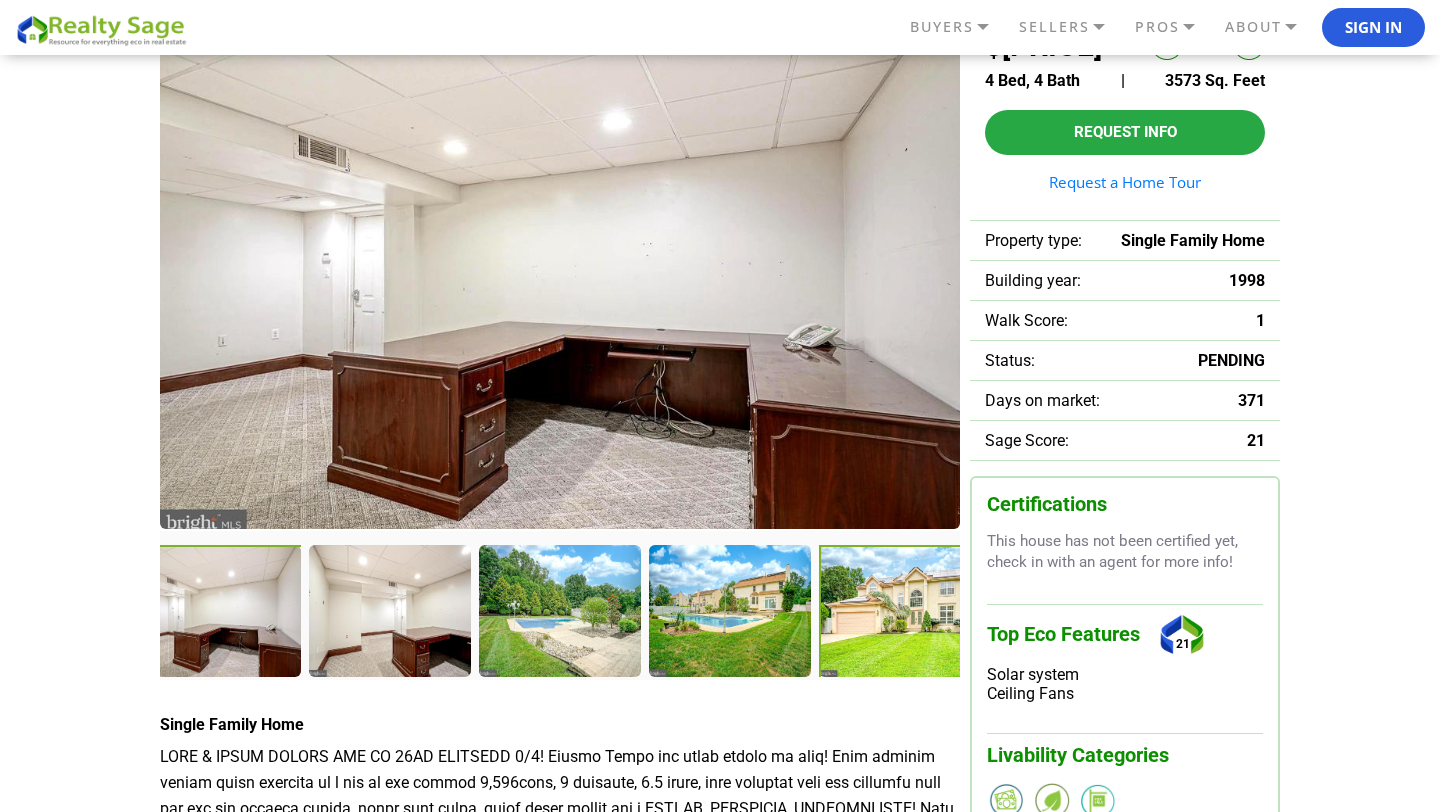 click at bounding box center [902, 613] 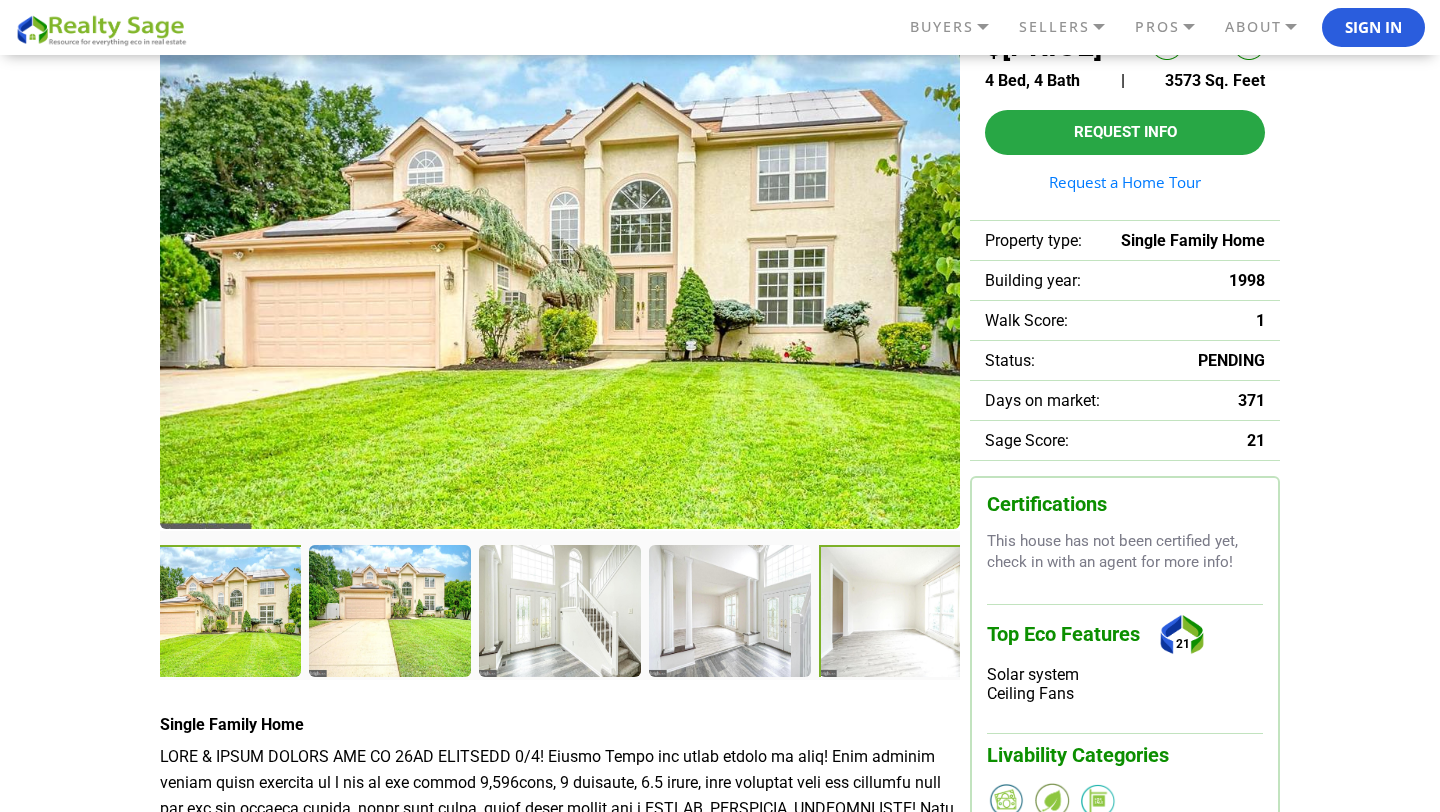 click at bounding box center [902, 613] 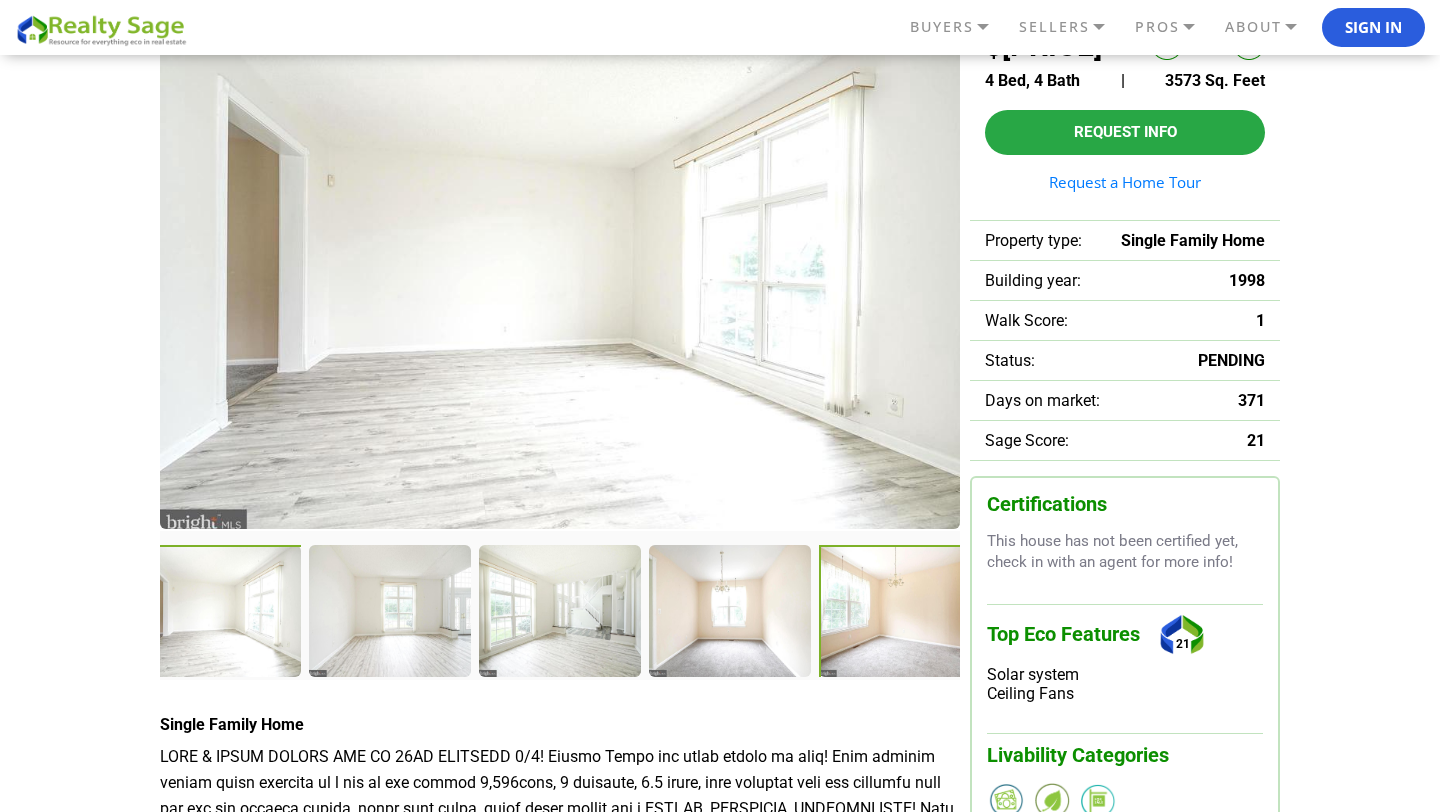 click at bounding box center [901, 612] 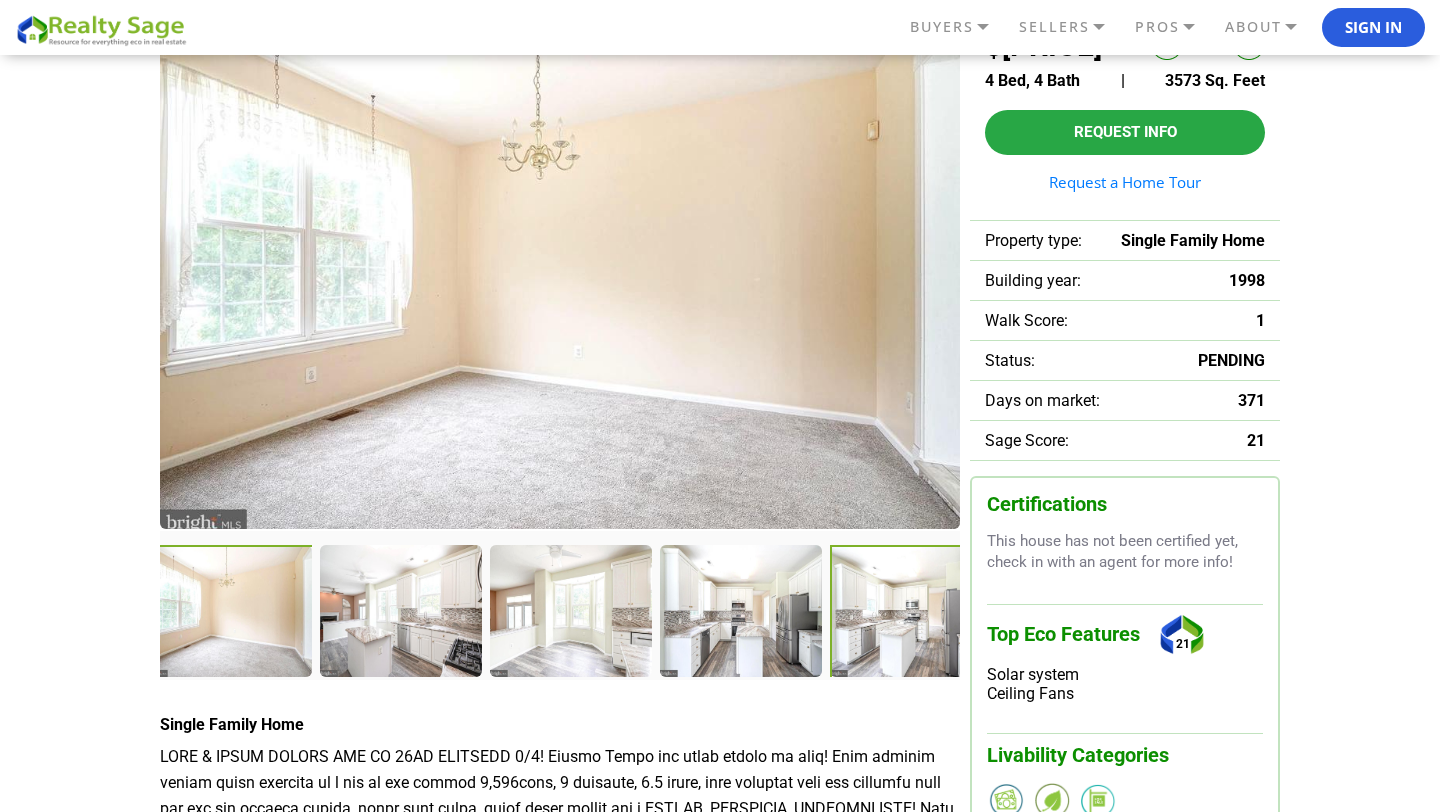 click at bounding box center [912, 612] 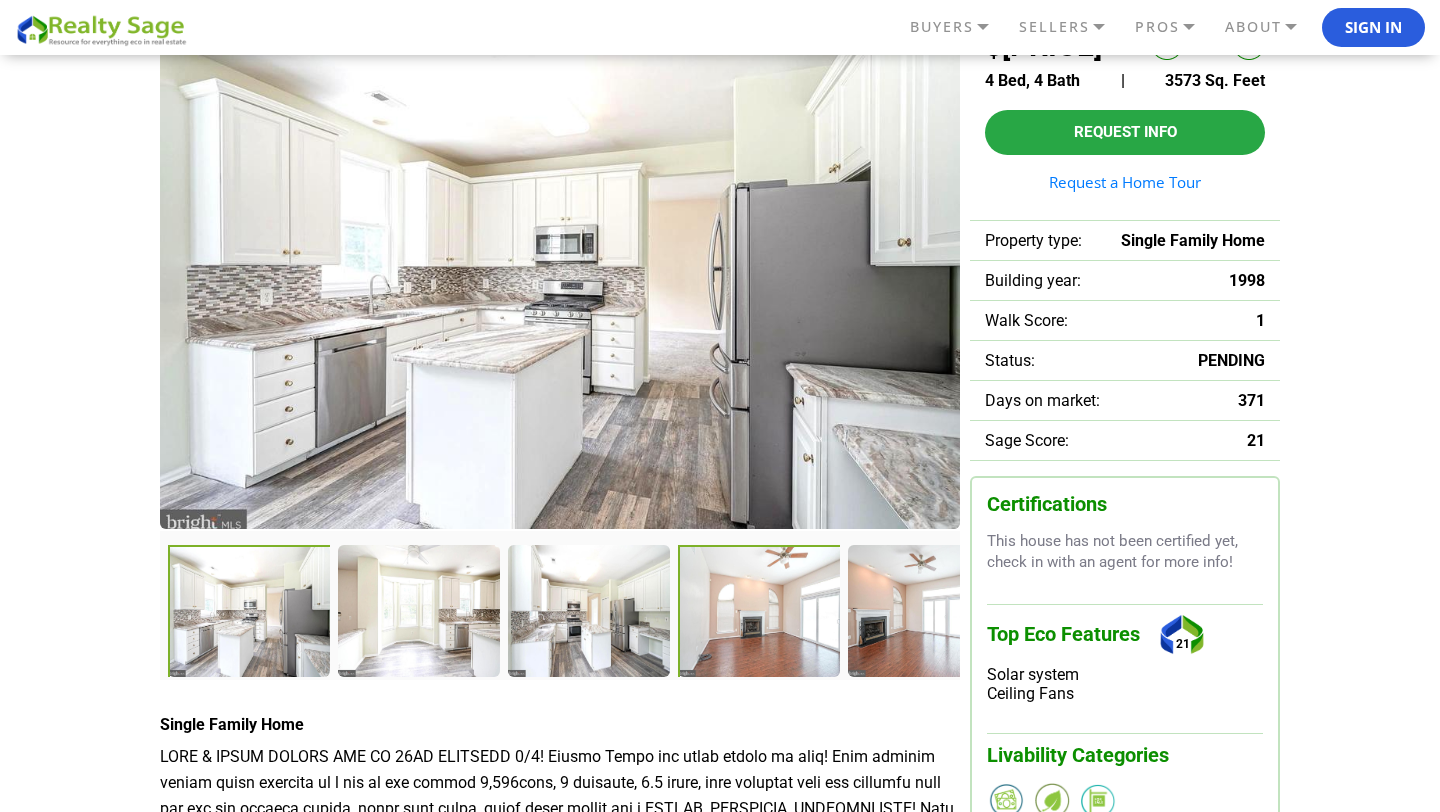 click at bounding box center [928, 610] 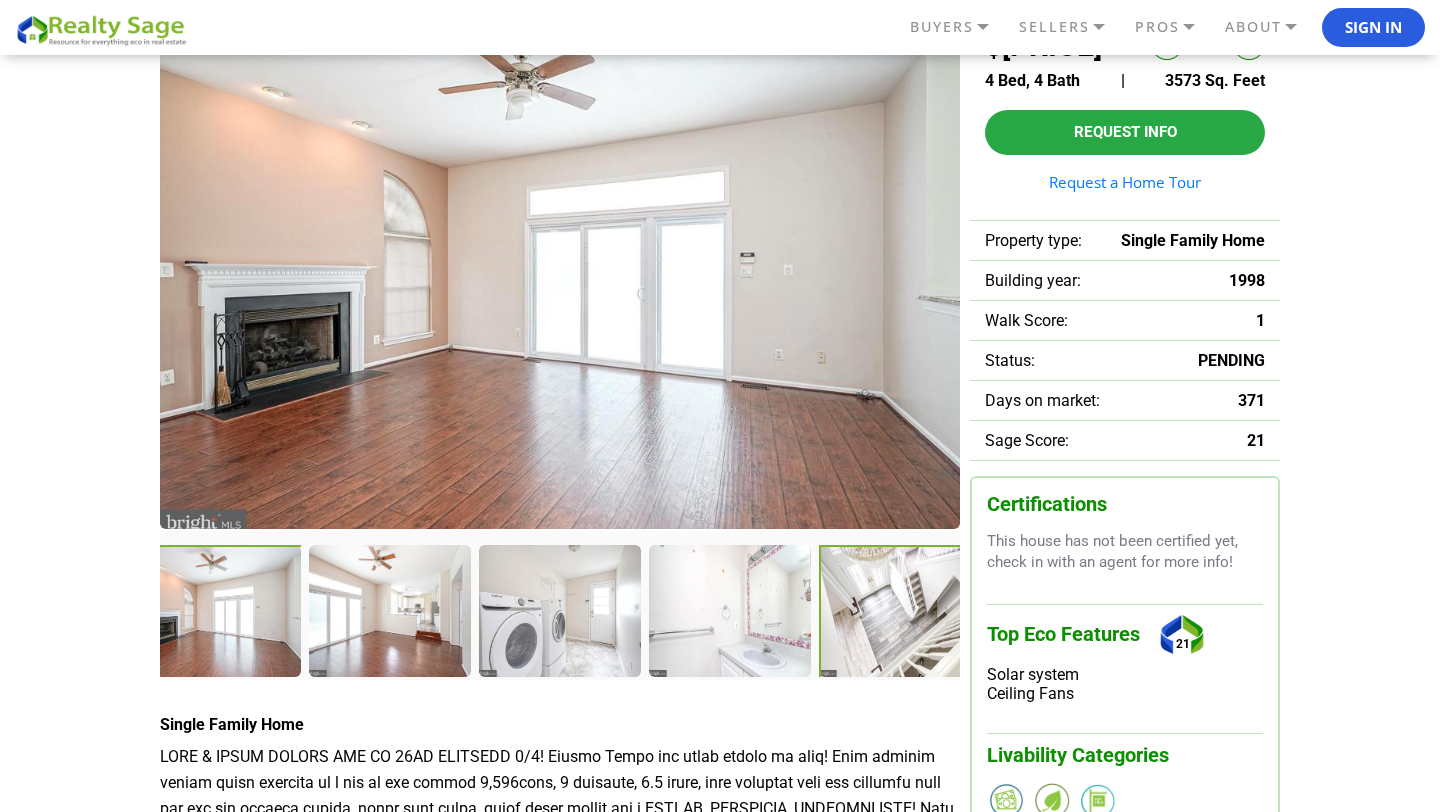 click at bounding box center [901, 612] 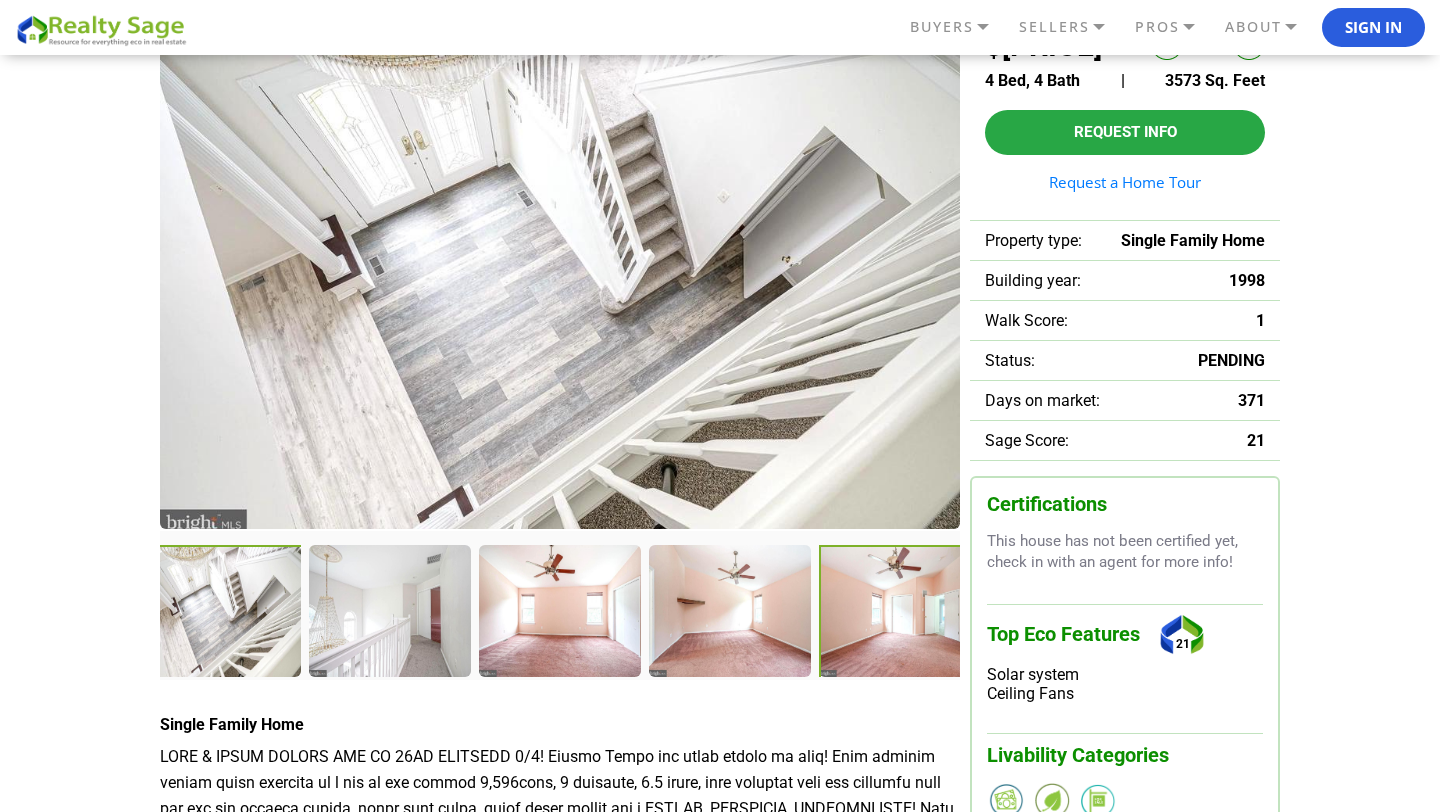 click at bounding box center (901, 612) 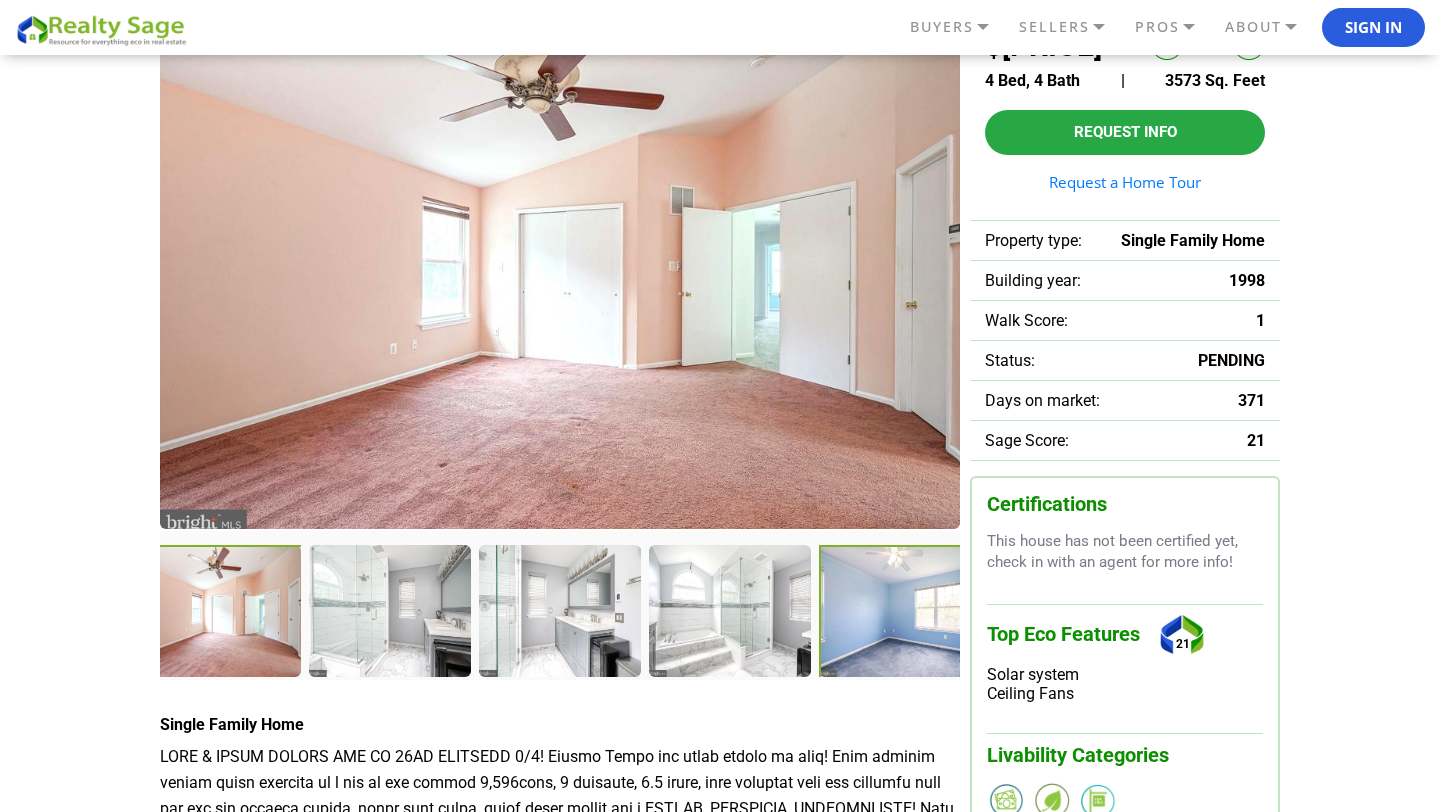 click at bounding box center [902, 613] 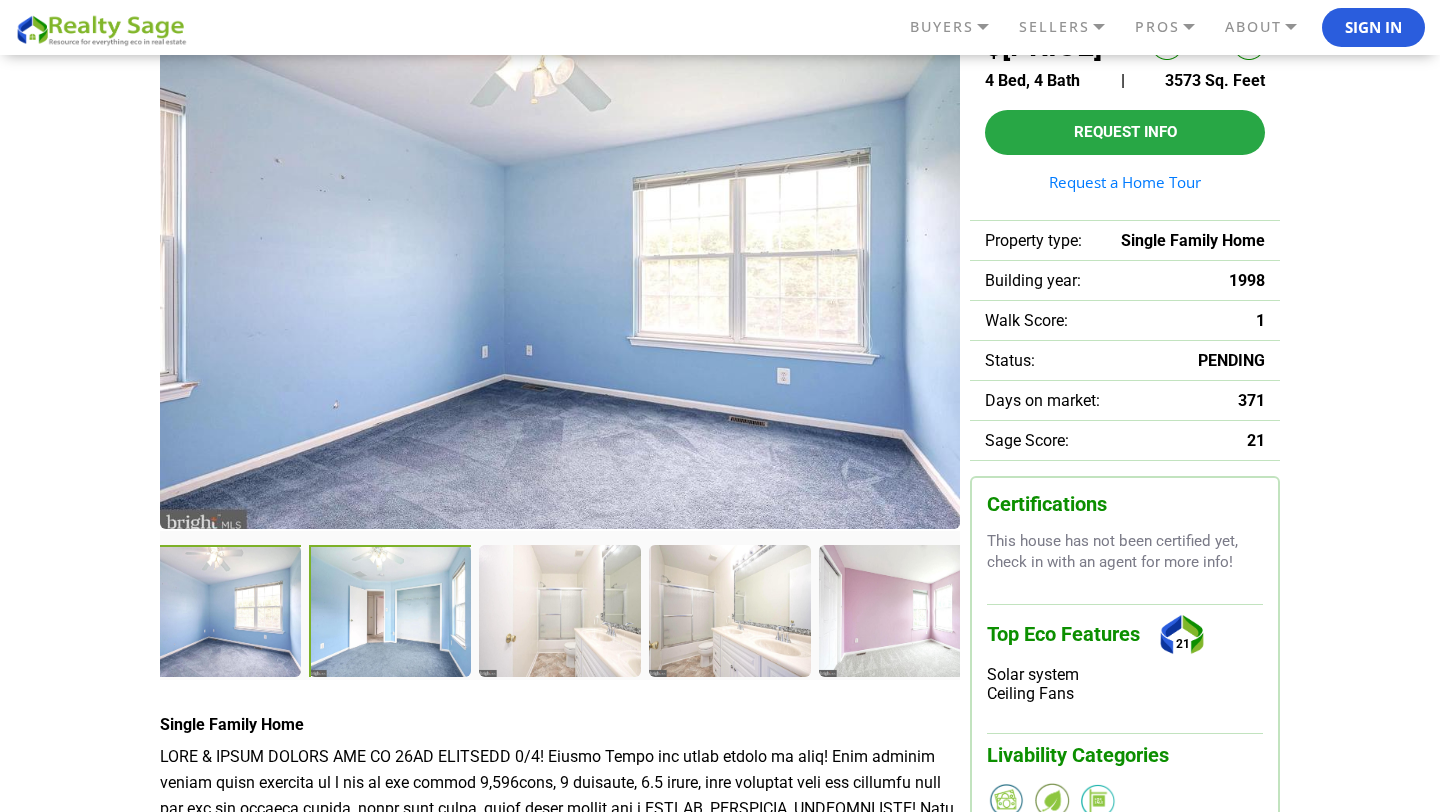 click at bounding box center (392, 613) 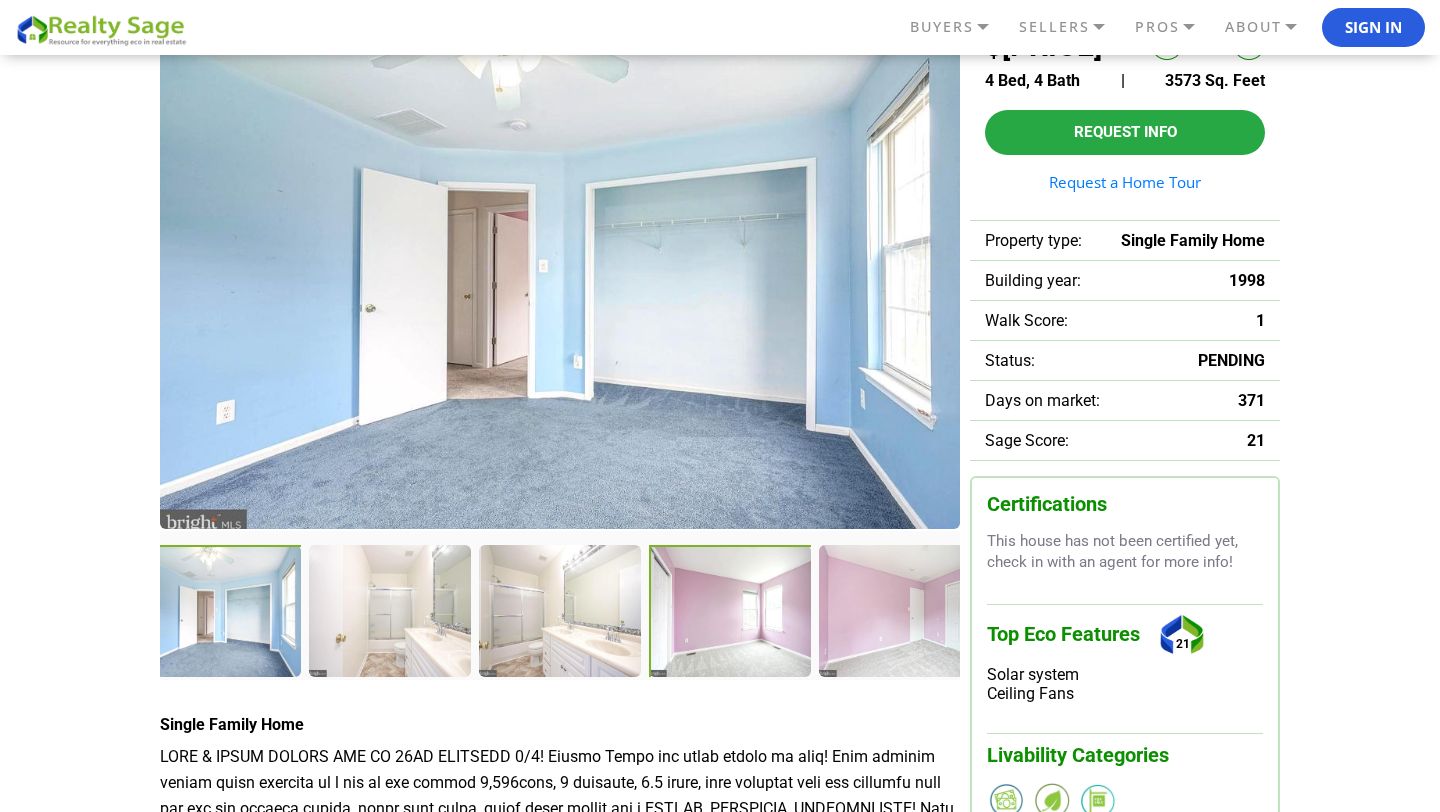 click at bounding box center (732, 613) 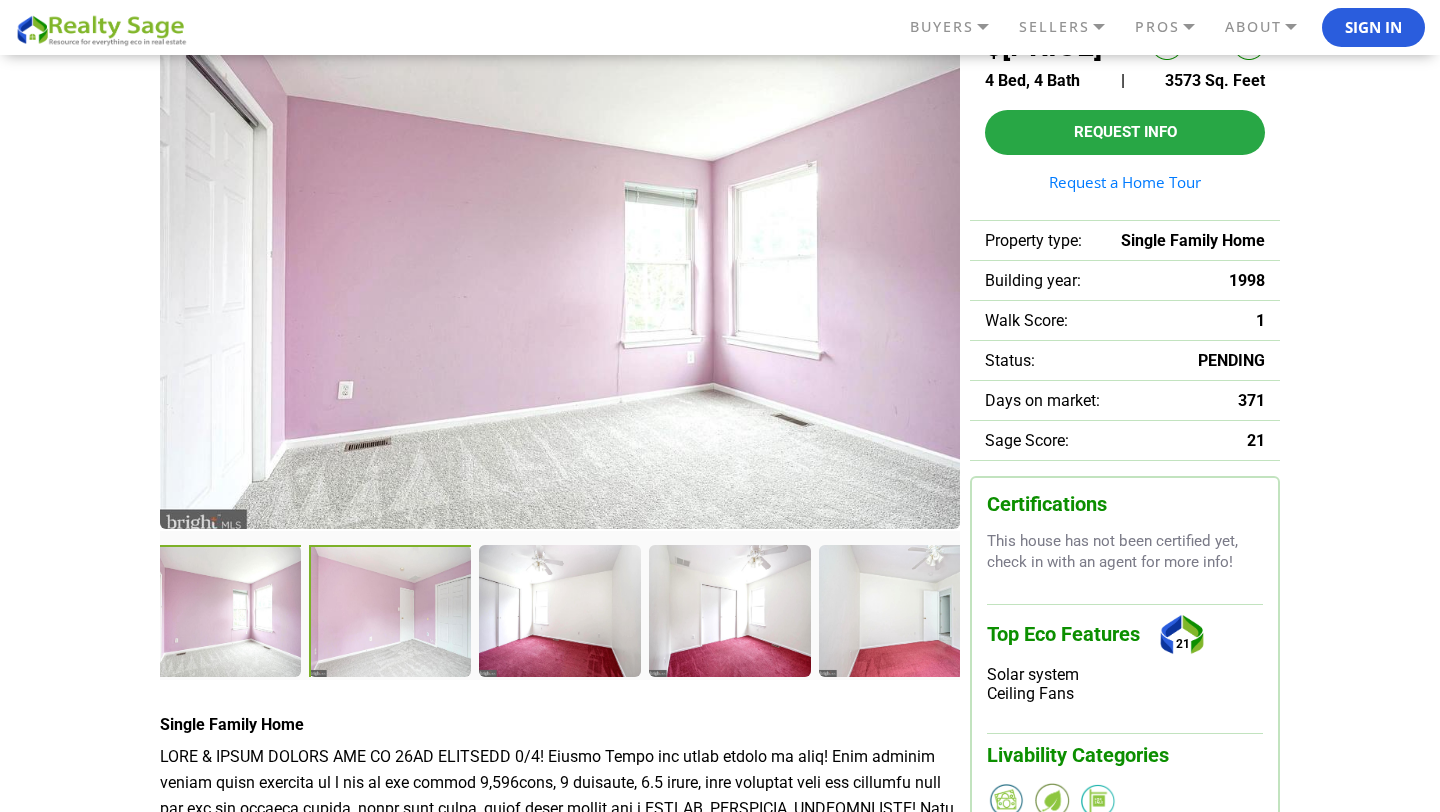 click at bounding box center [392, 613] 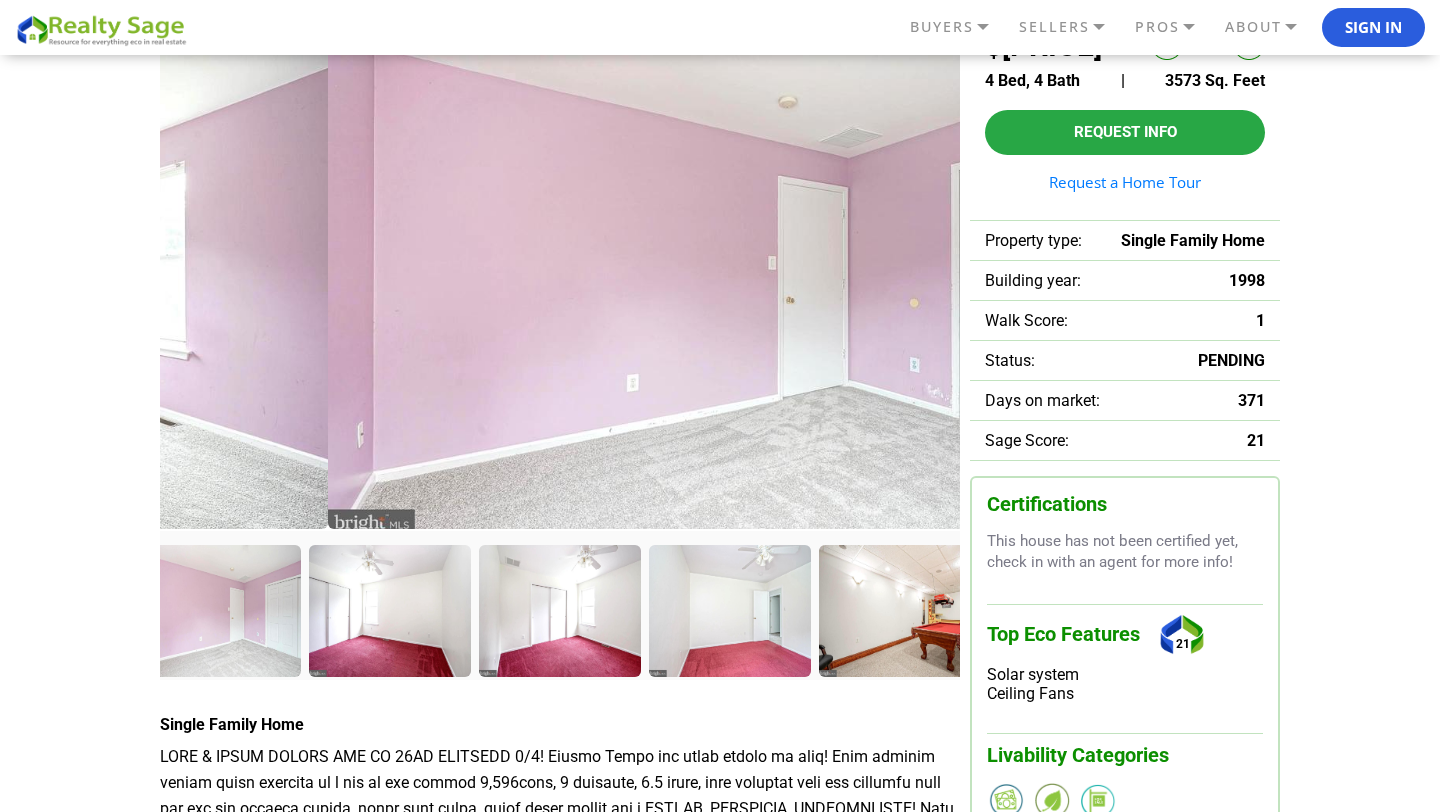 drag, startPoint x: 421, startPoint y: 387, endPoint x: 671, endPoint y: 380, distance: 250.09798 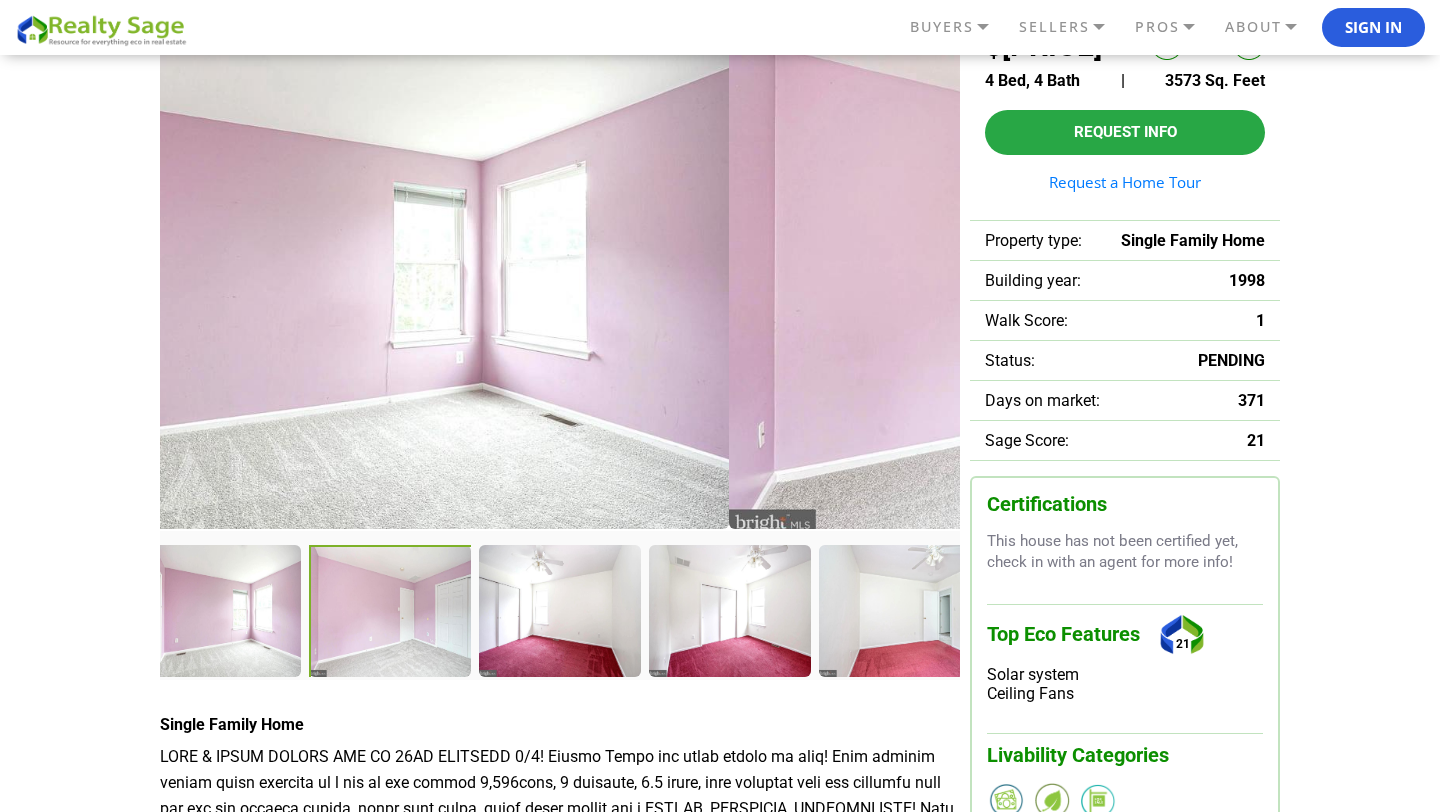 drag, startPoint x: 662, startPoint y: 395, endPoint x: 355, endPoint y: 404, distance: 307.1319 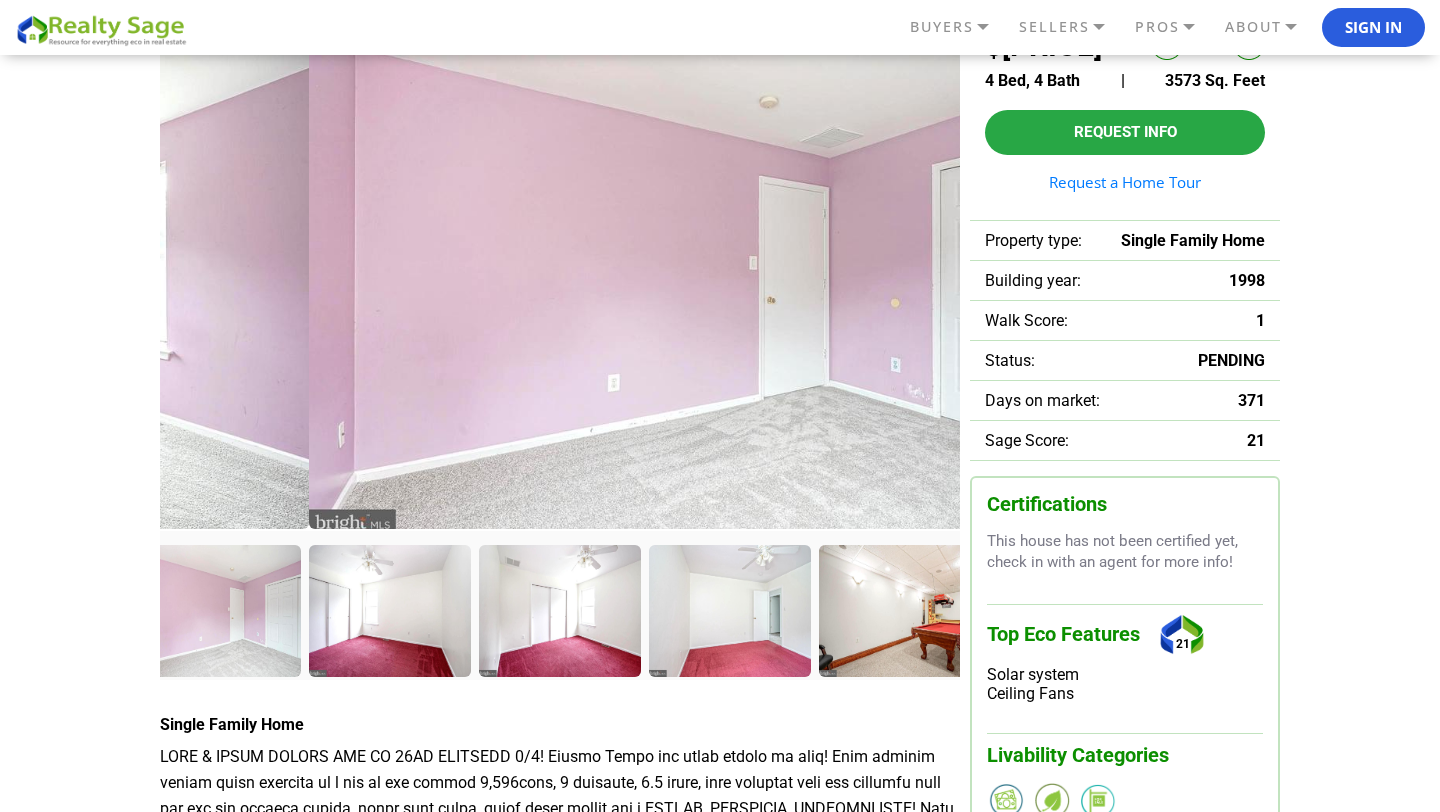 drag, startPoint x: 329, startPoint y: 407, endPoint x: 696, endPoint y: 391, distance: 367.3486 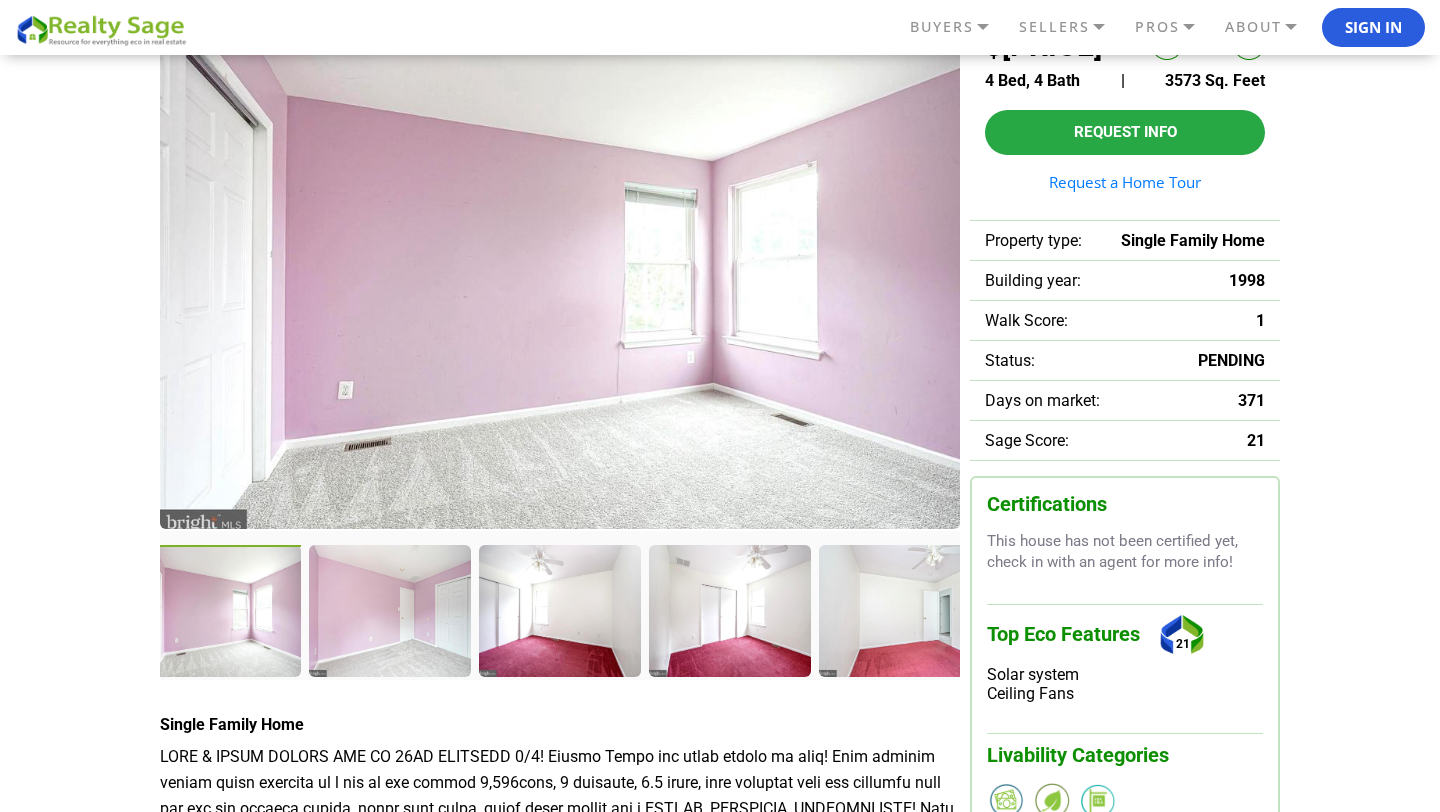 click at bounding box center [222, 613] 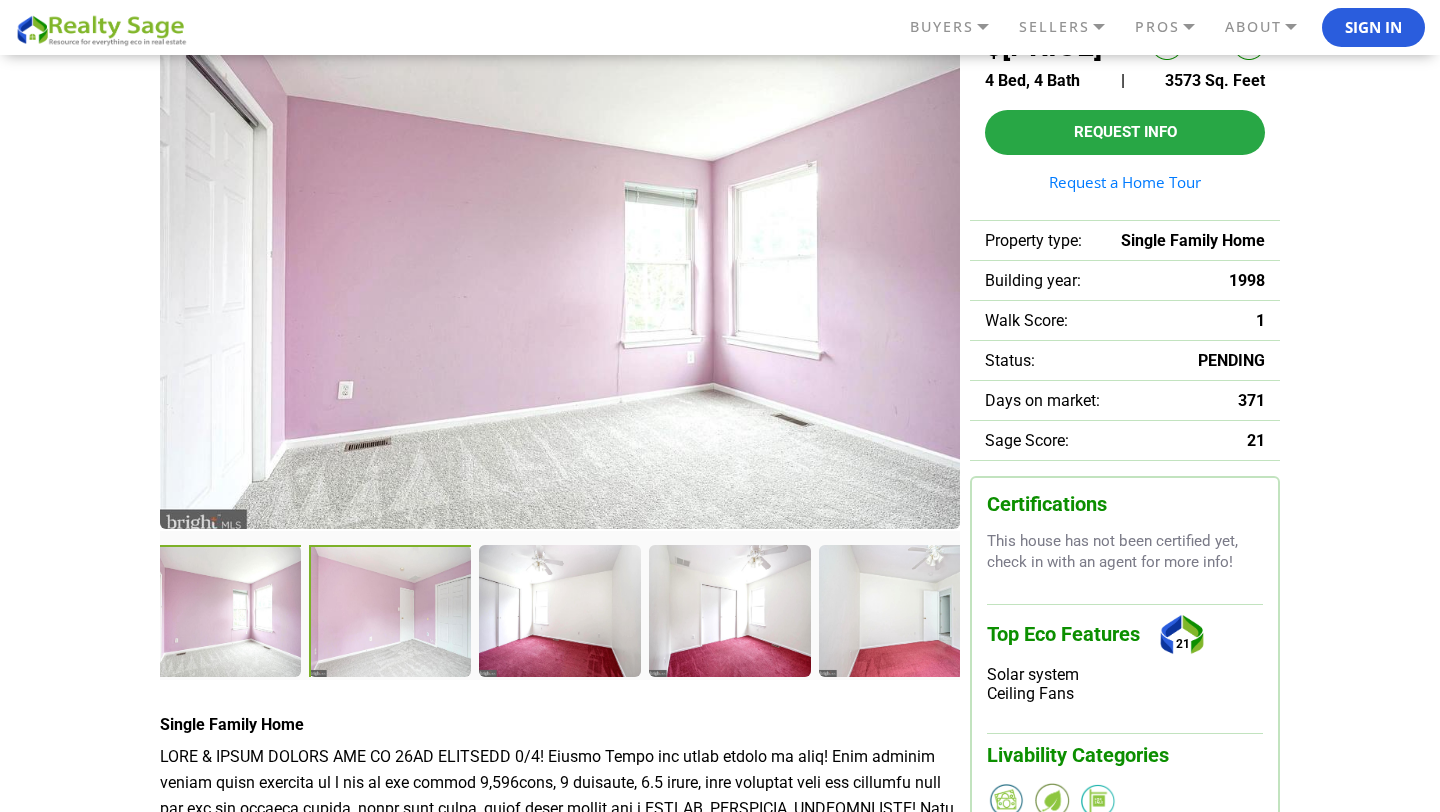 click at bounding box center (392, 613) 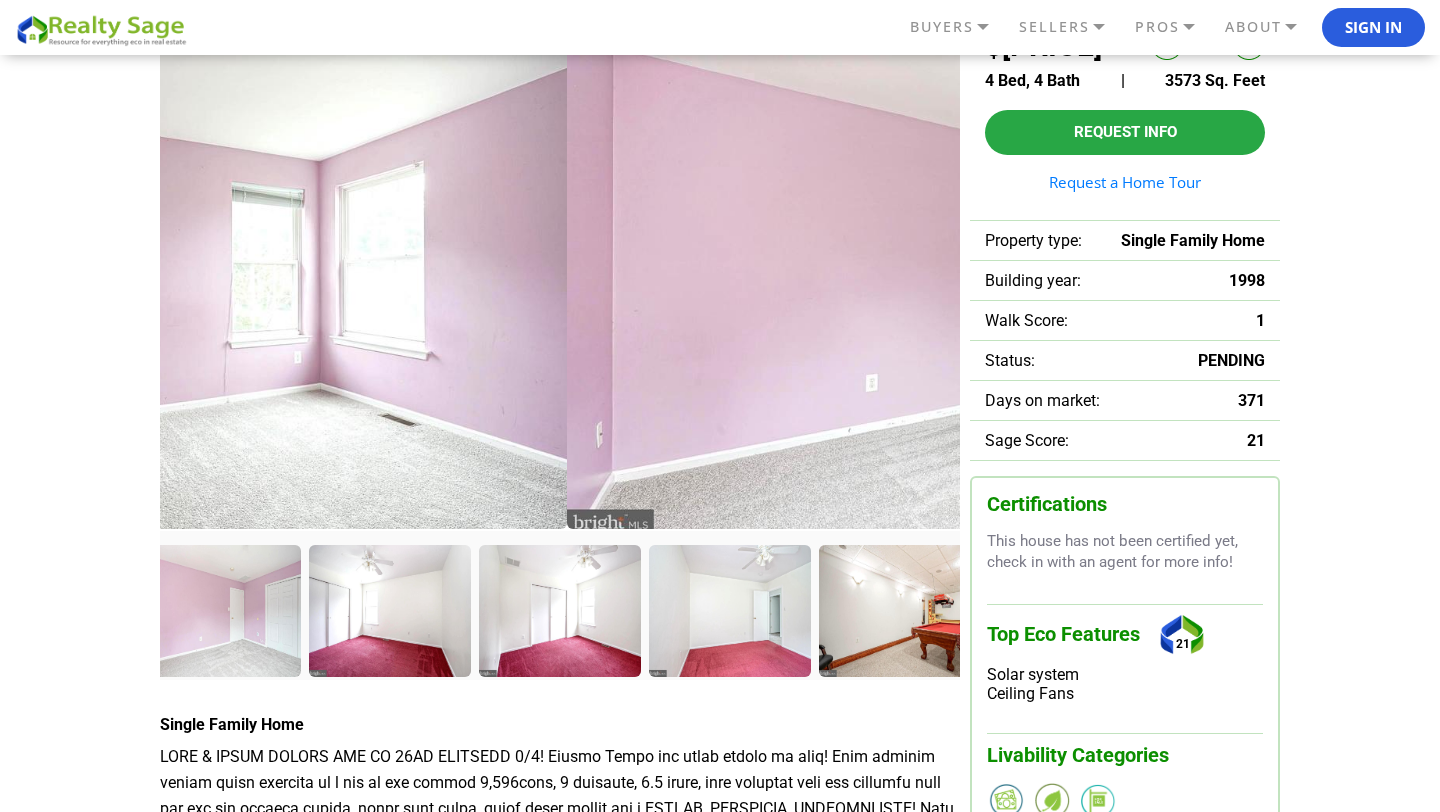 drag, startPoint x: 299, startPoint y: 323, endPoint x: 710, endPoint y: 283, distance: 412.9419 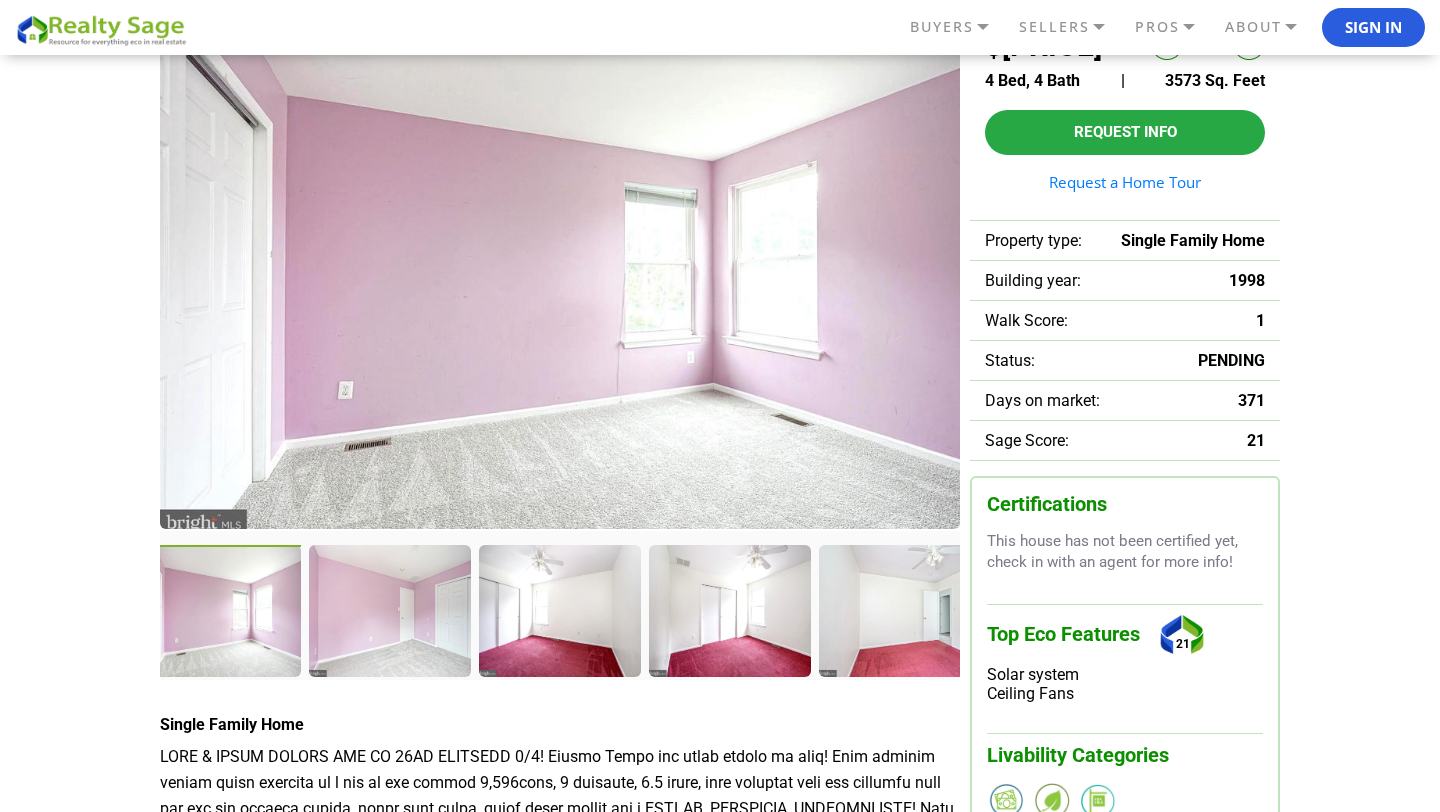 click at bounding box center [222, 613] 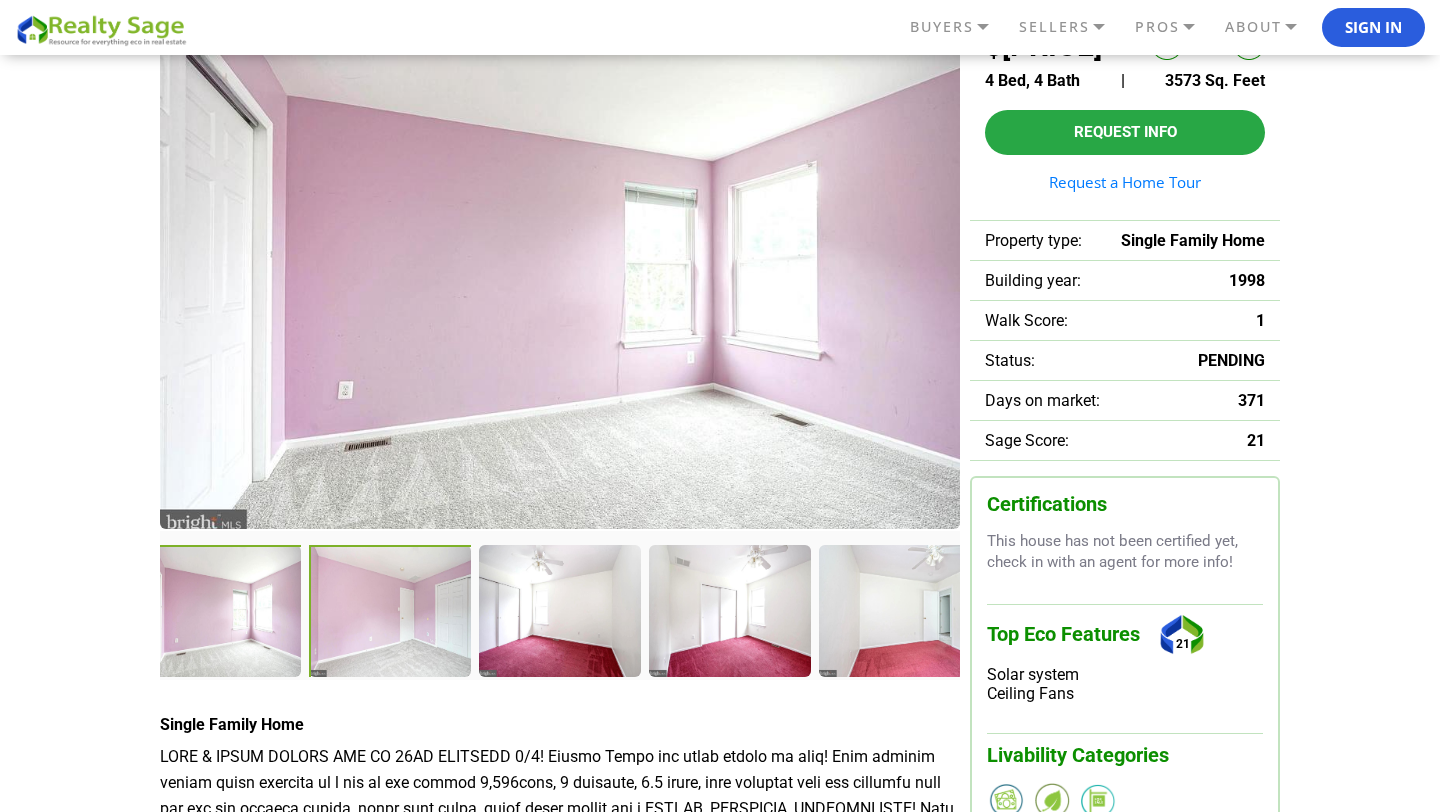 click at bounding box center [392, 613] 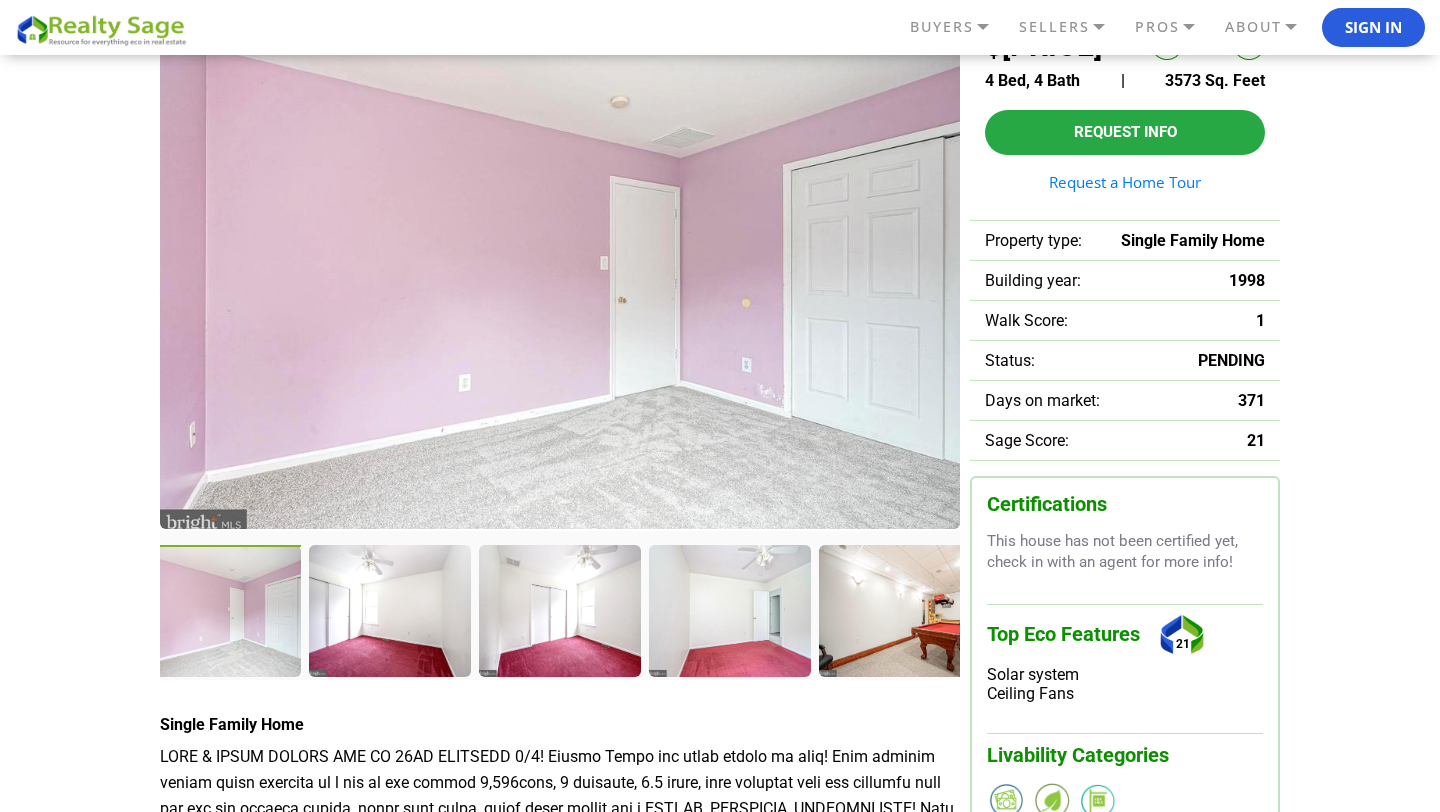click at bounding box center [222, 613] 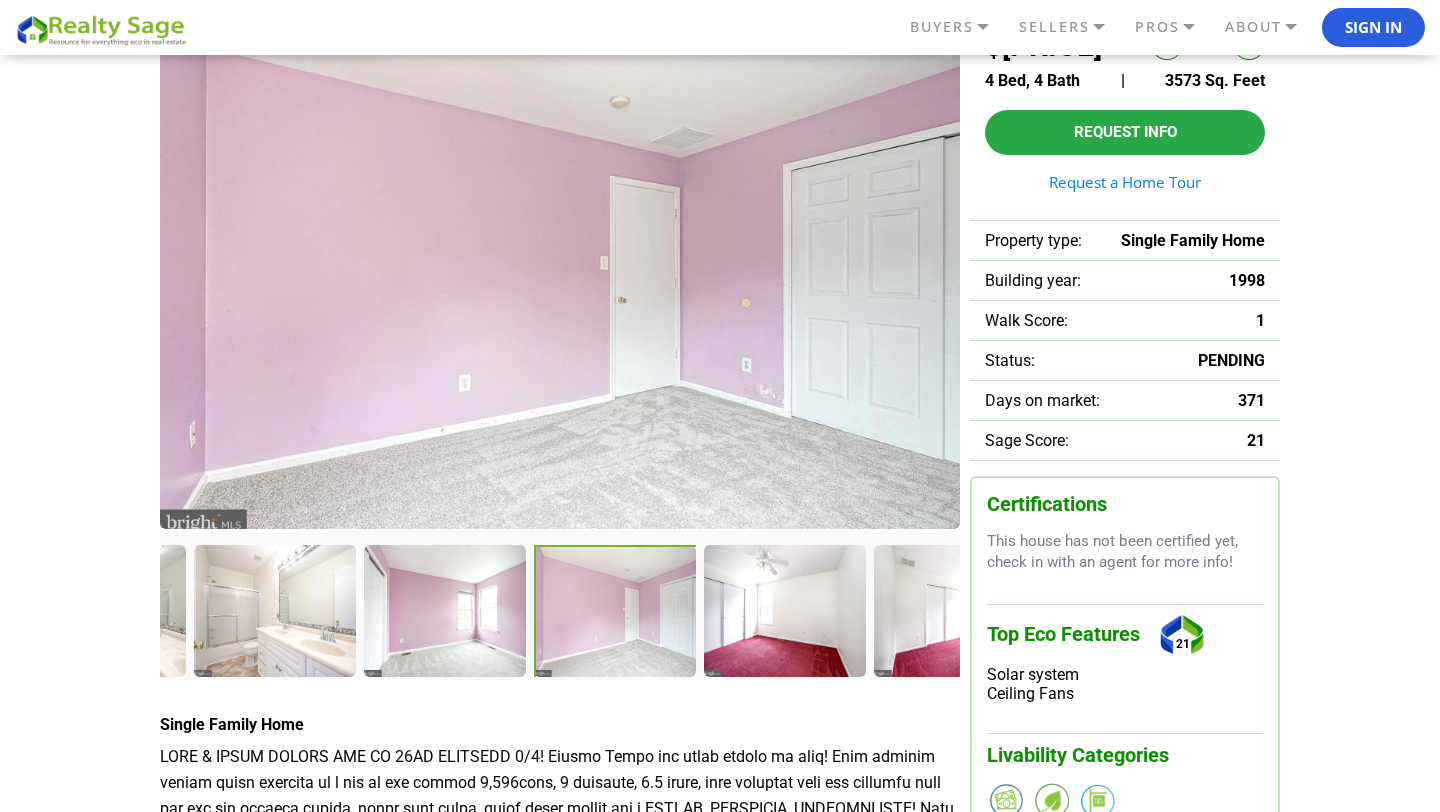 drag, startPoint x: 230, startPoint y: 620, endPoint x: 625, endPoint y: 618, distance: 395.00507 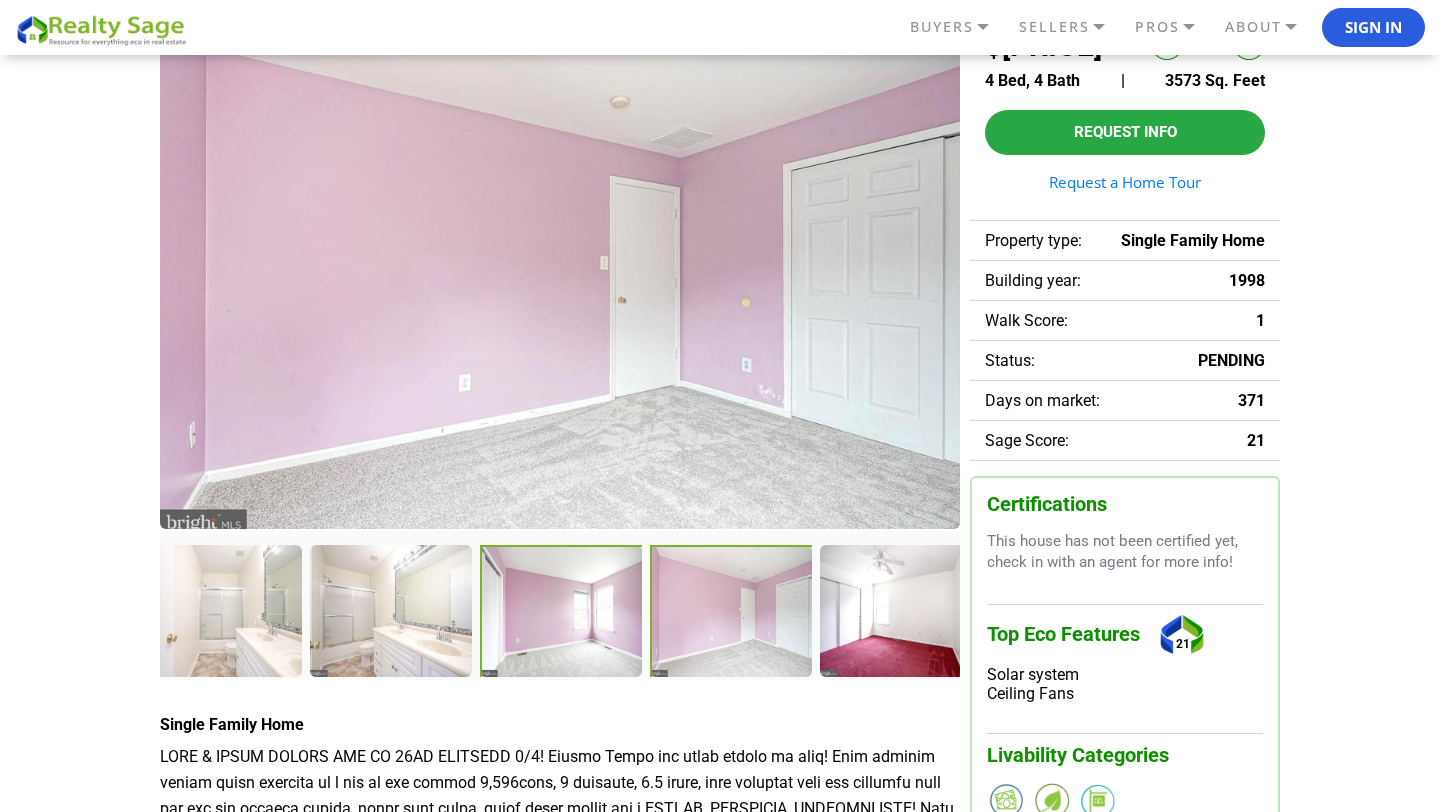 click at bounding box center [563, 613] 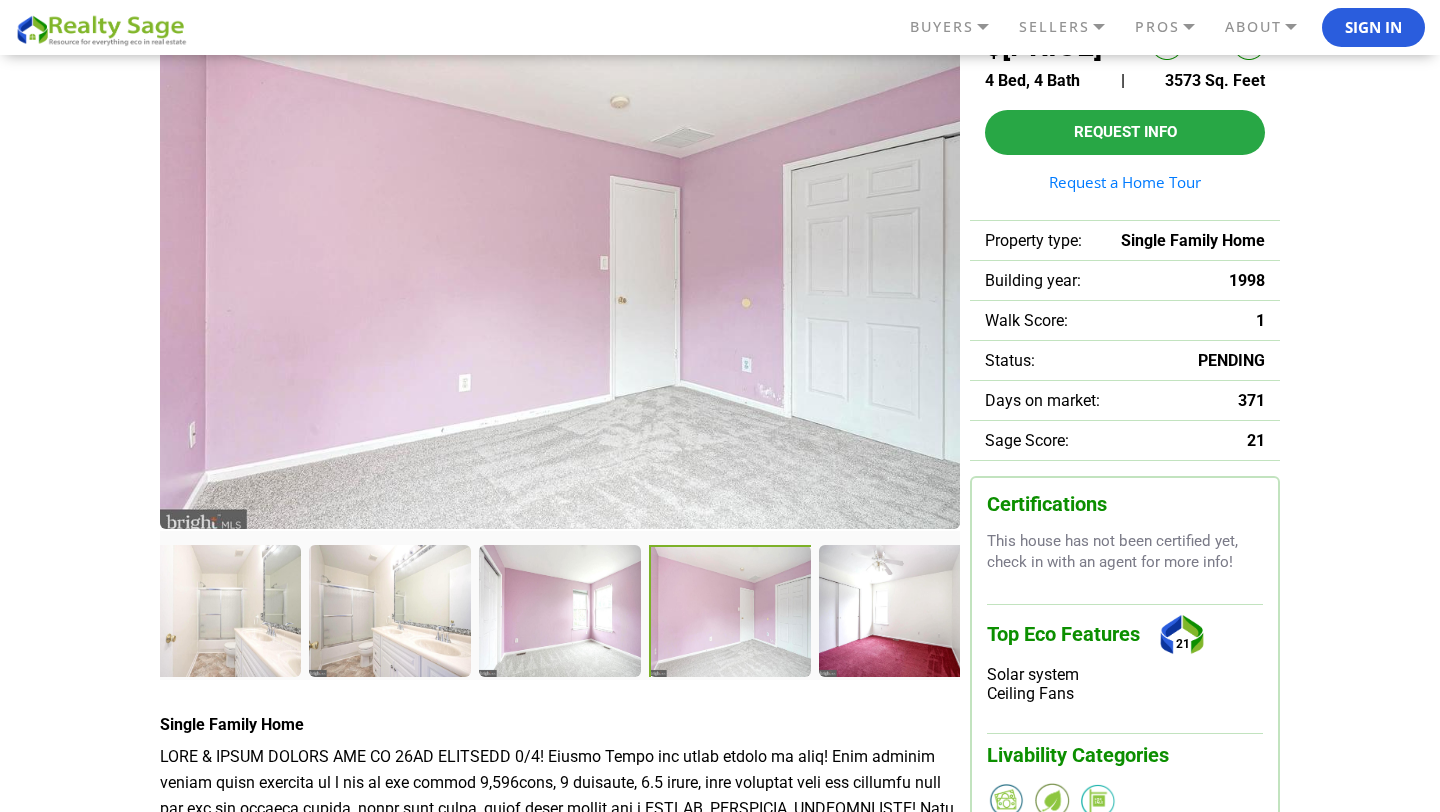 click at bounding box center (560, 271) 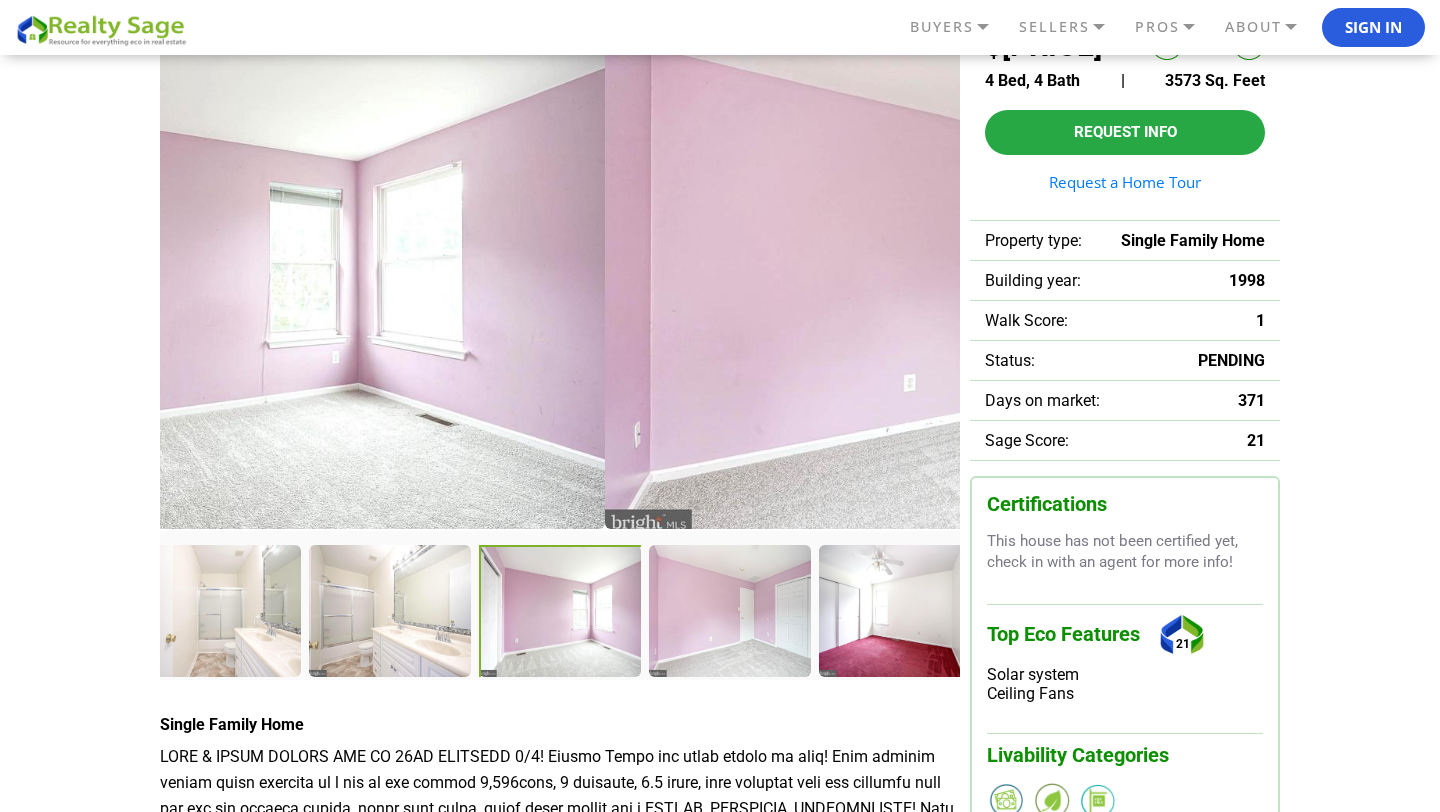 drag, startPoint x: 453, startPoint y: 368, endPoint x: 945, endPoint y: 367, distance: 492.001 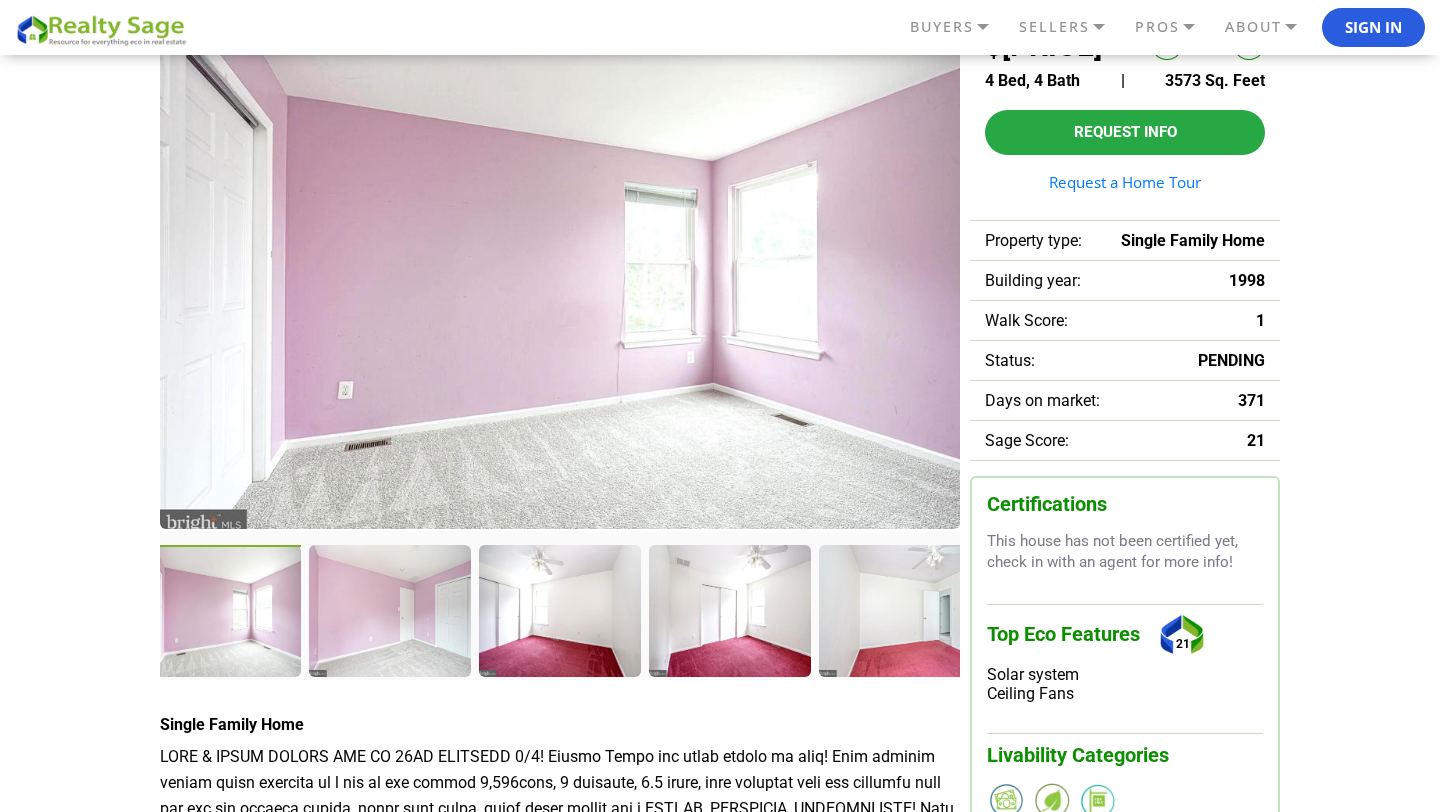 click at bounding box center [222, 613] 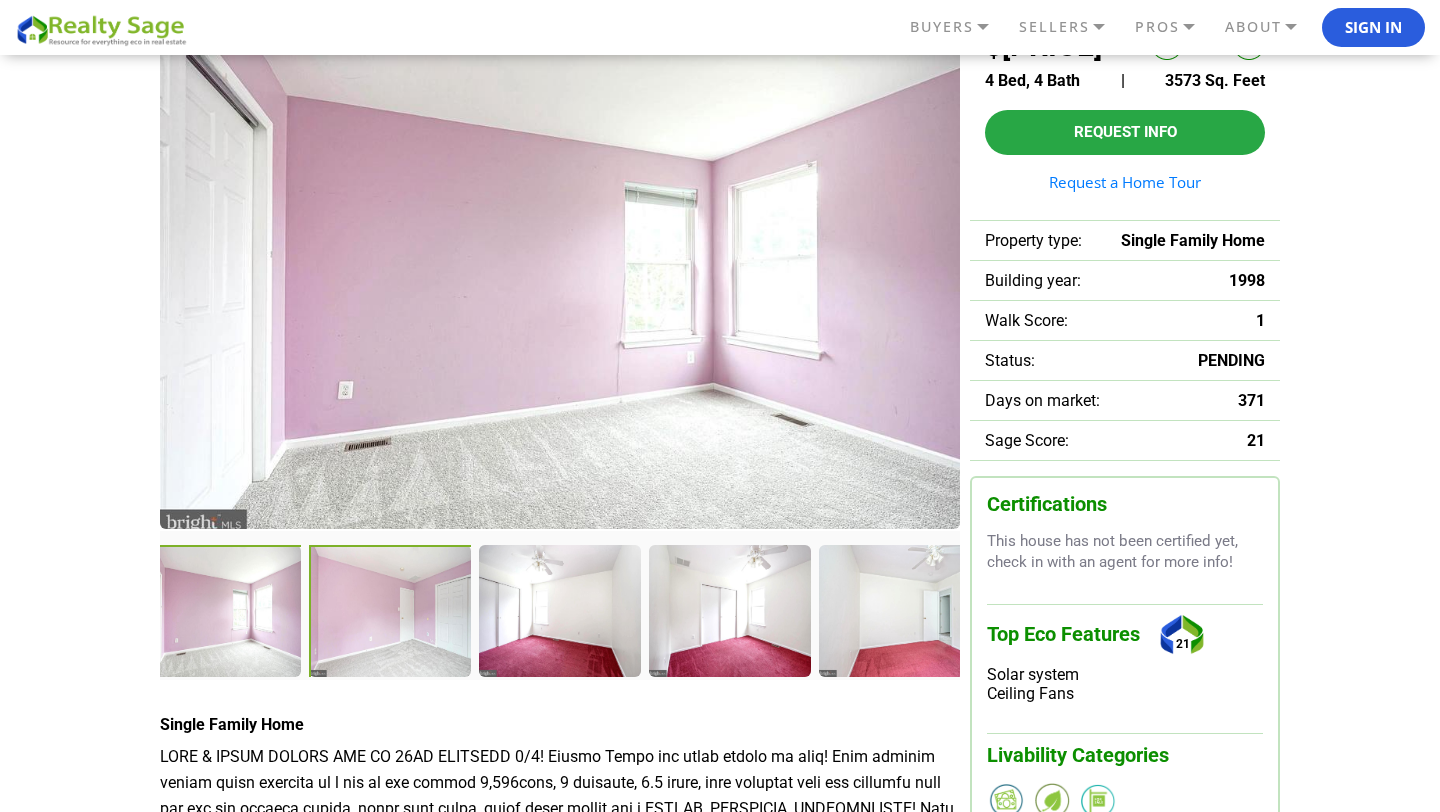 click at bounding box center (392, 613) 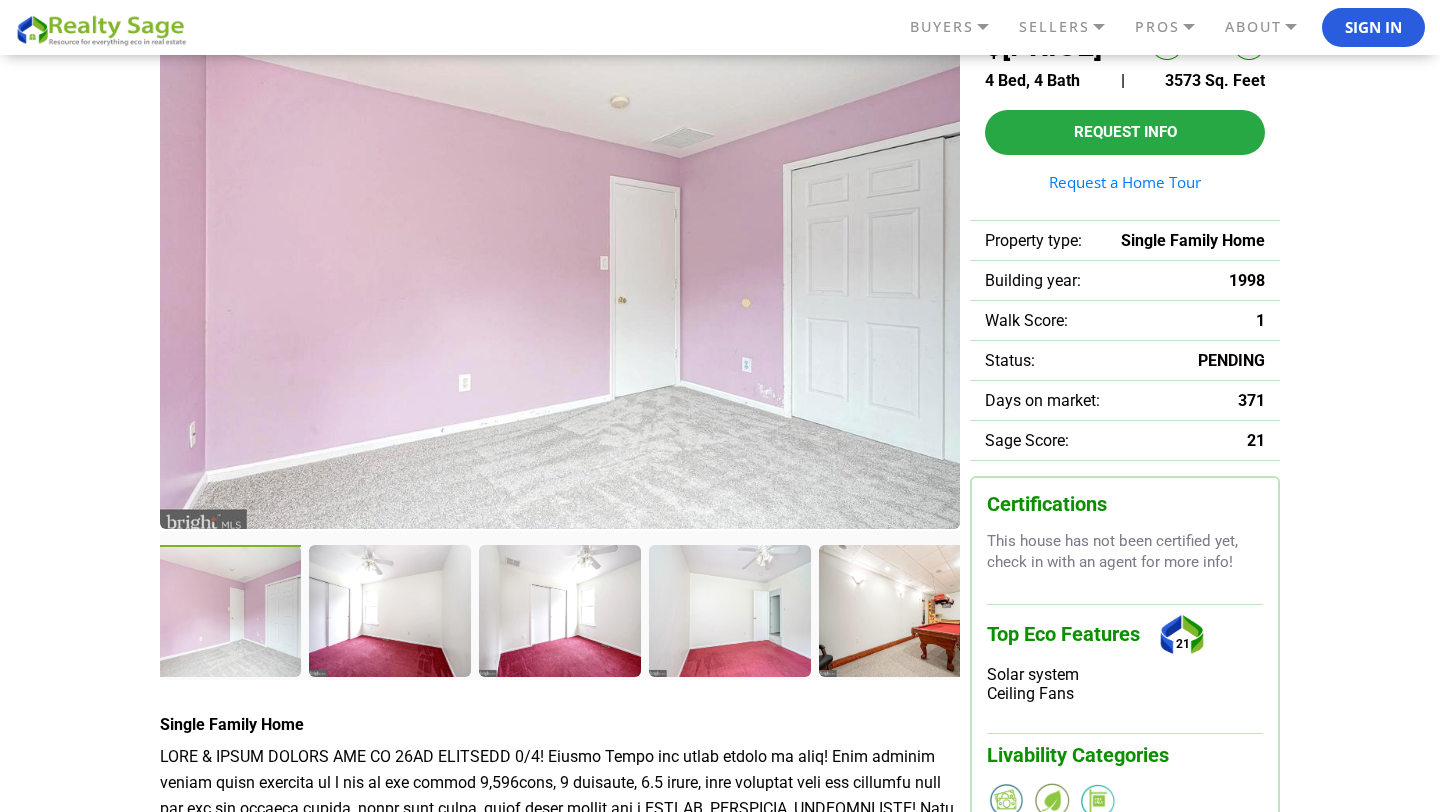 click at bounding box center (560, 271) 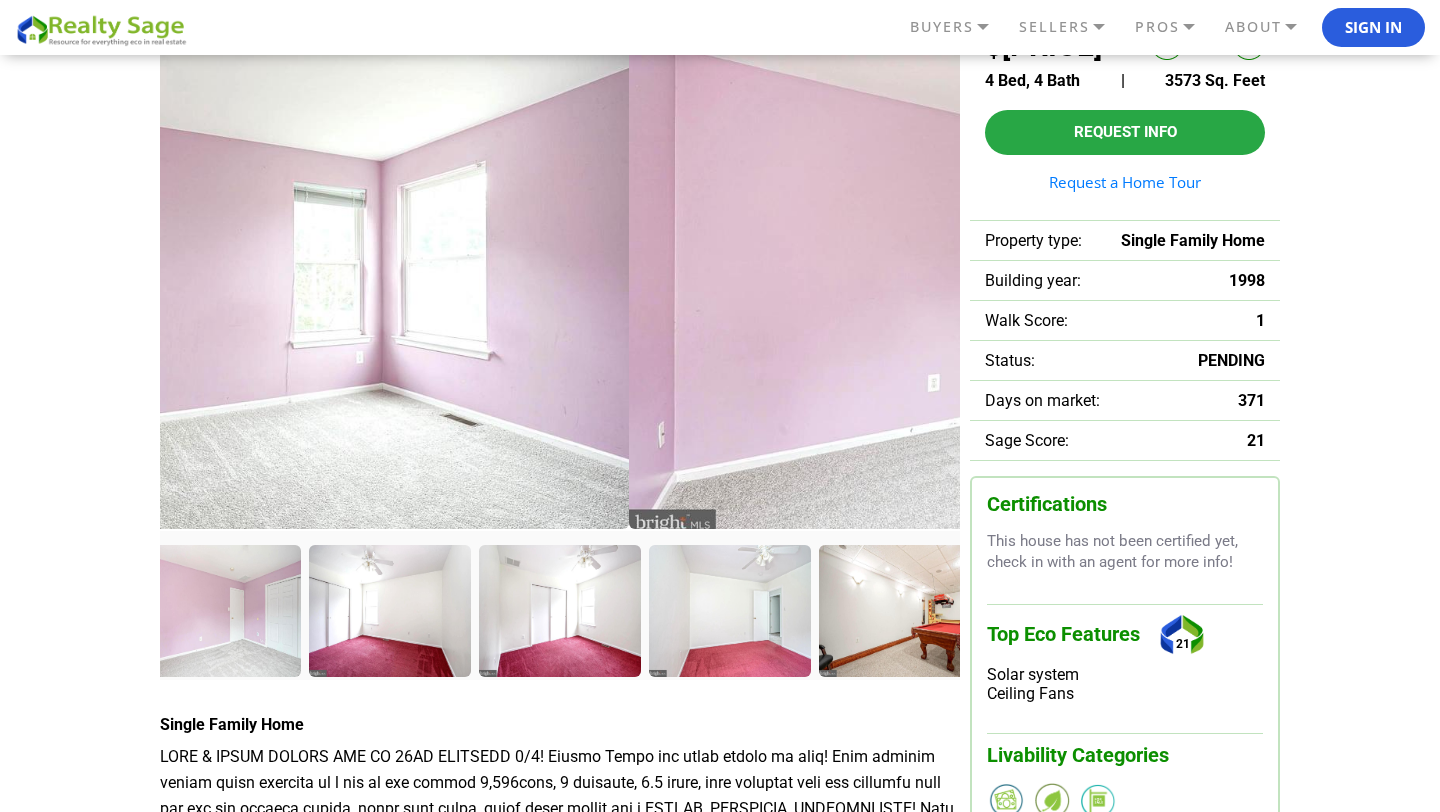 drag, startPoint x: 268, startPoint y: 378, endPoint x: 737, endPoint y: 368, distance: 469.1066 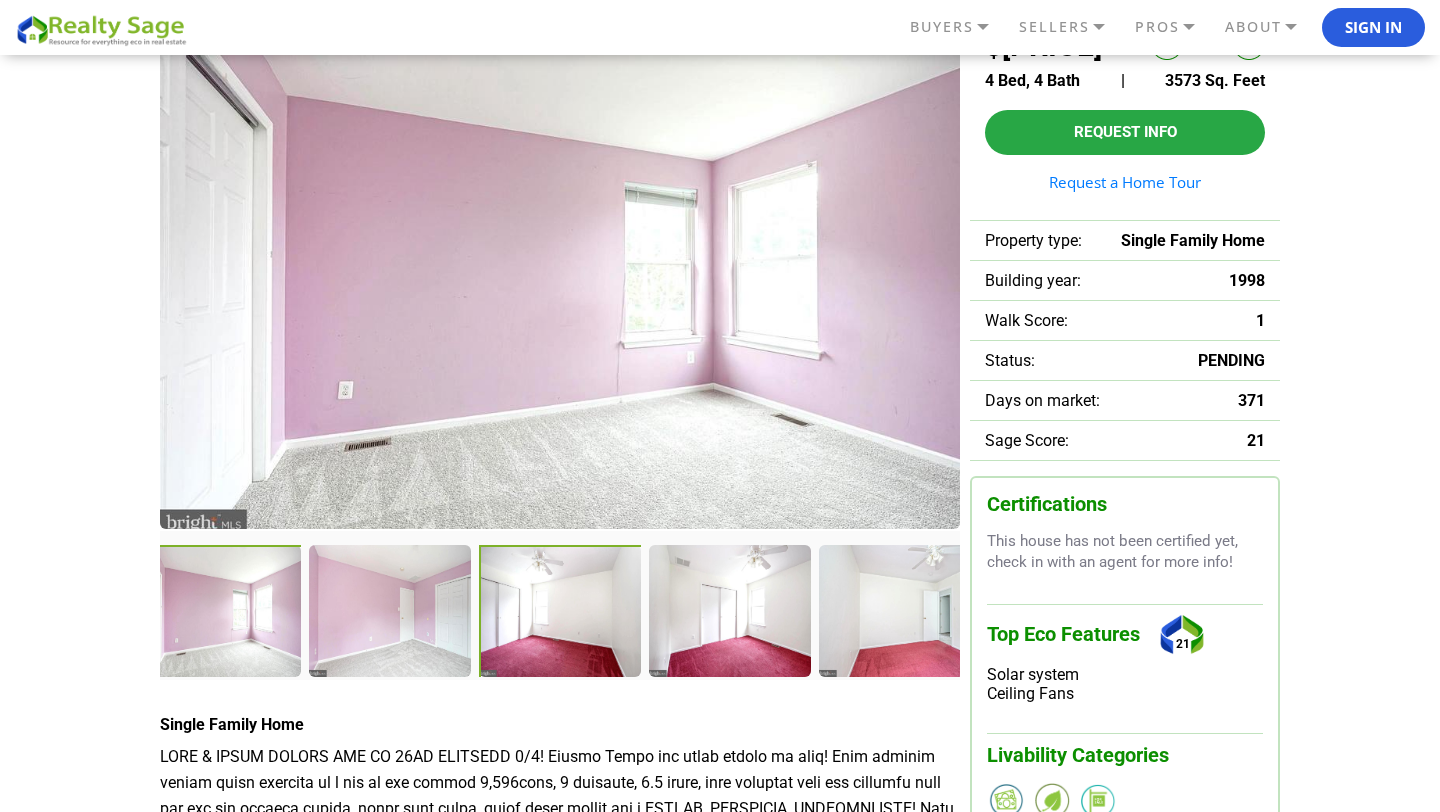 click at bounding box center [562, 613] 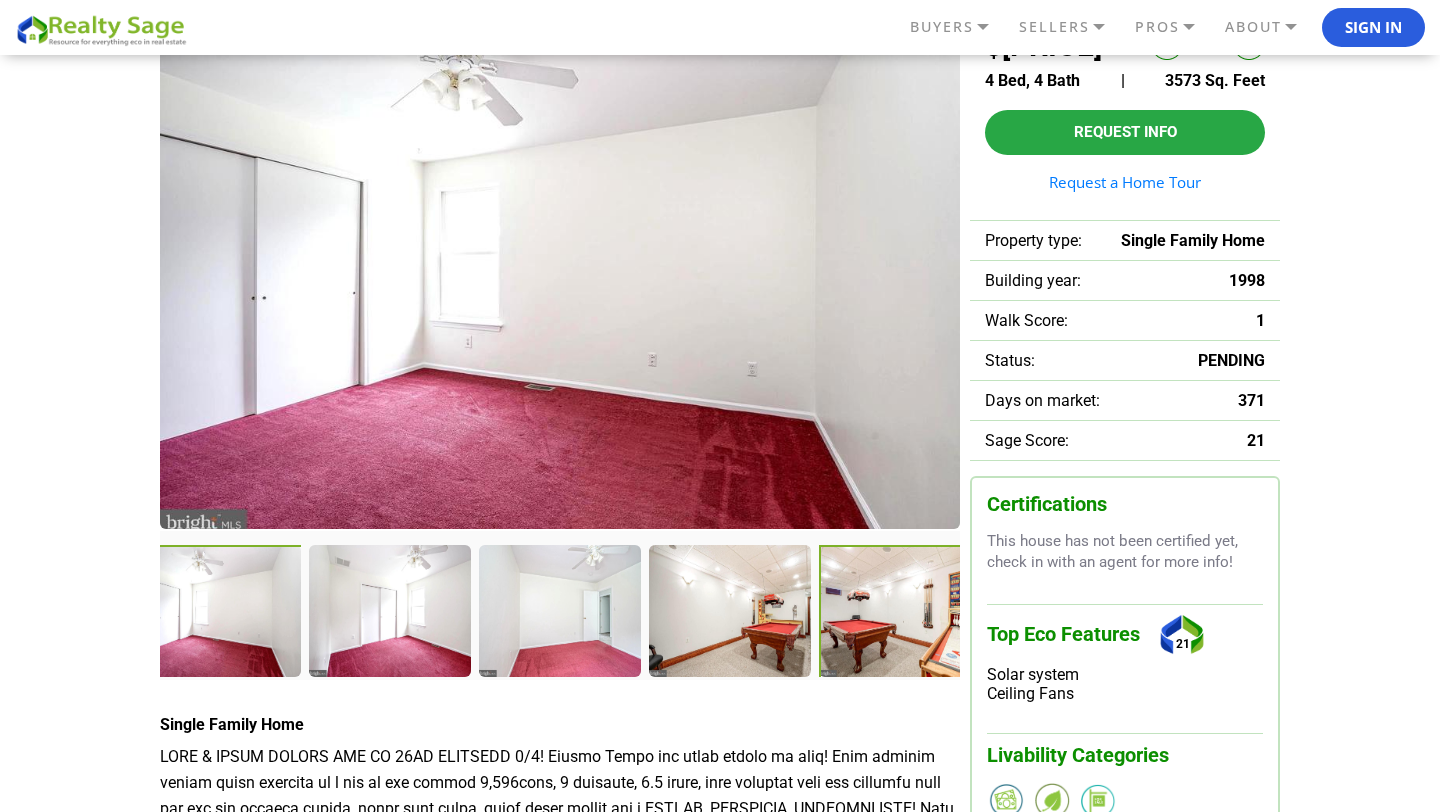 click at bounding box center (902, 613) 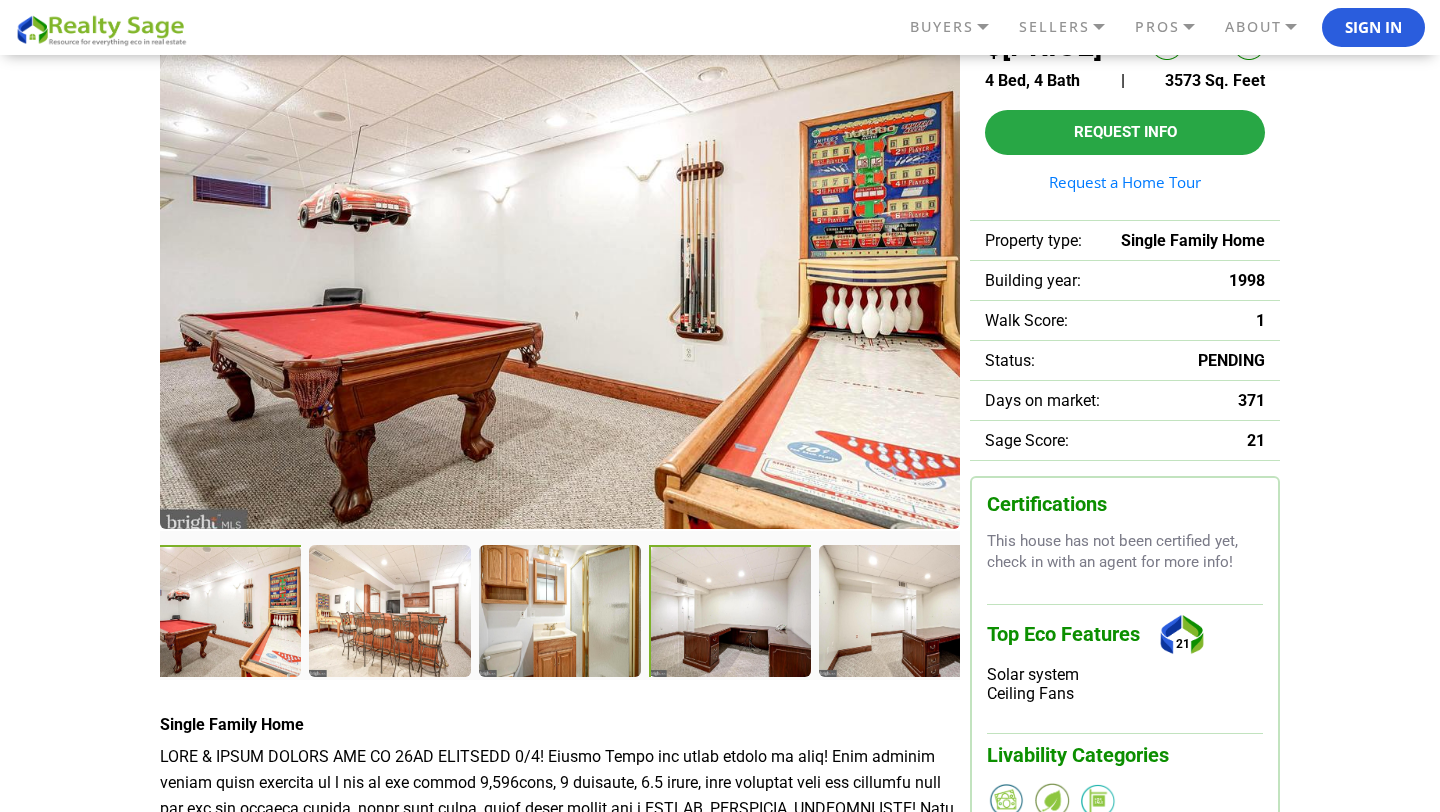 click at bounding box center (732, 613) 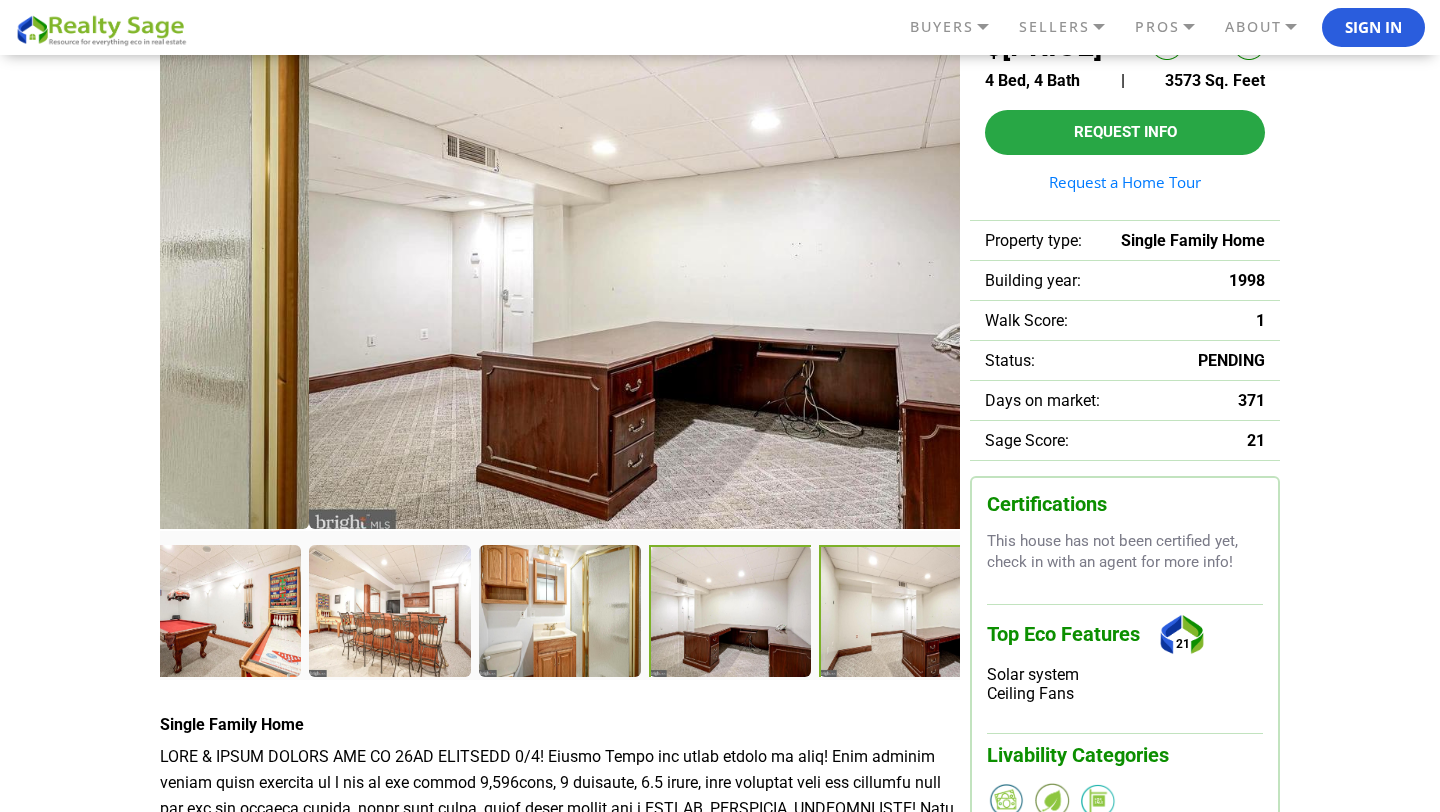 click at bounding box center (902, 613) 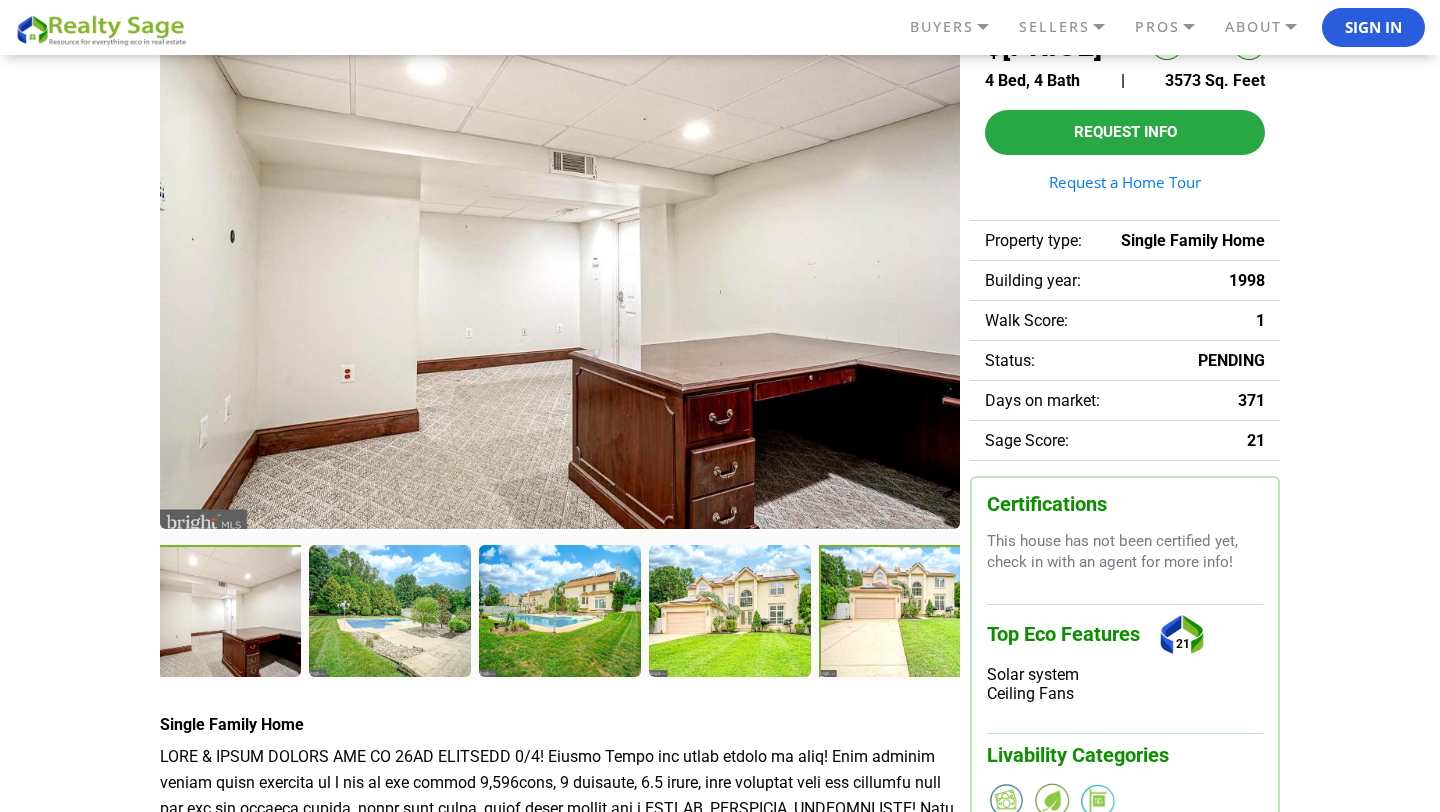 click at bounding box center [901, 612] 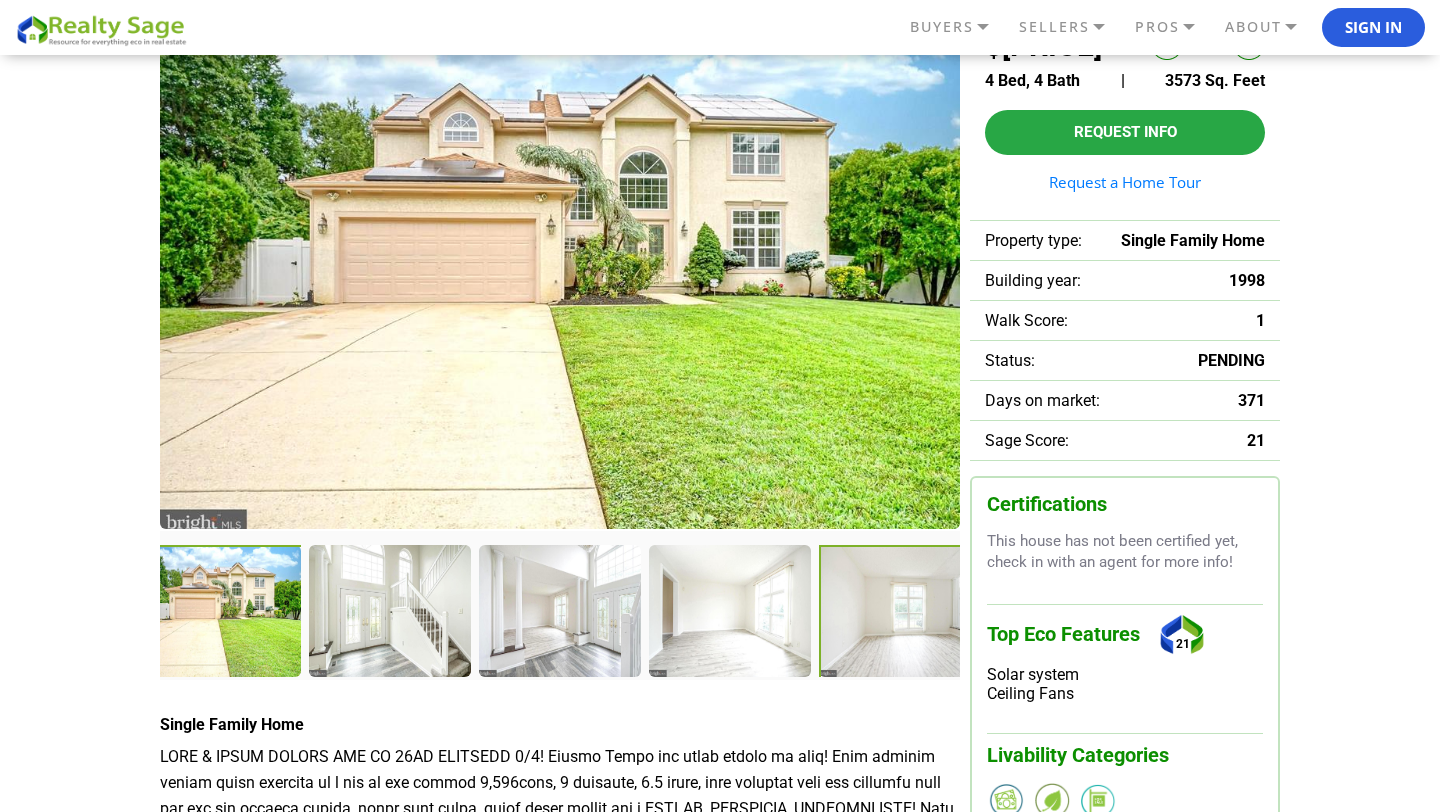 click at bounding box center [902, 613] 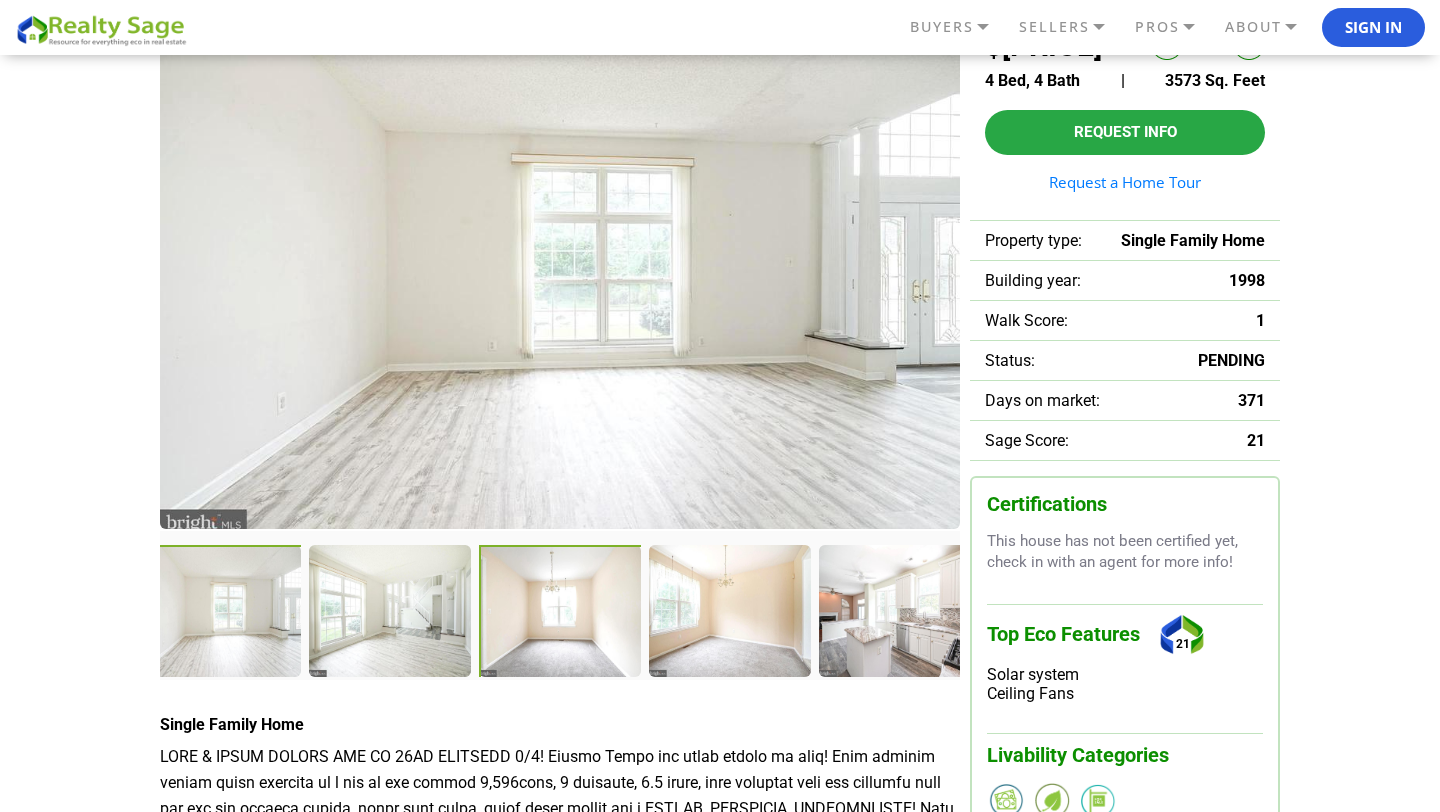 click at bounding box center [562, 613] 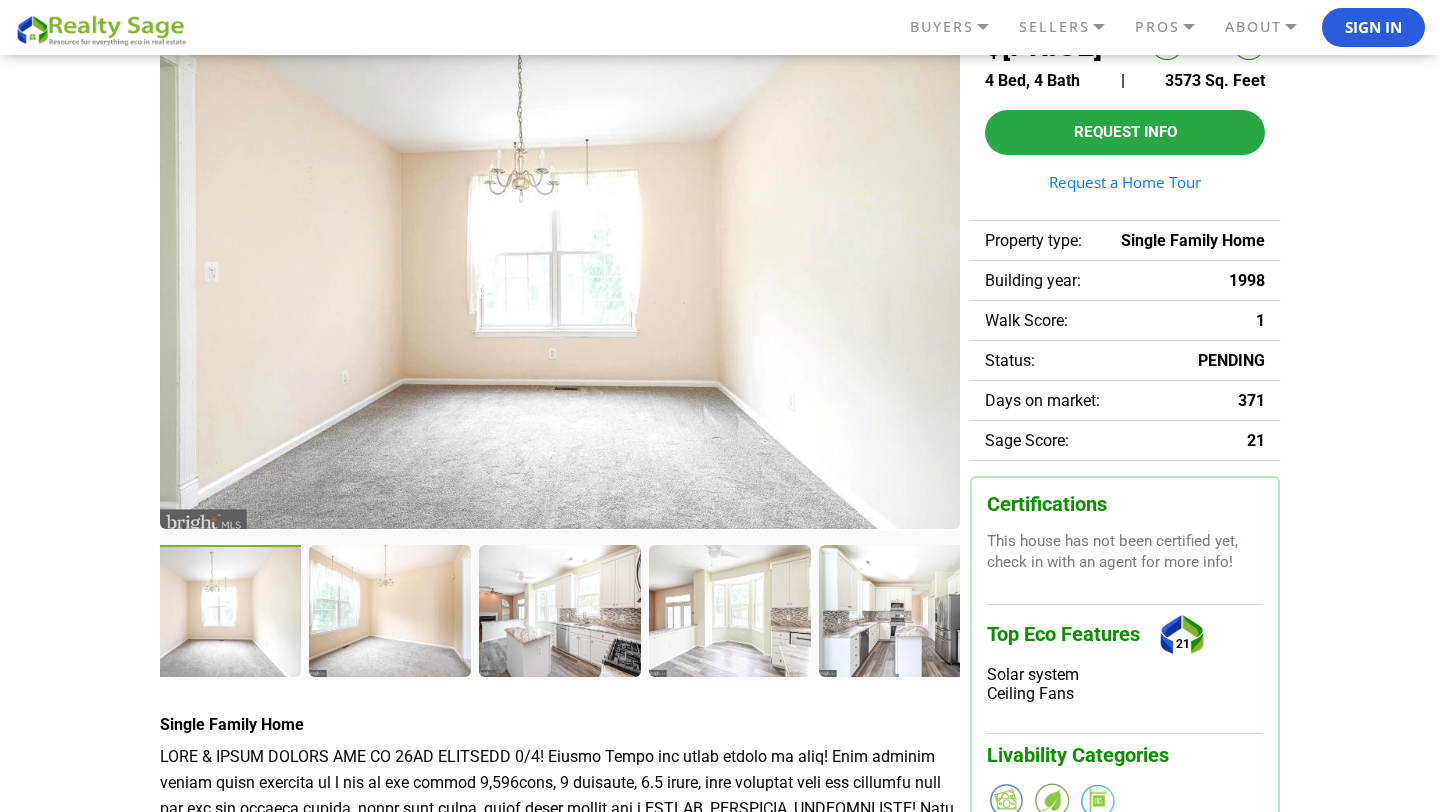 click at bounding box center (222, 613) 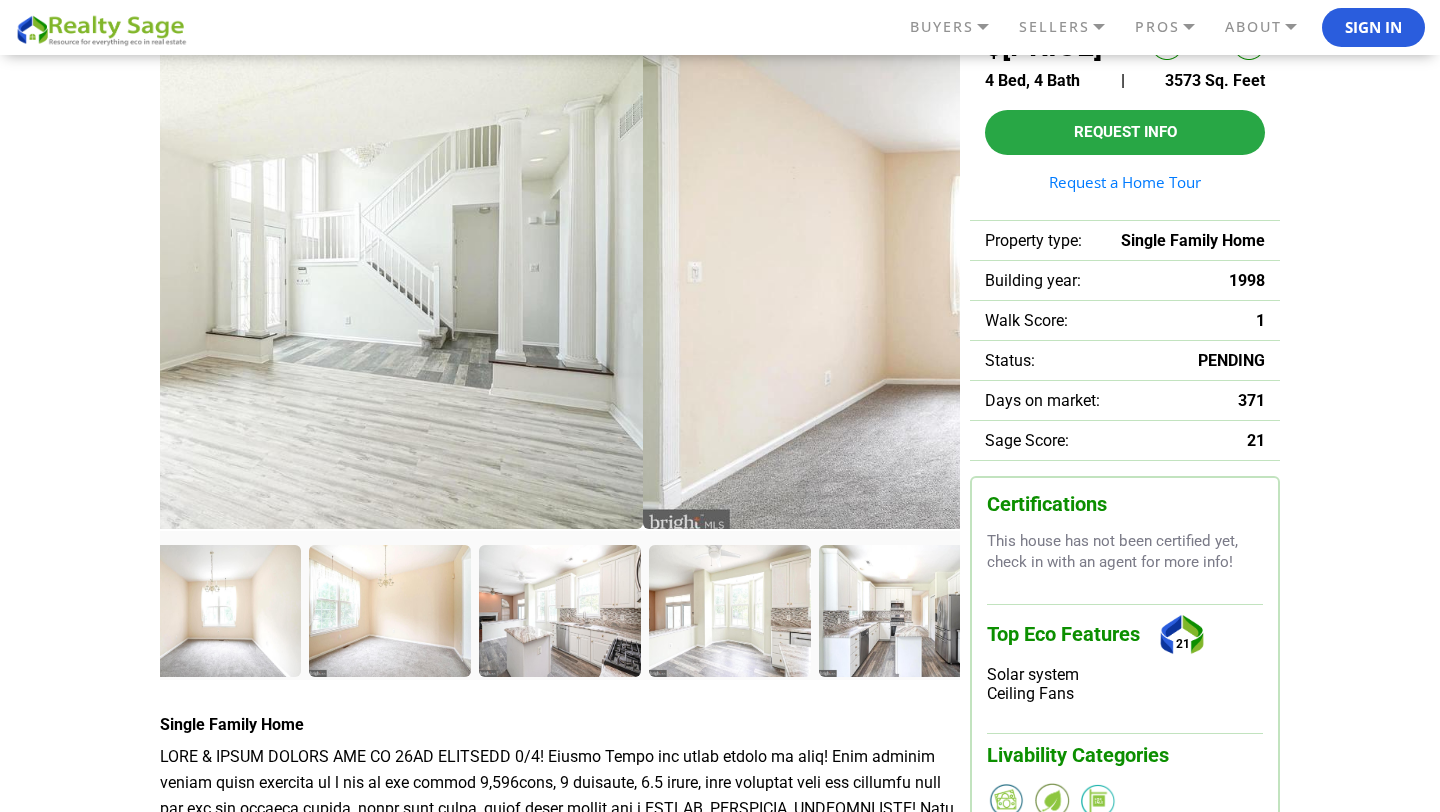drag, startPoint x: 236, startPoint y: 472, endPoint x: 719, endPoint y: 448, distance: 483.59592 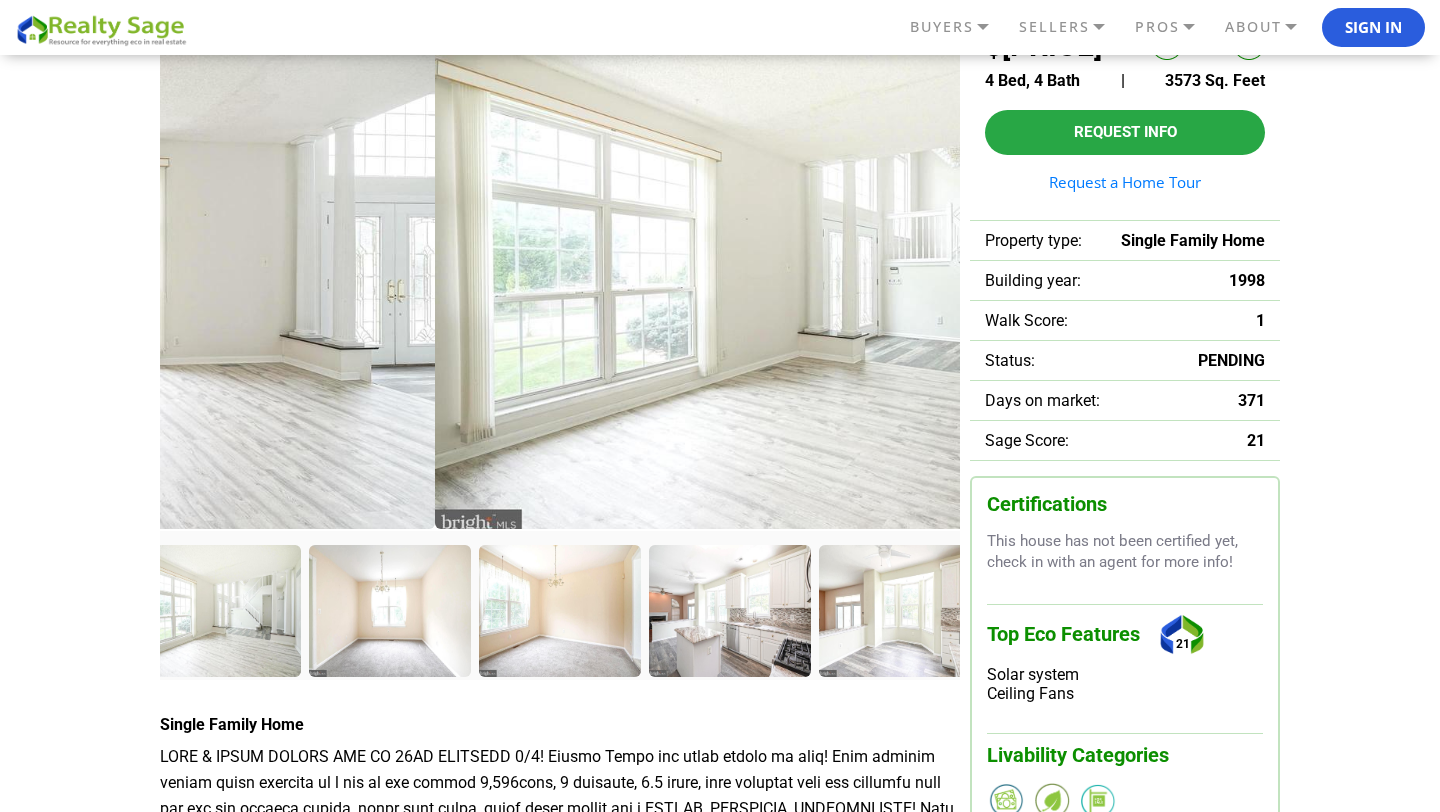 drag, startPoint x: 352, startPoint y: 353, endPoint x: 833, endPoint y: 359, distance: 481.0374 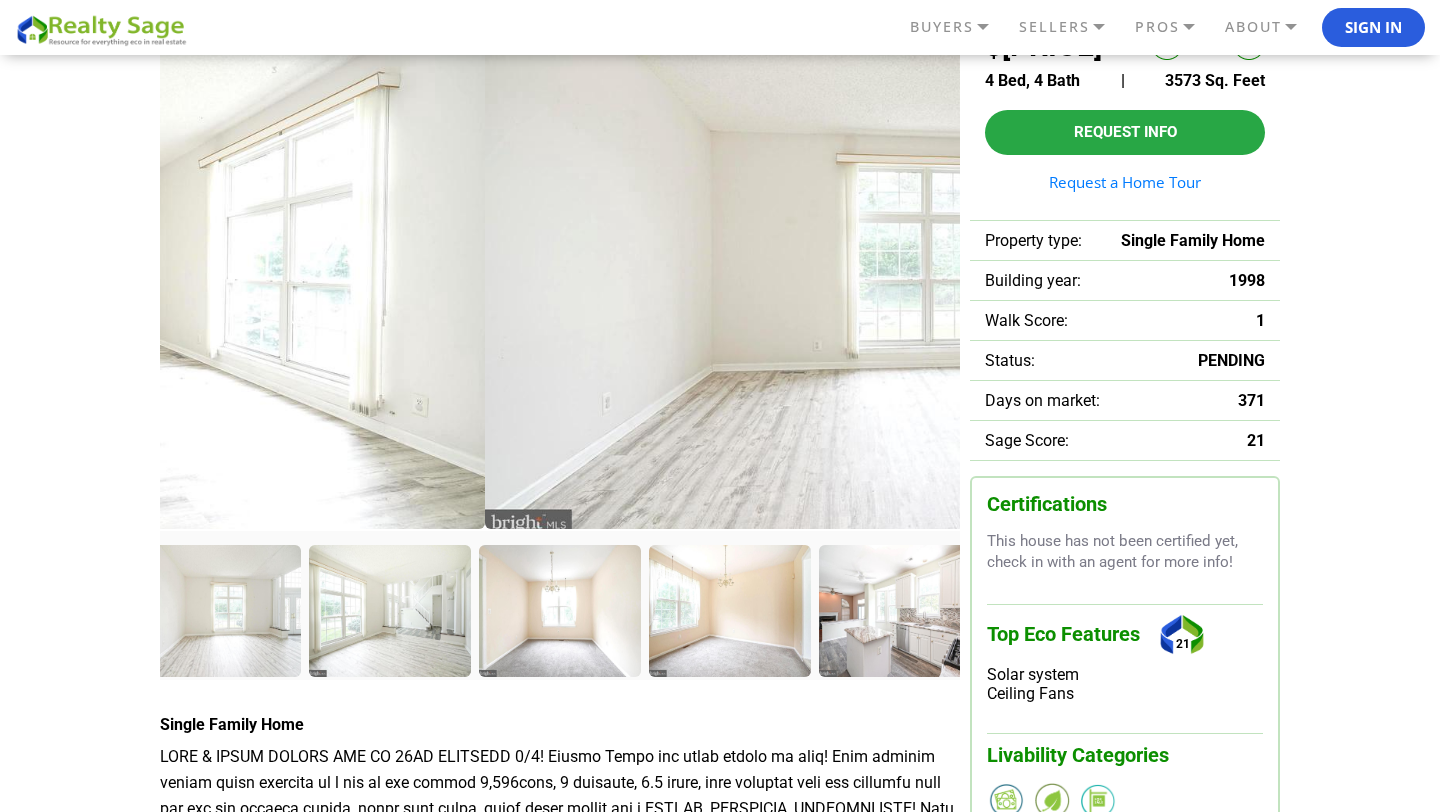 drag, startPoint x: 386, startPoint y: 359, endPoint x: 977, endPoint y: 367, distance: 591.05414 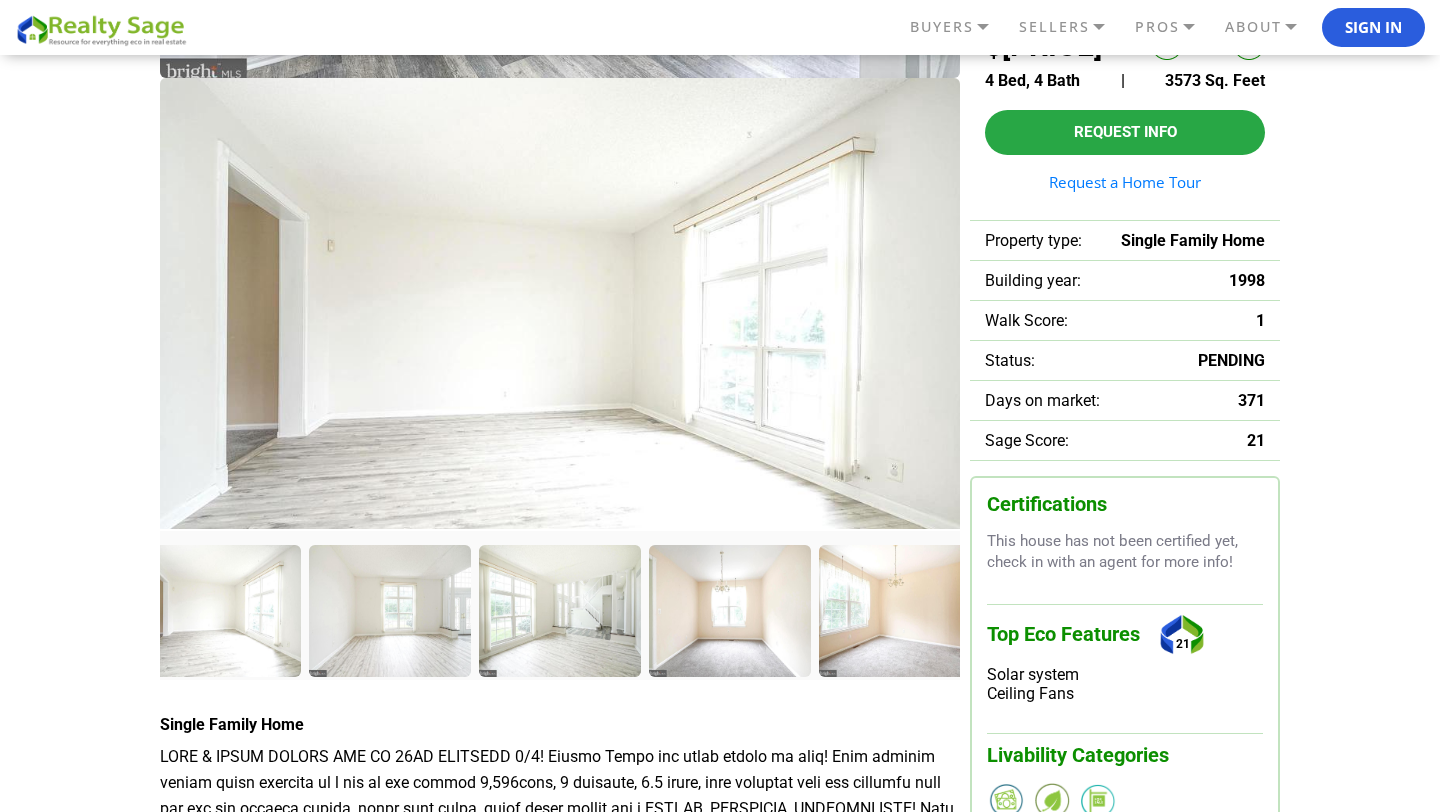 drag, startPoint x: 343, startPoint y: 321, endPoint x: 1012, endPoint y: 386, distance: 672.15027 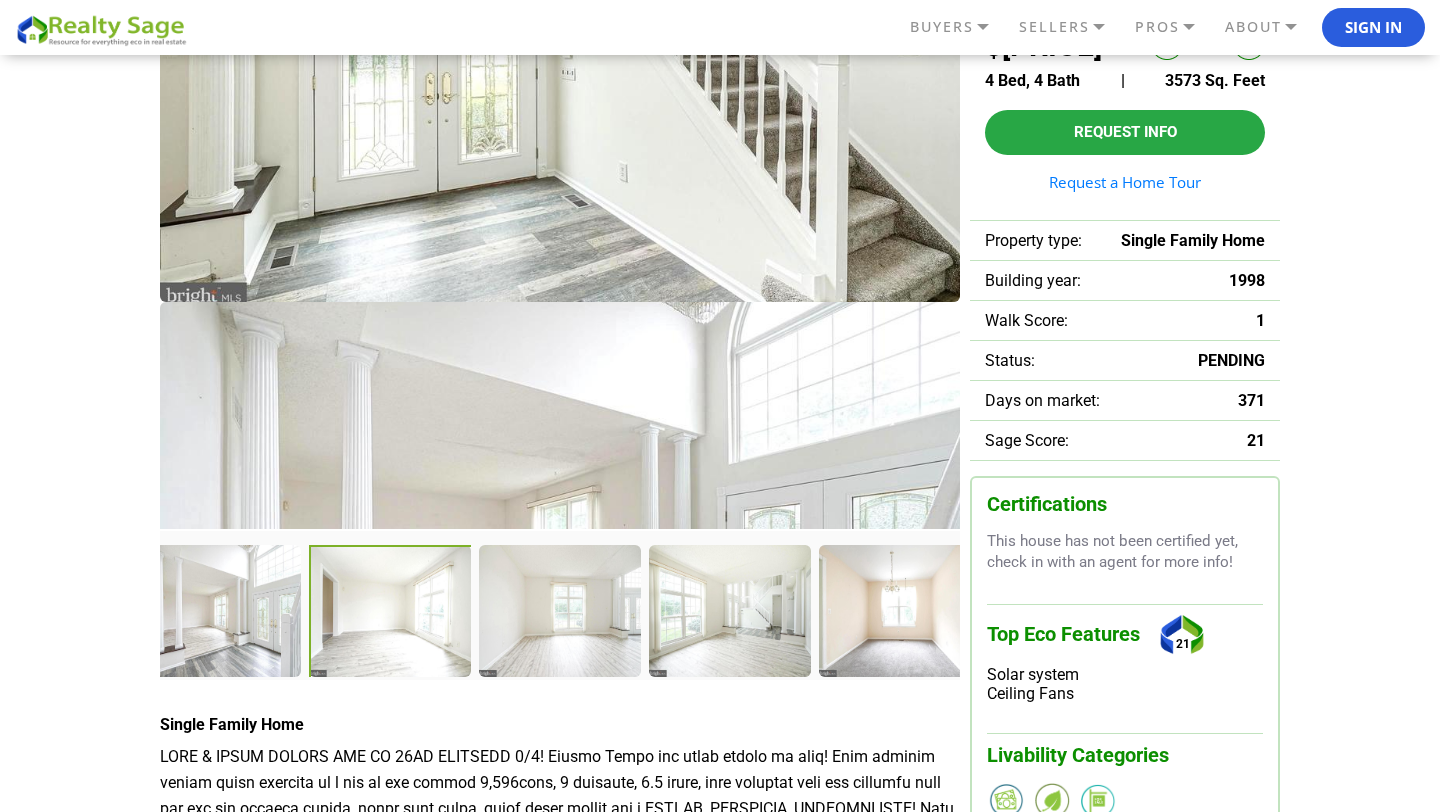 drag, startPoint x: 386, startPoint y: 293, endPoint x: 386, endPoint y: 601, distance: 308 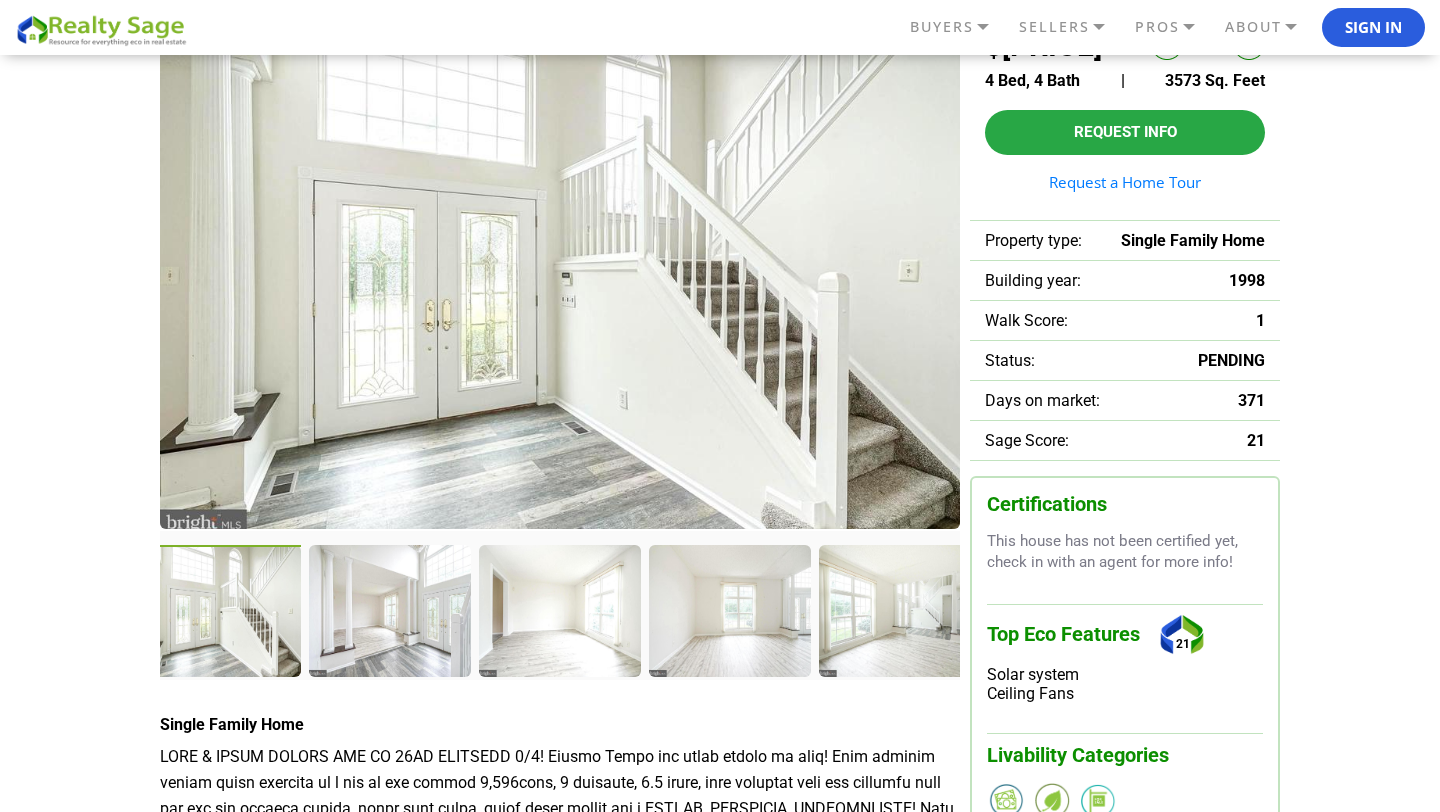 click at bounding box center (560, 271) 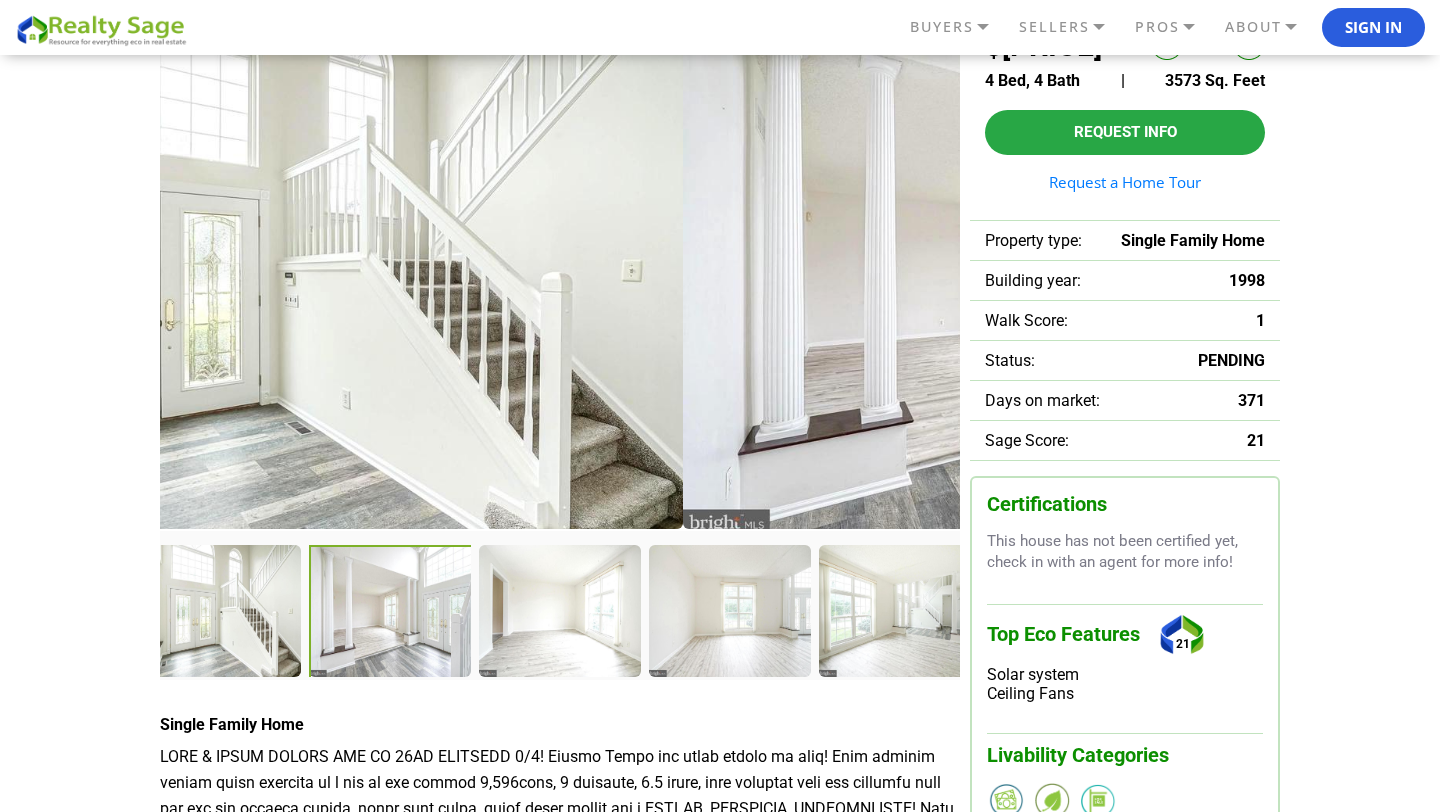 drag, startPoint x: 796, startPoint y: 304, endPoint x: 471, endPoint y: 344, distance: 327.4523 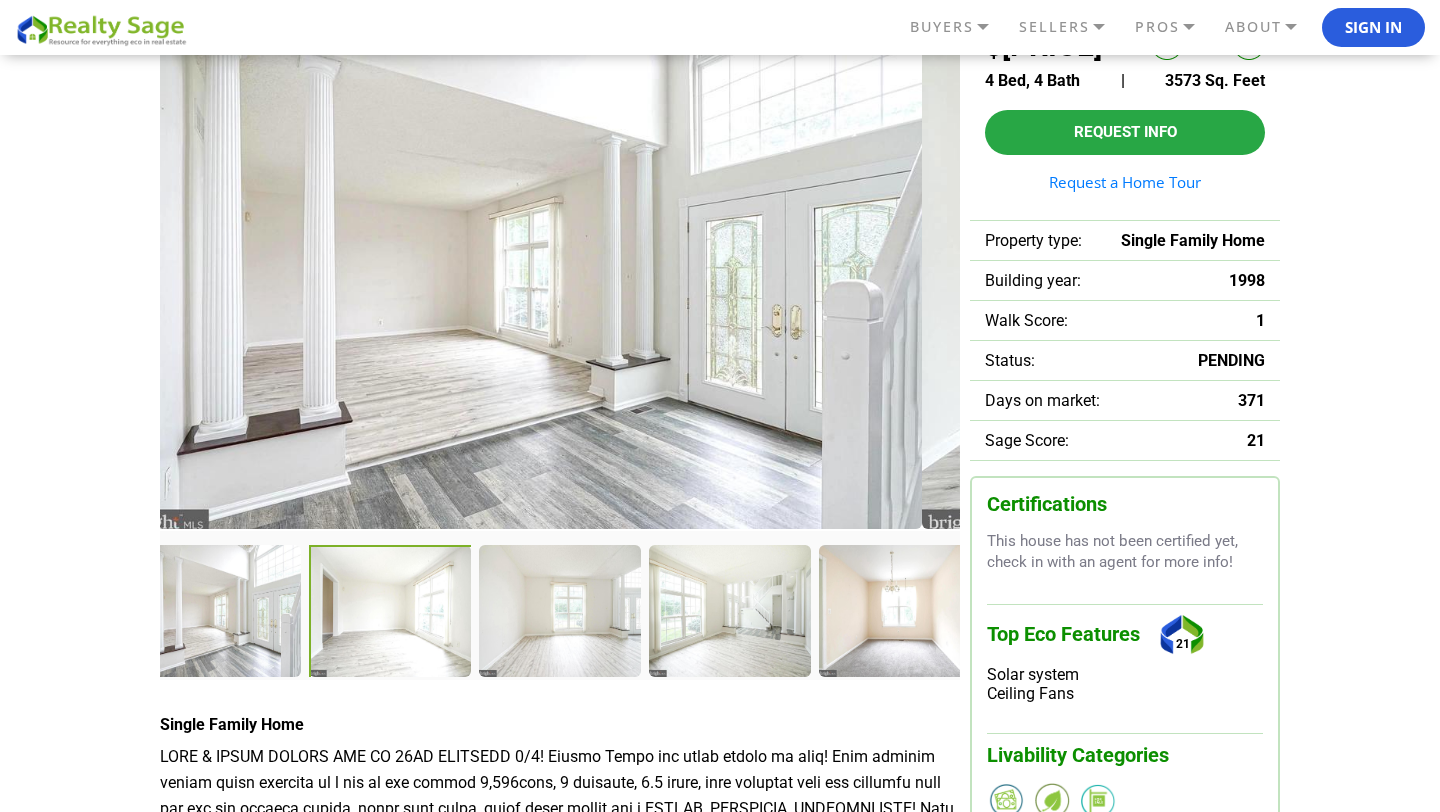 drag, startPoint x: 733, startPoint y: 347, endPoint x: 260, endPoint y: 347, distance: 473 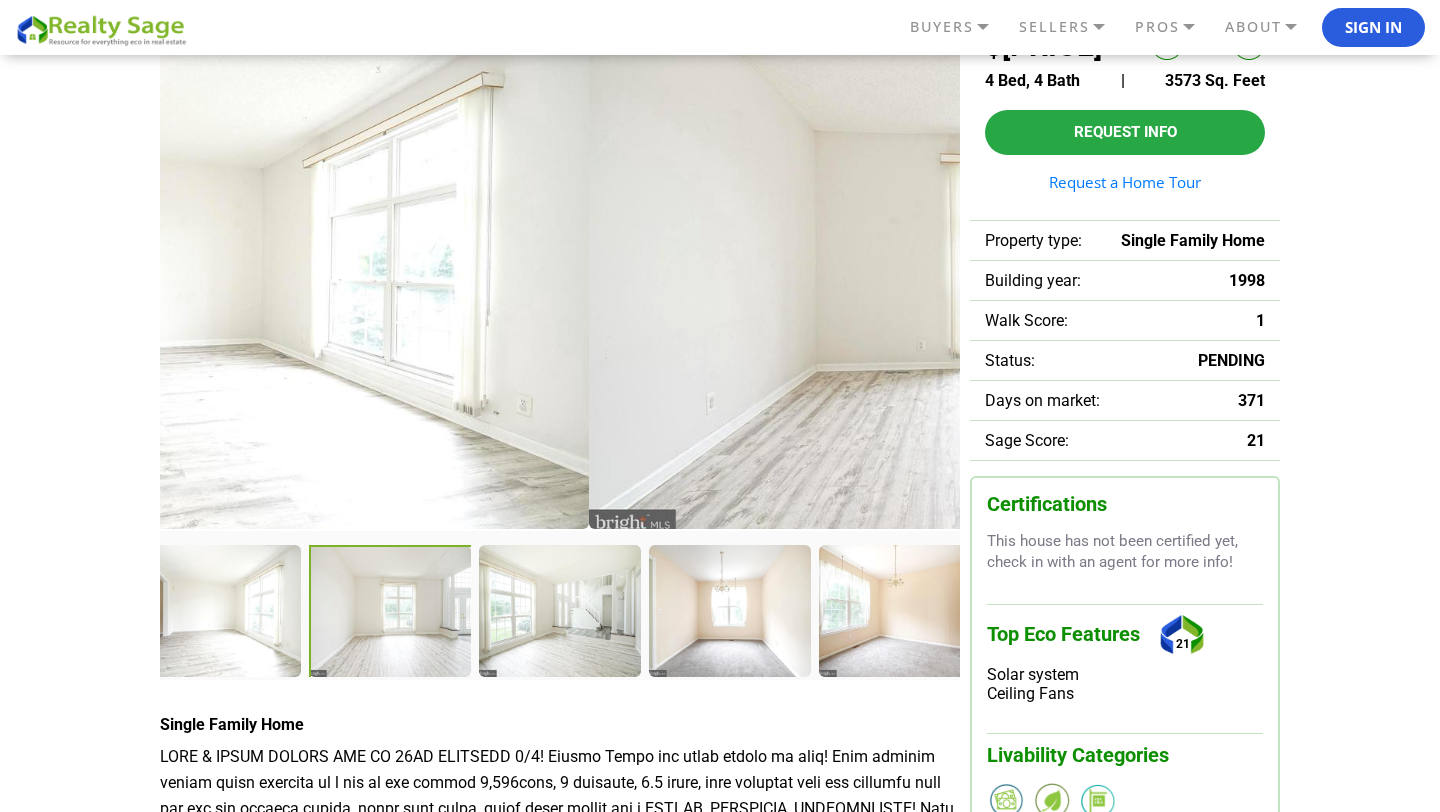 drag, startPoint x: 613, startPoint y: 340, endPoint x: 199, endPoint y: 339, distance: 414.00122 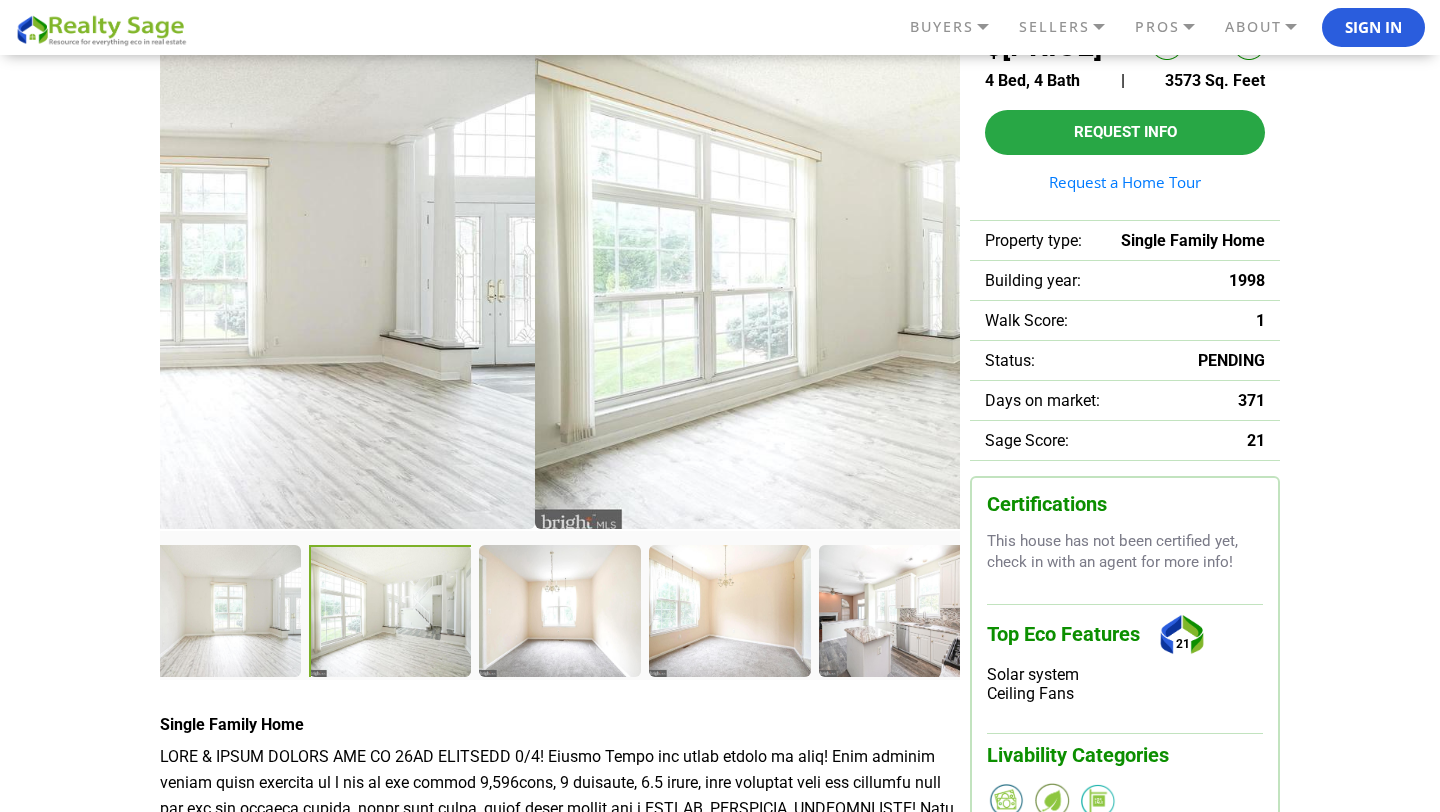 drag, startPoint x: 787, startPoint y: 357, endPoint x: 344, endPoint y: 331, distance: 443.76233 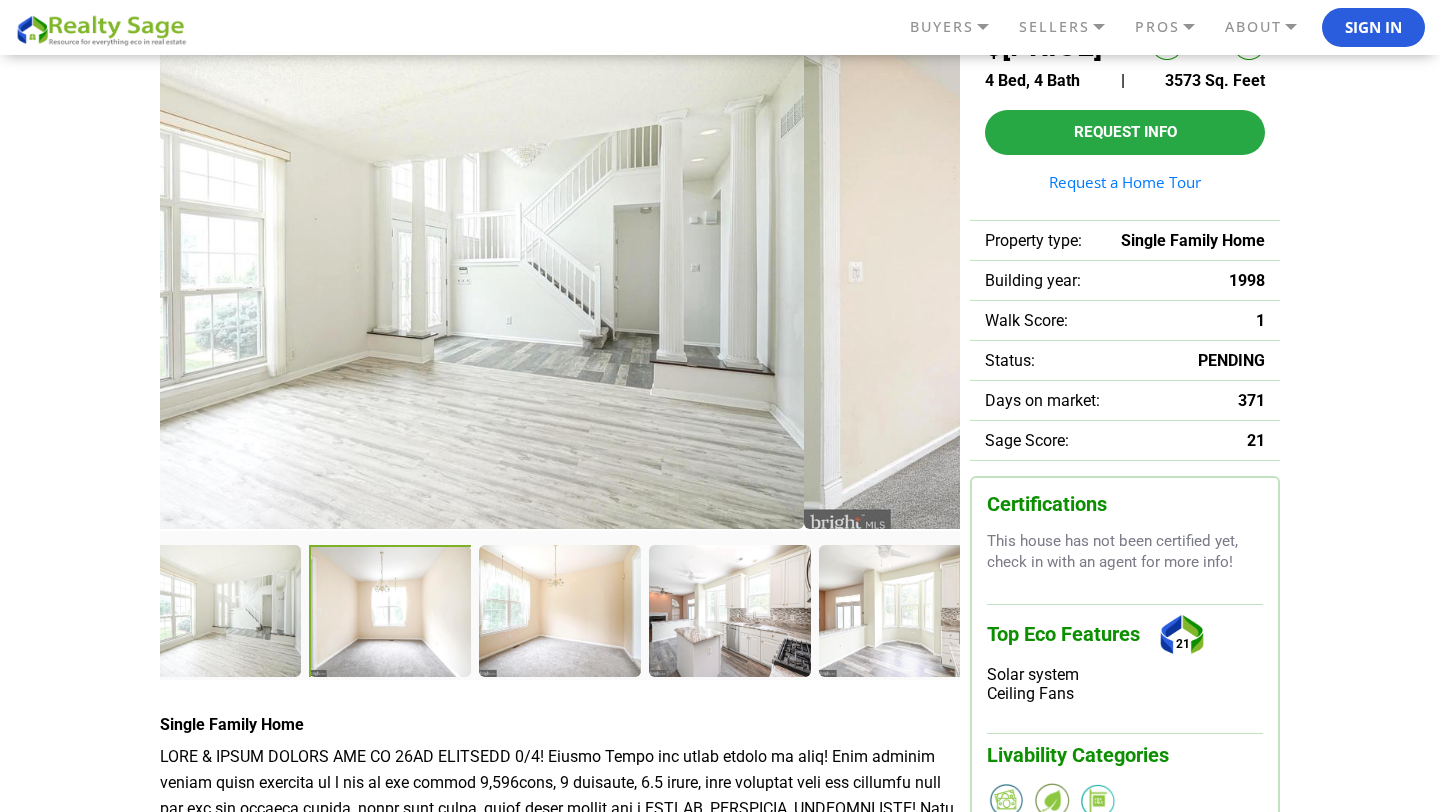 drag, startPoint x: 829, startPoint y: 364, endPoint x: 342, endPoint y: 338, distance: 487.69354 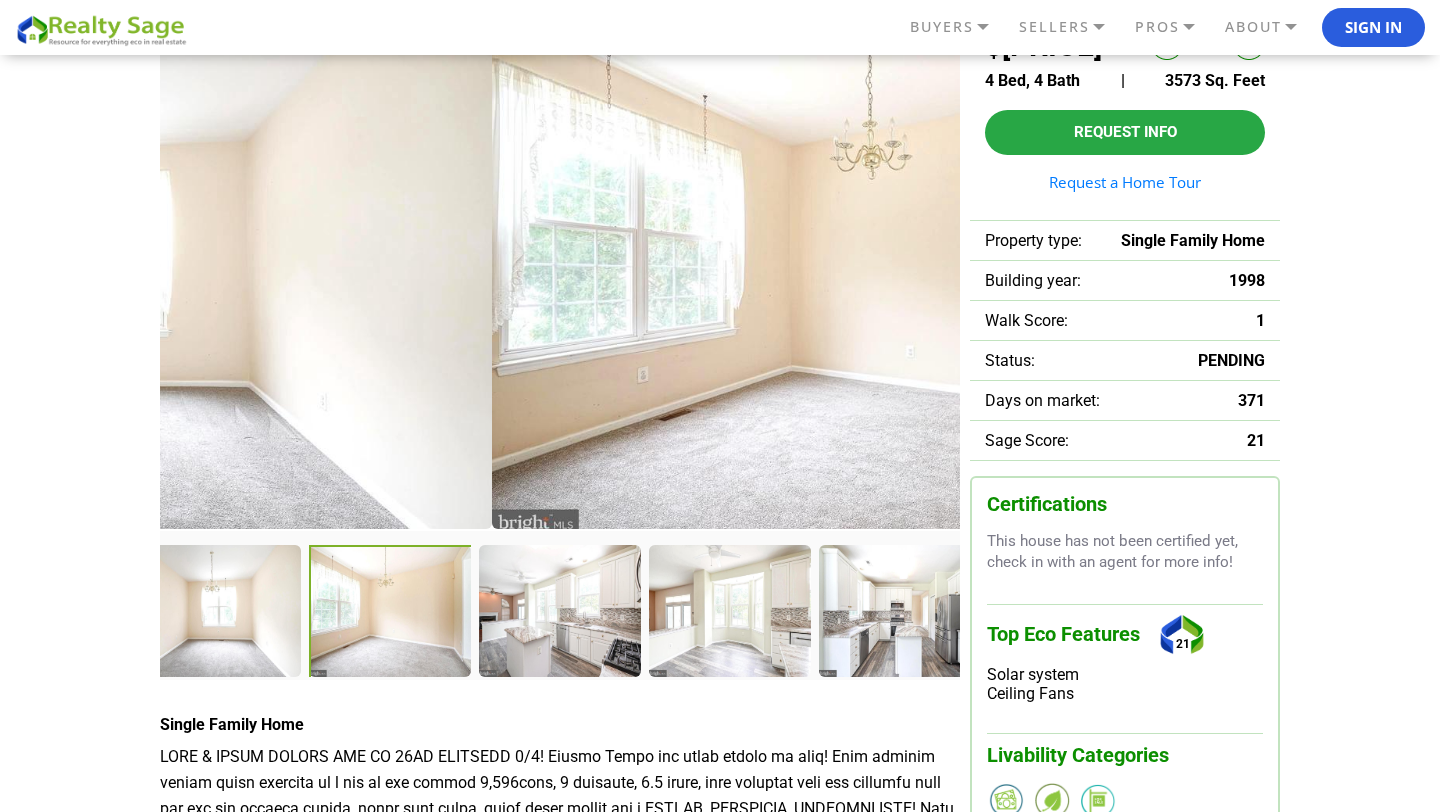 drag, startPoint x: 829, startPoint y: 334, endPoint x: 359, endPoint y: 301, distance: 471.15707 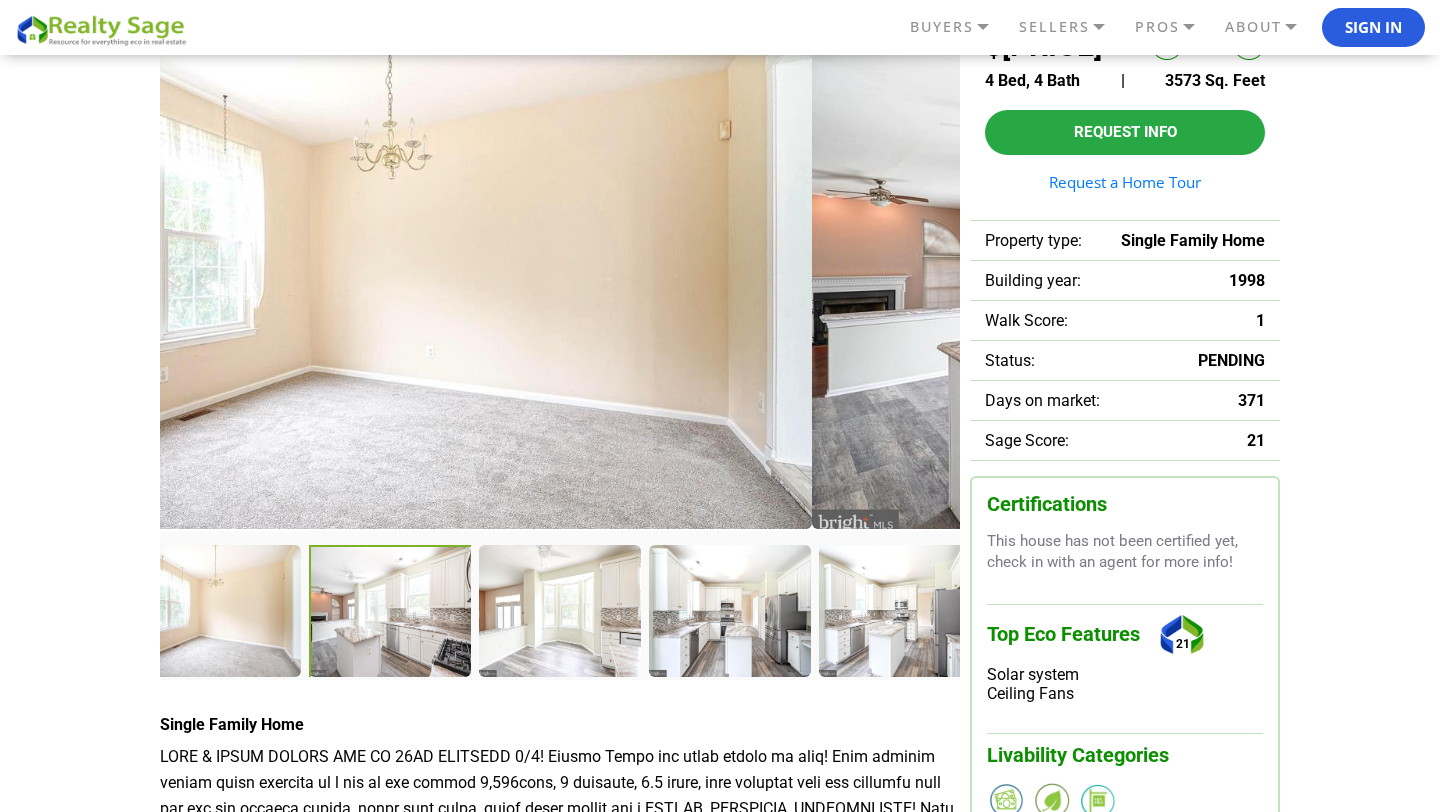drag, startPoint x: 743, startPoint y: 337, endPoint x: 229, endPoint y: 337, distance: 514 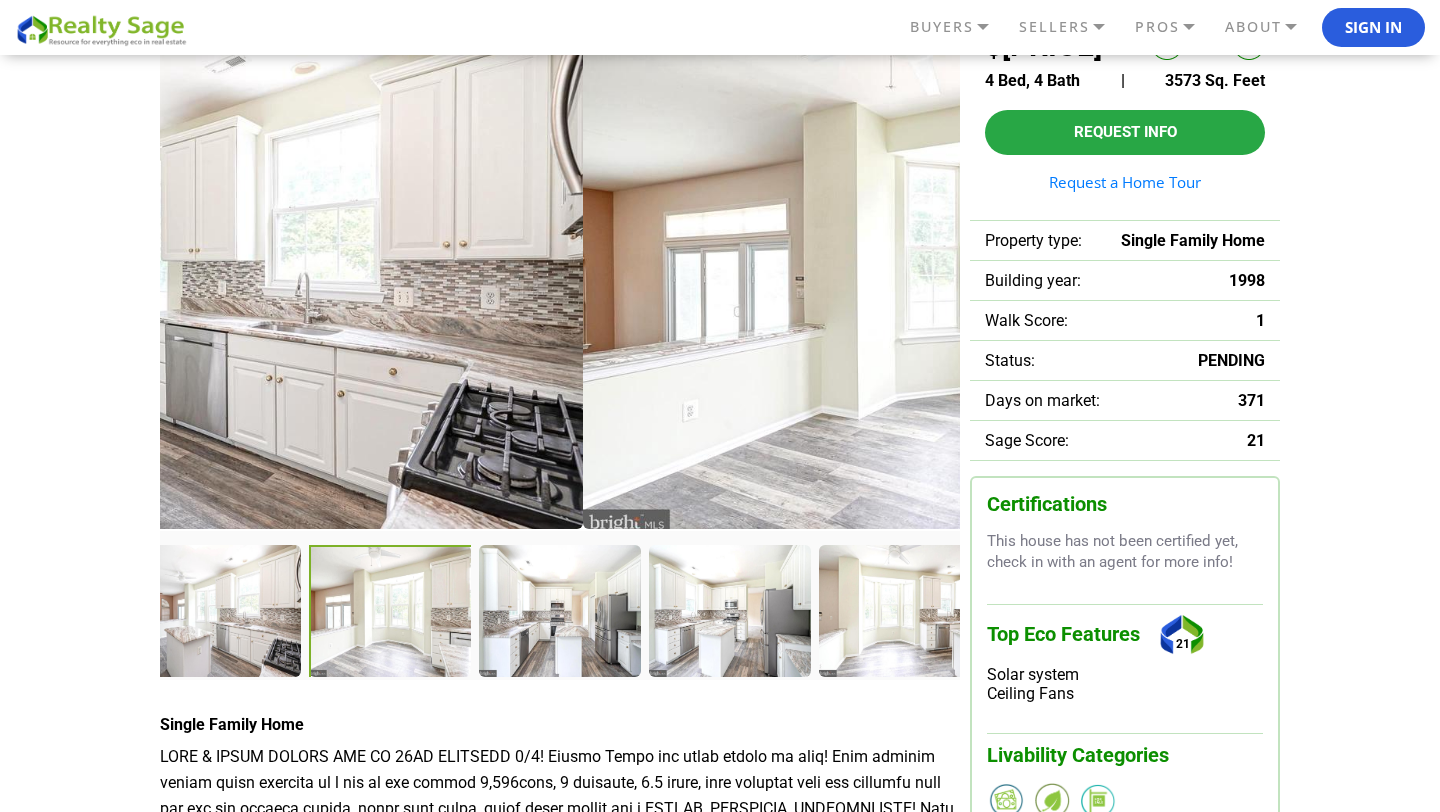 drag, startPoint x: 574, startPoint y: 374, endPoint x: 115, endPoint y: 340, distance: 460.25754 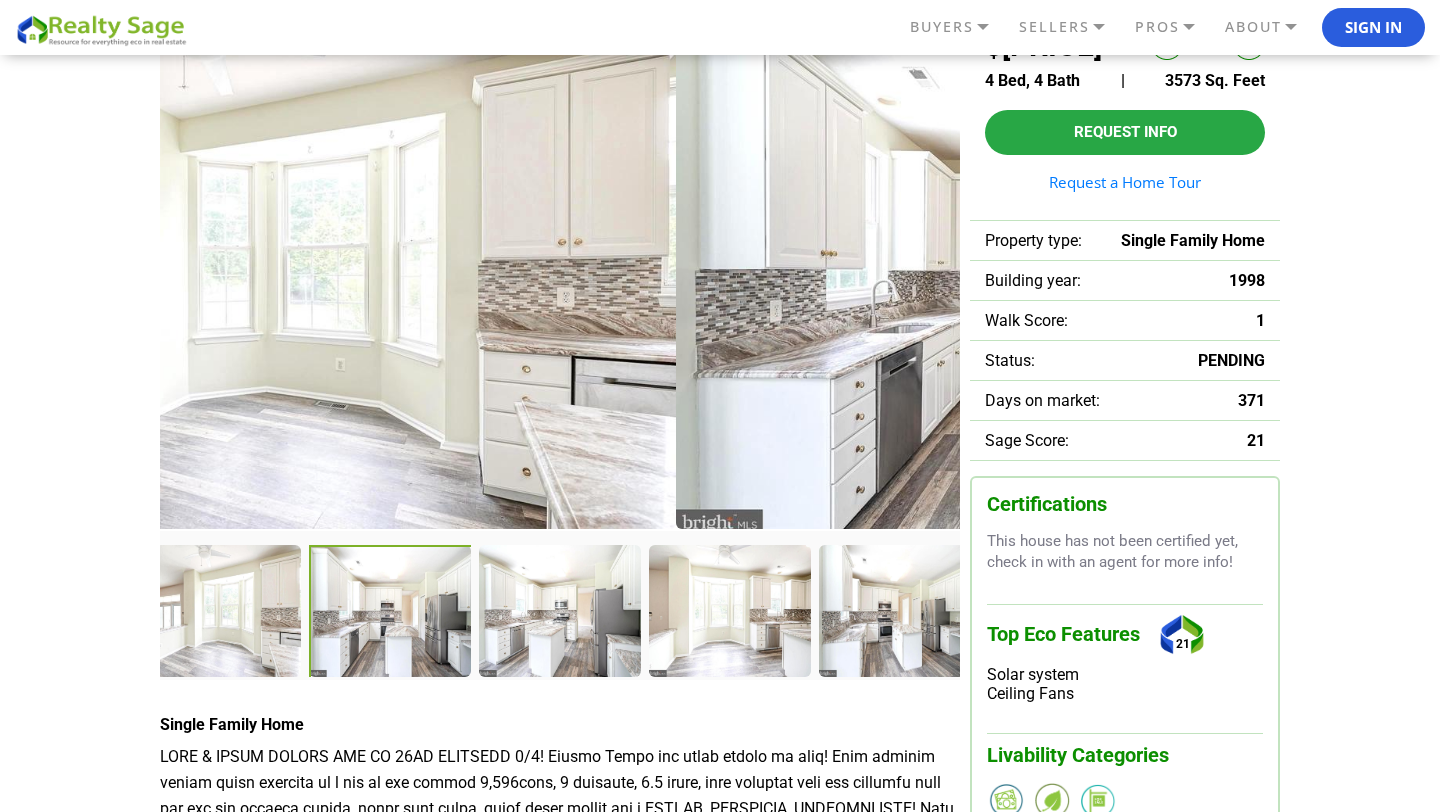 drag, startPoint x: 791, startPoint y: 371, endPoint x: 444, endPoint y: 403, distance: 348.47238 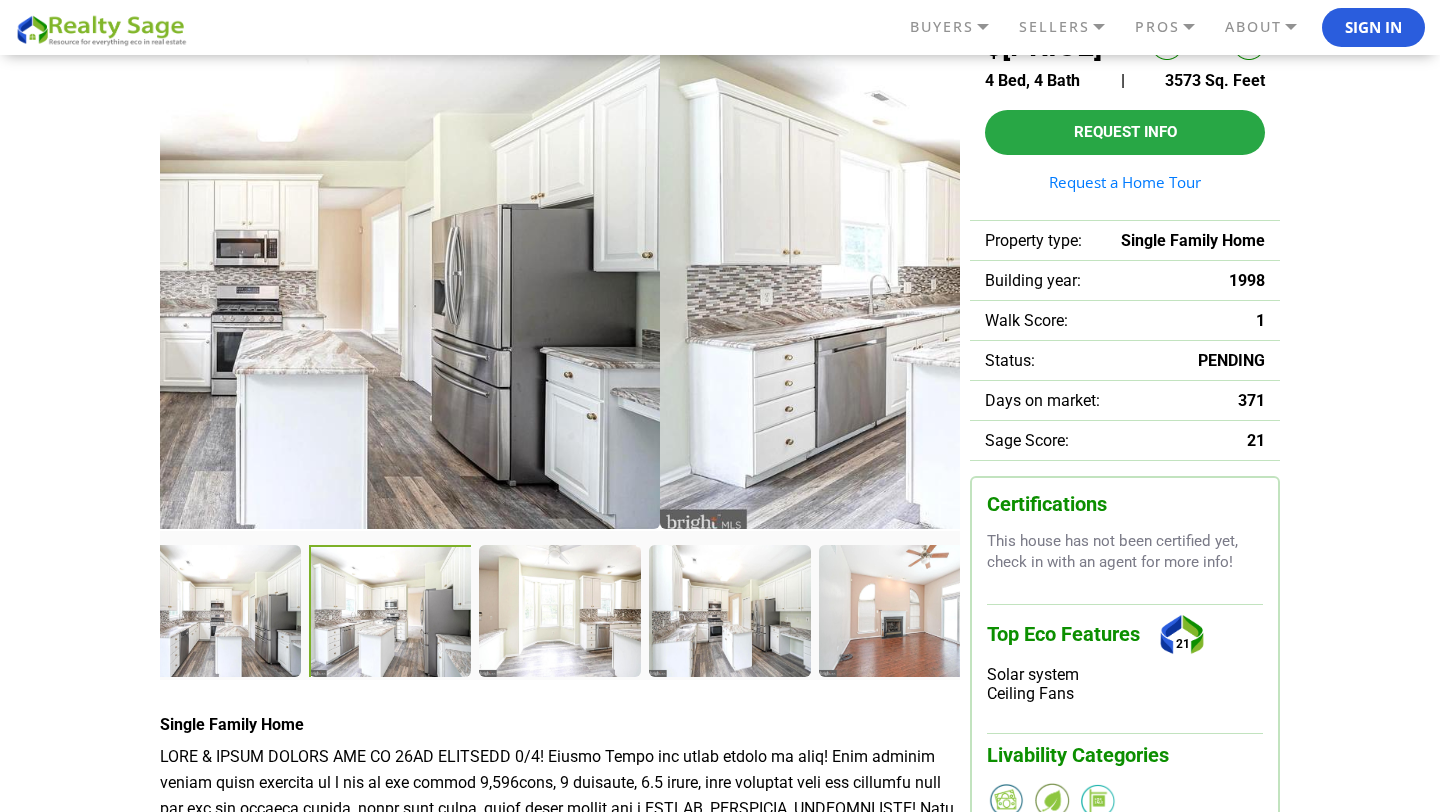drag, startPoint x: 785, startPoint y: 380, endPoint x: 387, endPoint y: 412, distance: 399.28436 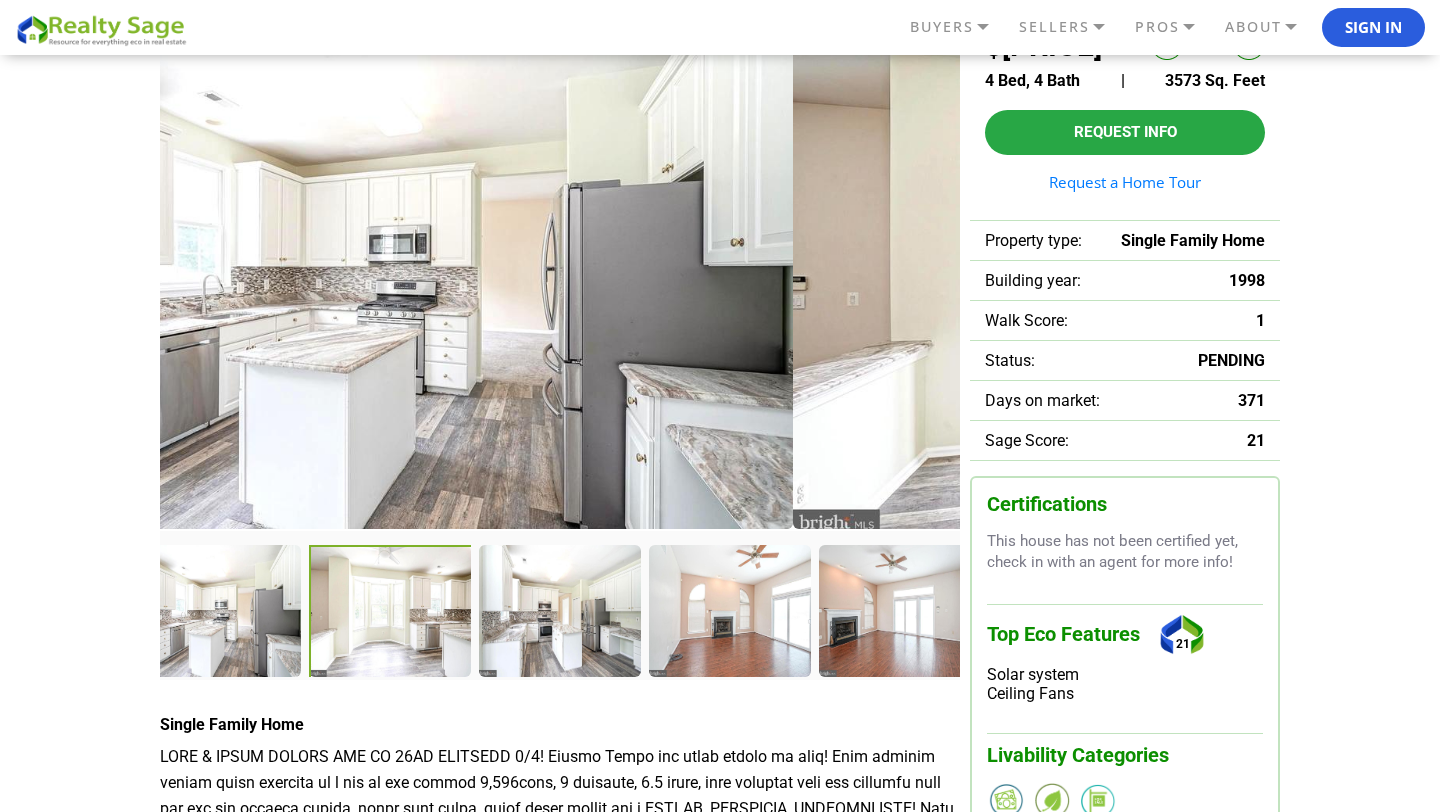 drag, startPoint x: 787, startPoint y: 428, endPoint x: 323, endPoint y: 469, distance: 465.8079 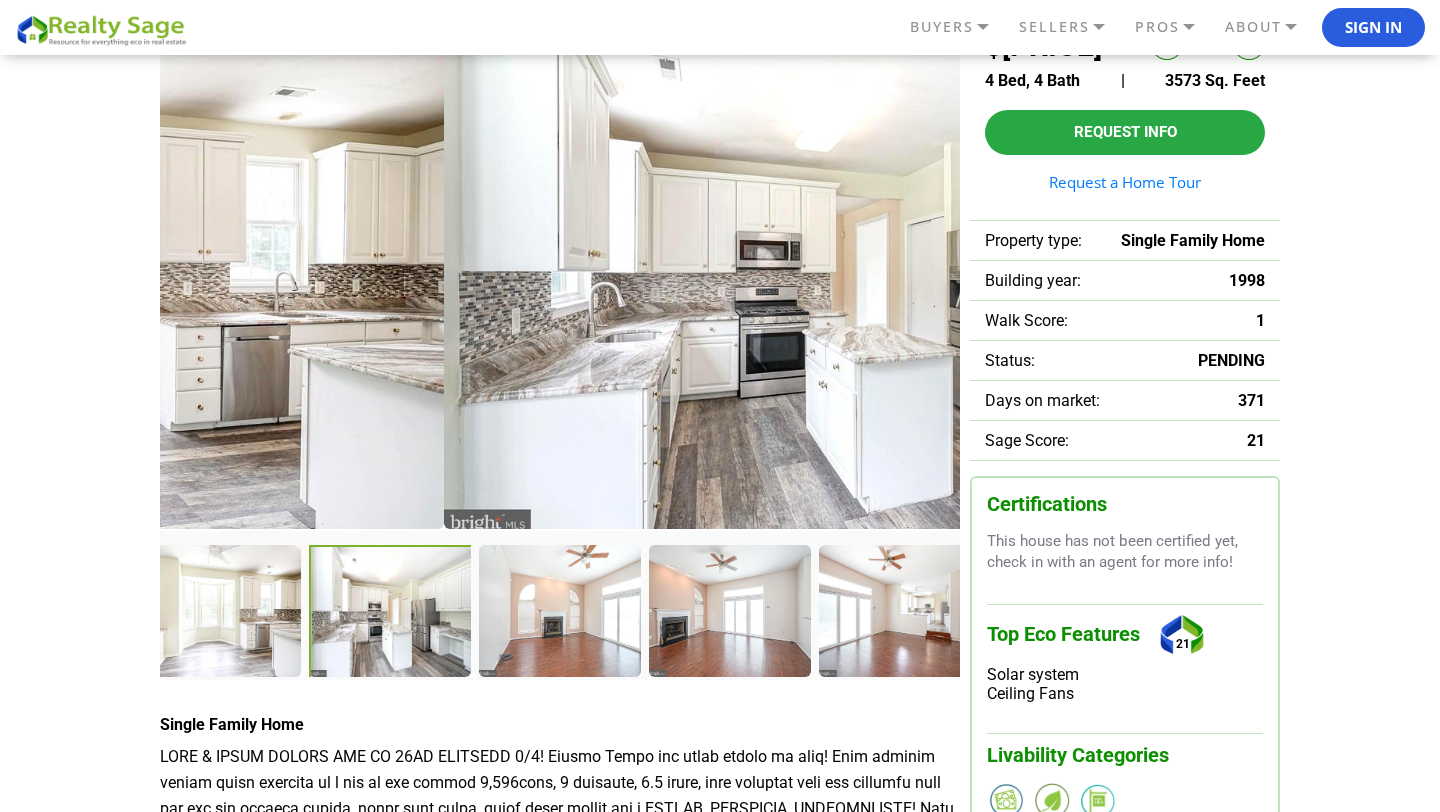drag, startPoint x: 747, startPoint y: 390, endPoint x: 213, endPoint y: 397, distance: 534.0459 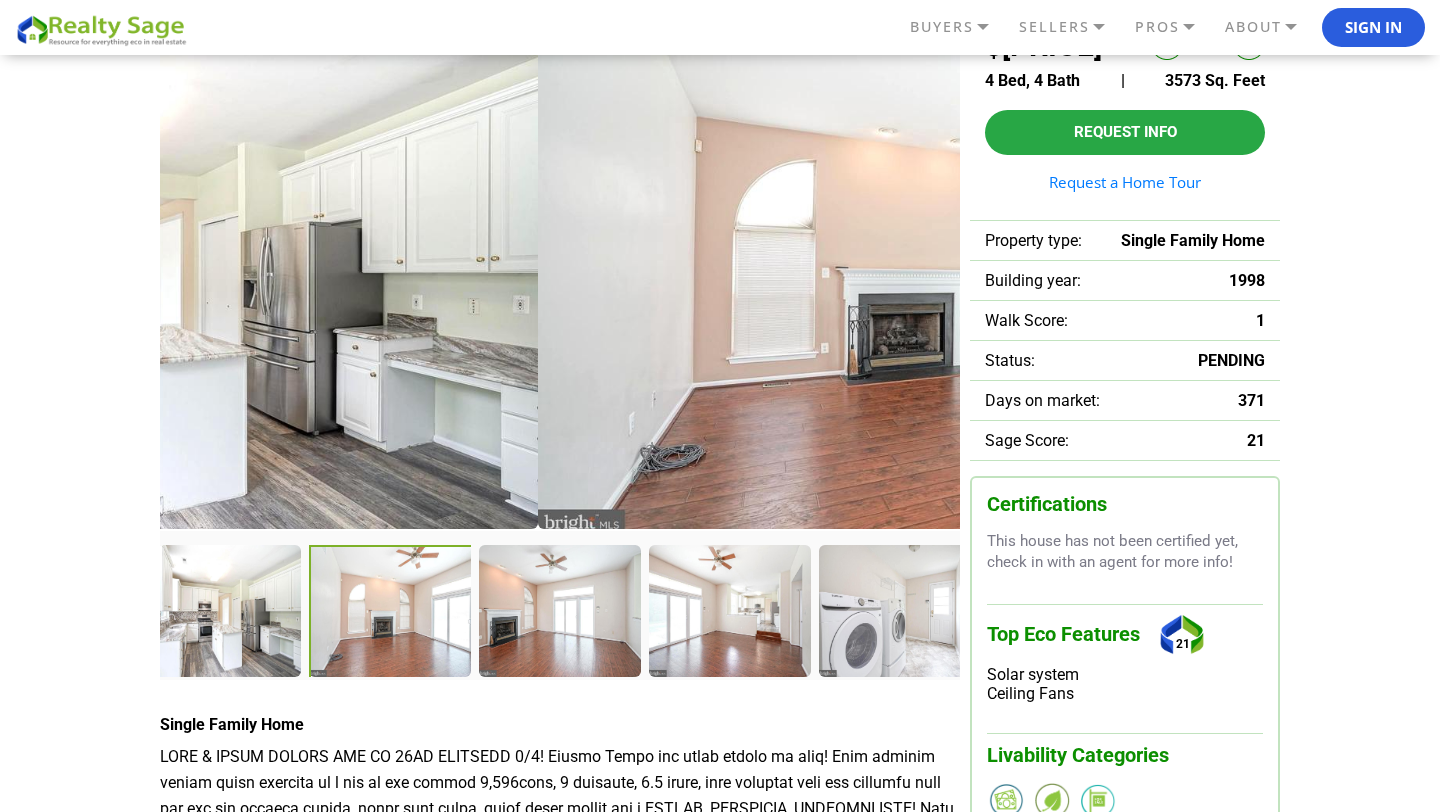drag, startPoint x: 861, startPoint y: 363, endPoint x: 437, endPoint y: 361, distance: 424.00473 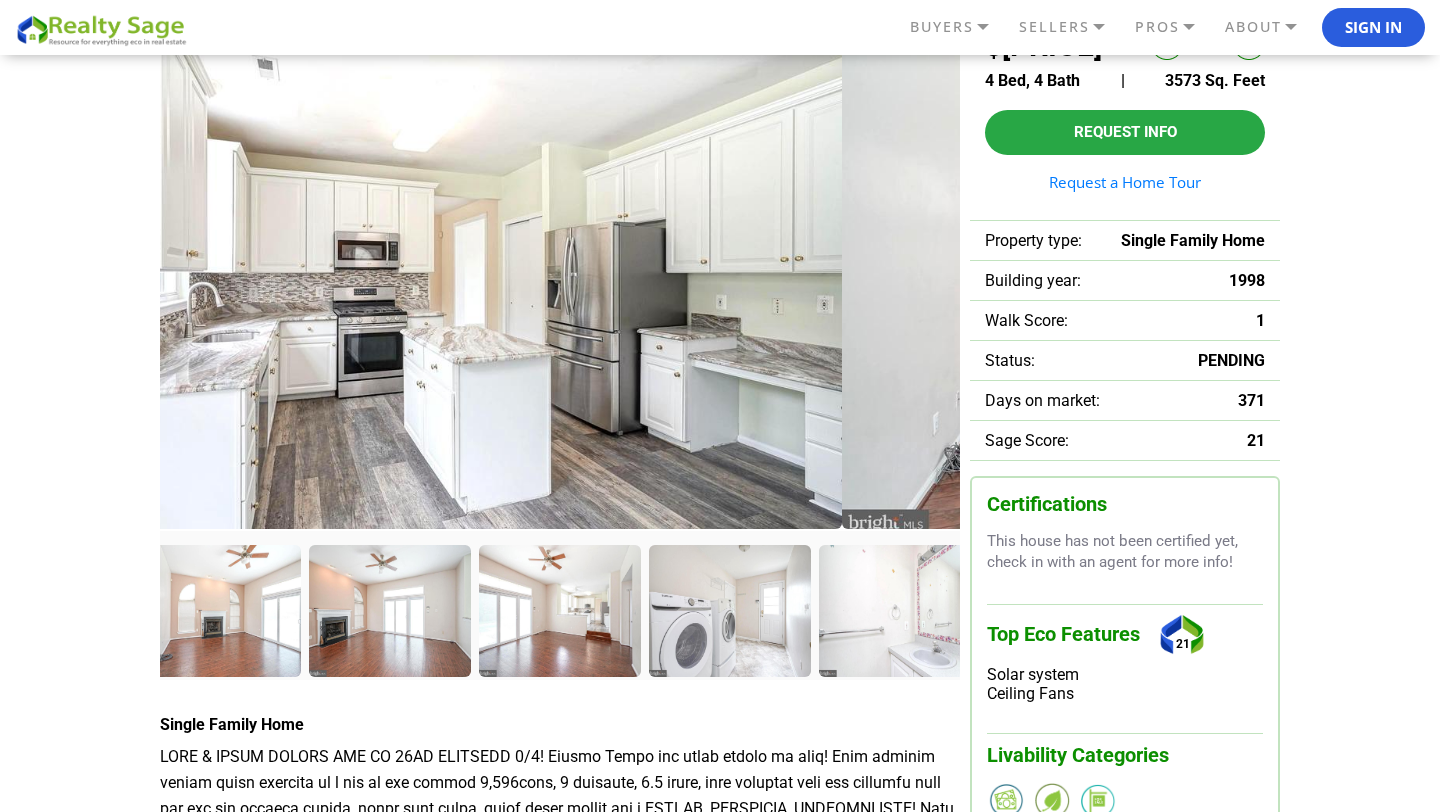 drag, startPoint x: 329, startPoint y: 361, endPoint x: 1022, endPoint y: 388, distance: 693.52576 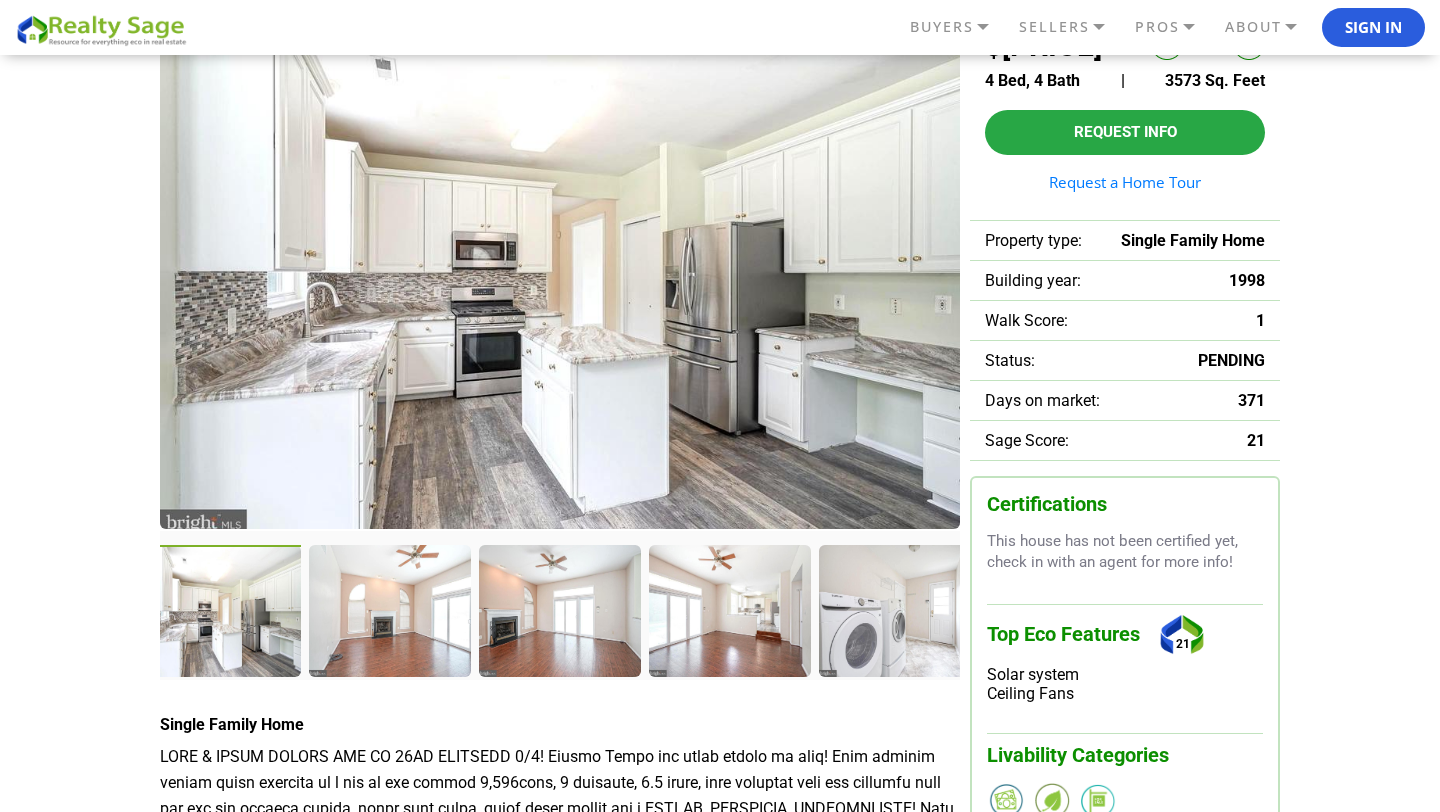 click at bounding box center [560, 271] 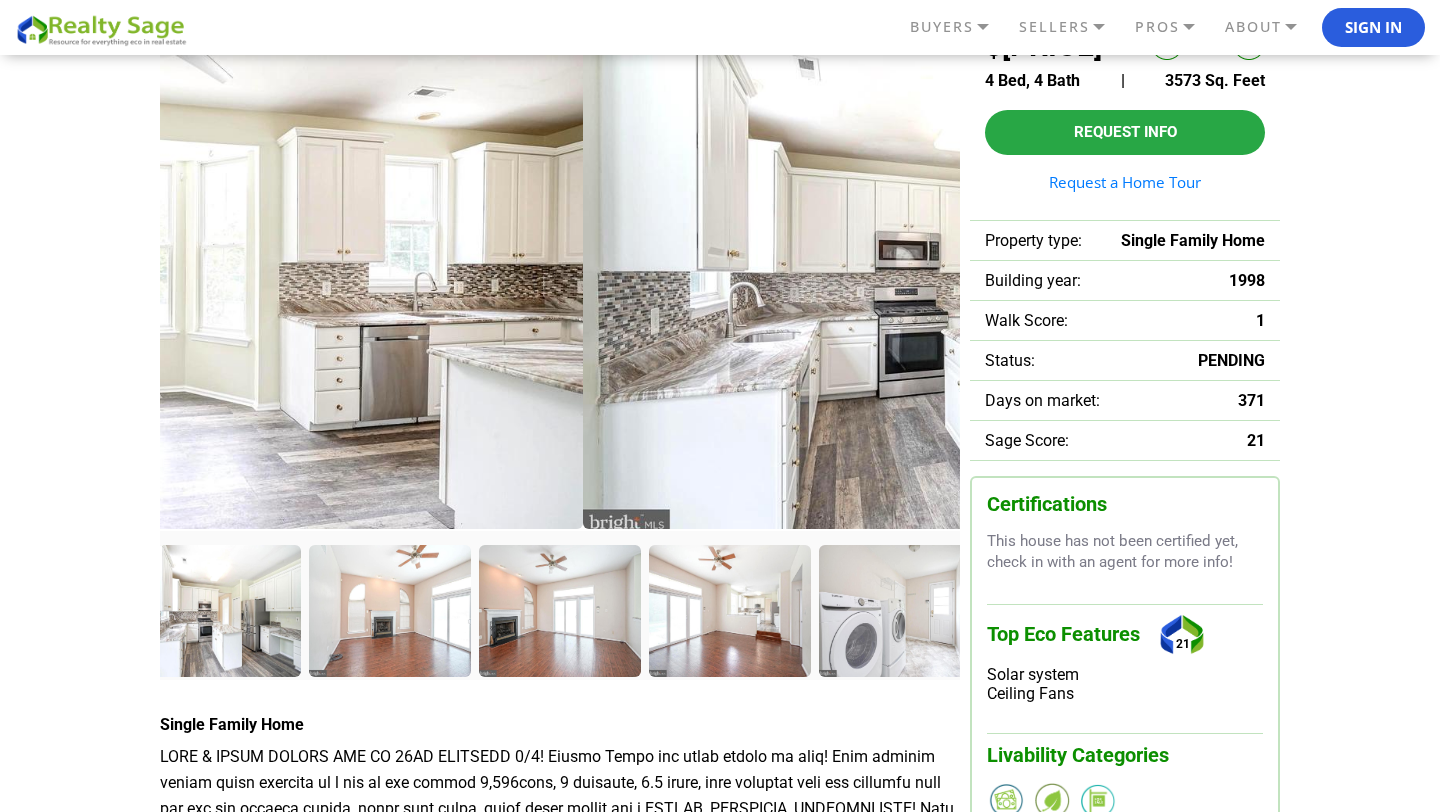 drag, startPoint x: 242, startPoint y: 302, endPoint x: 815, endPoint y: 301, distance: 573.00085 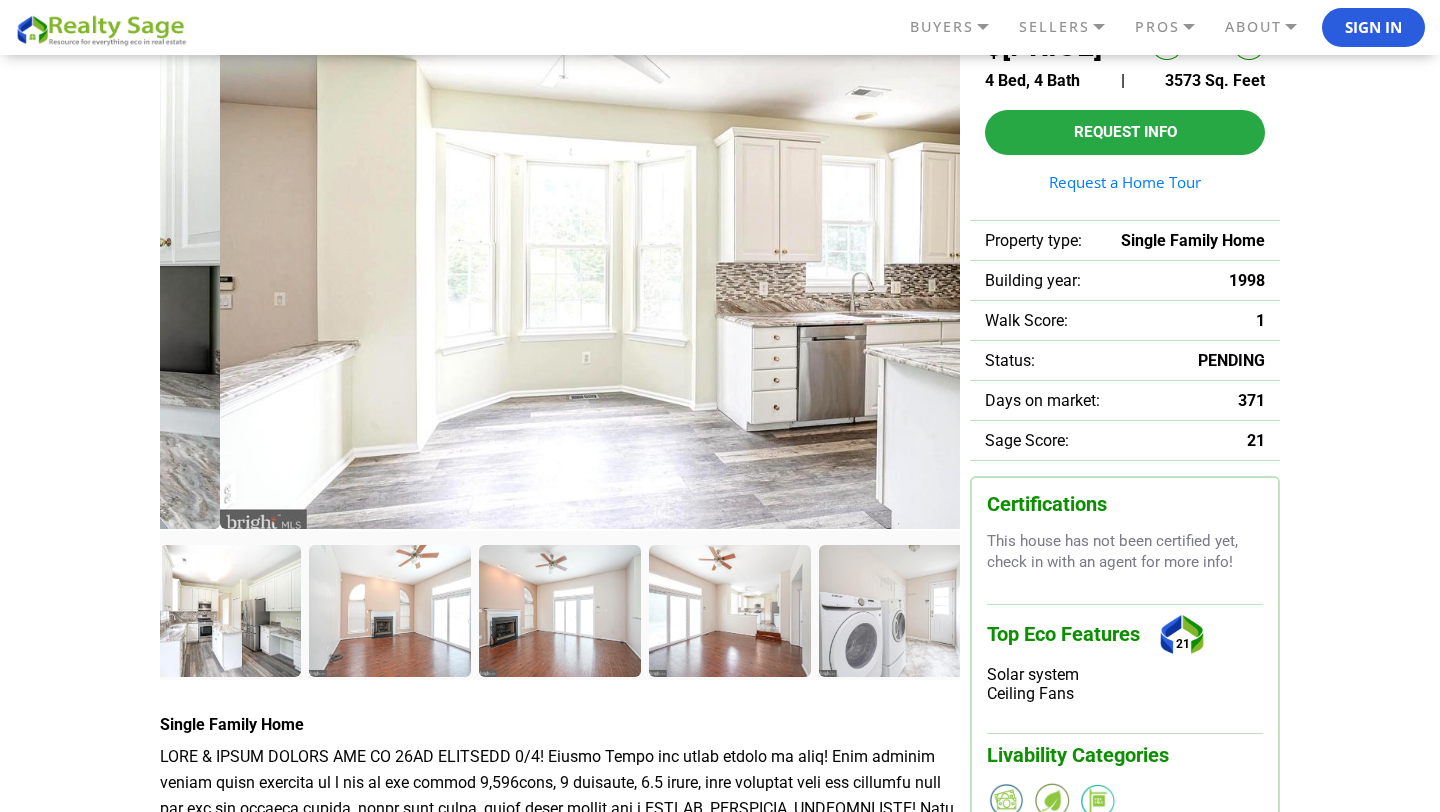 drag, startPoint x: 392, startPoint y: 303, endPoint x: 1103, endPoint y: 302, distance: 711.00073 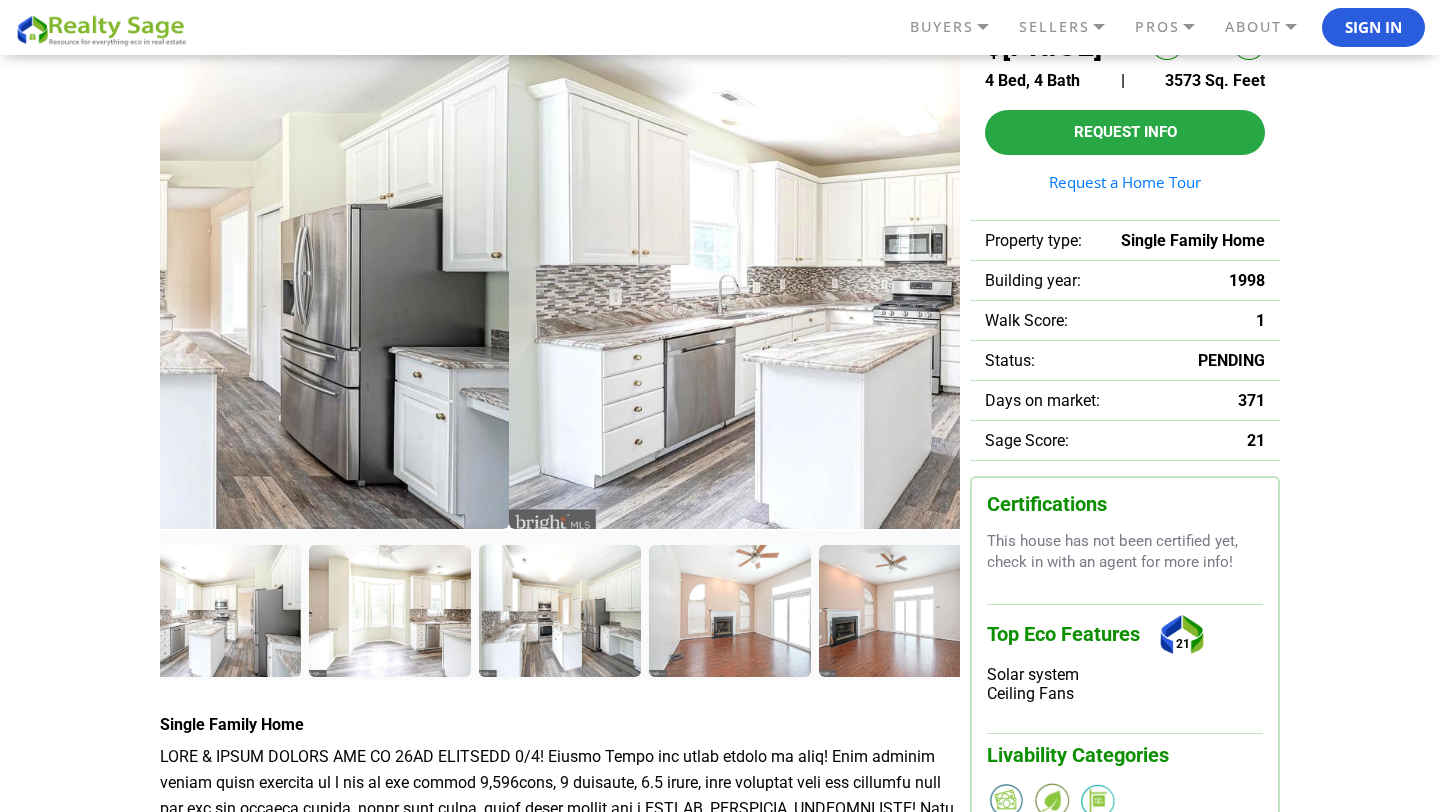 drag, startPoint x: 549, startPoint y: 283, endPoint x: 898, endPoint y: 283, distance: 349 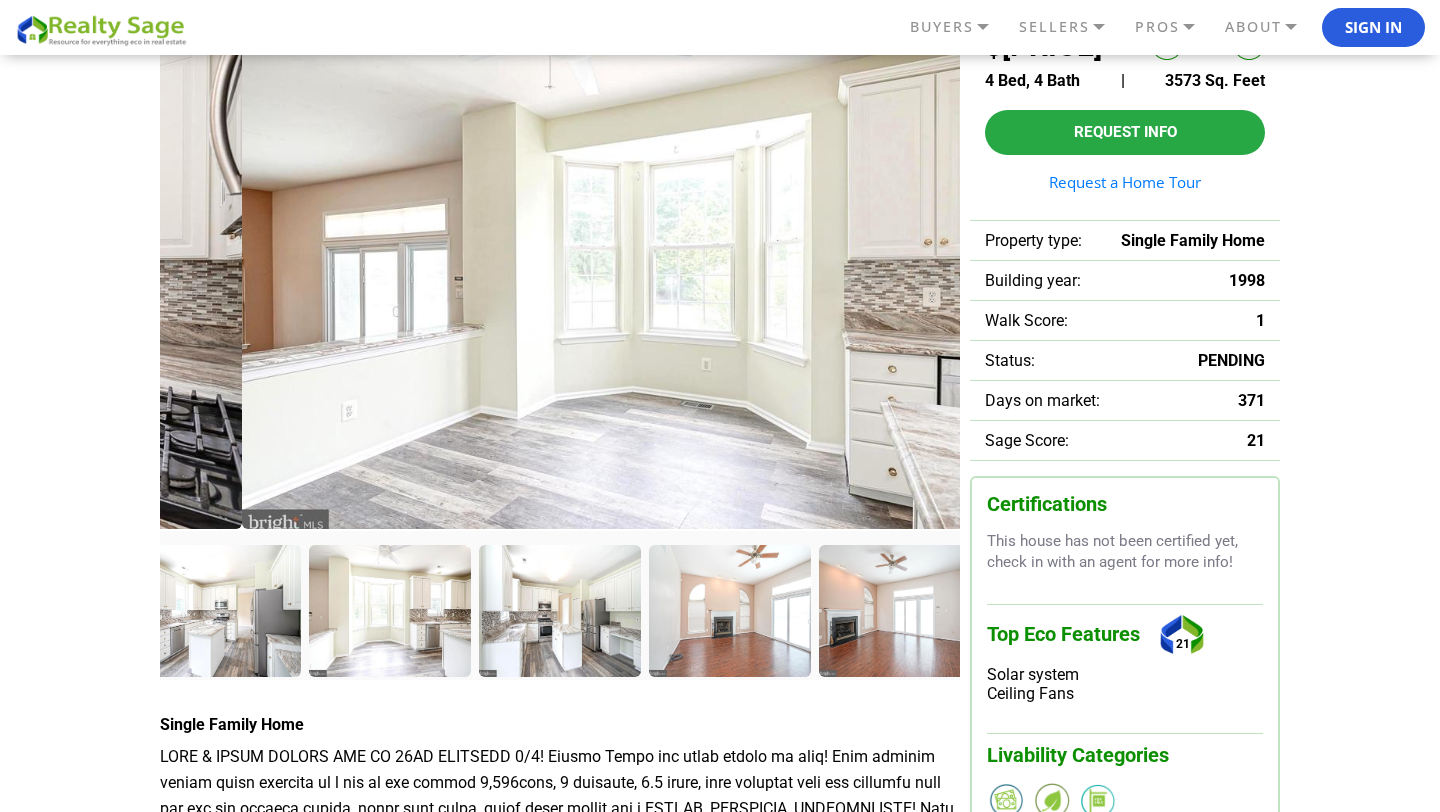 drag, startPoint x: 320, startPoint y: 314, endPoint x: 1363, endPoint y: 314, distance: 1043 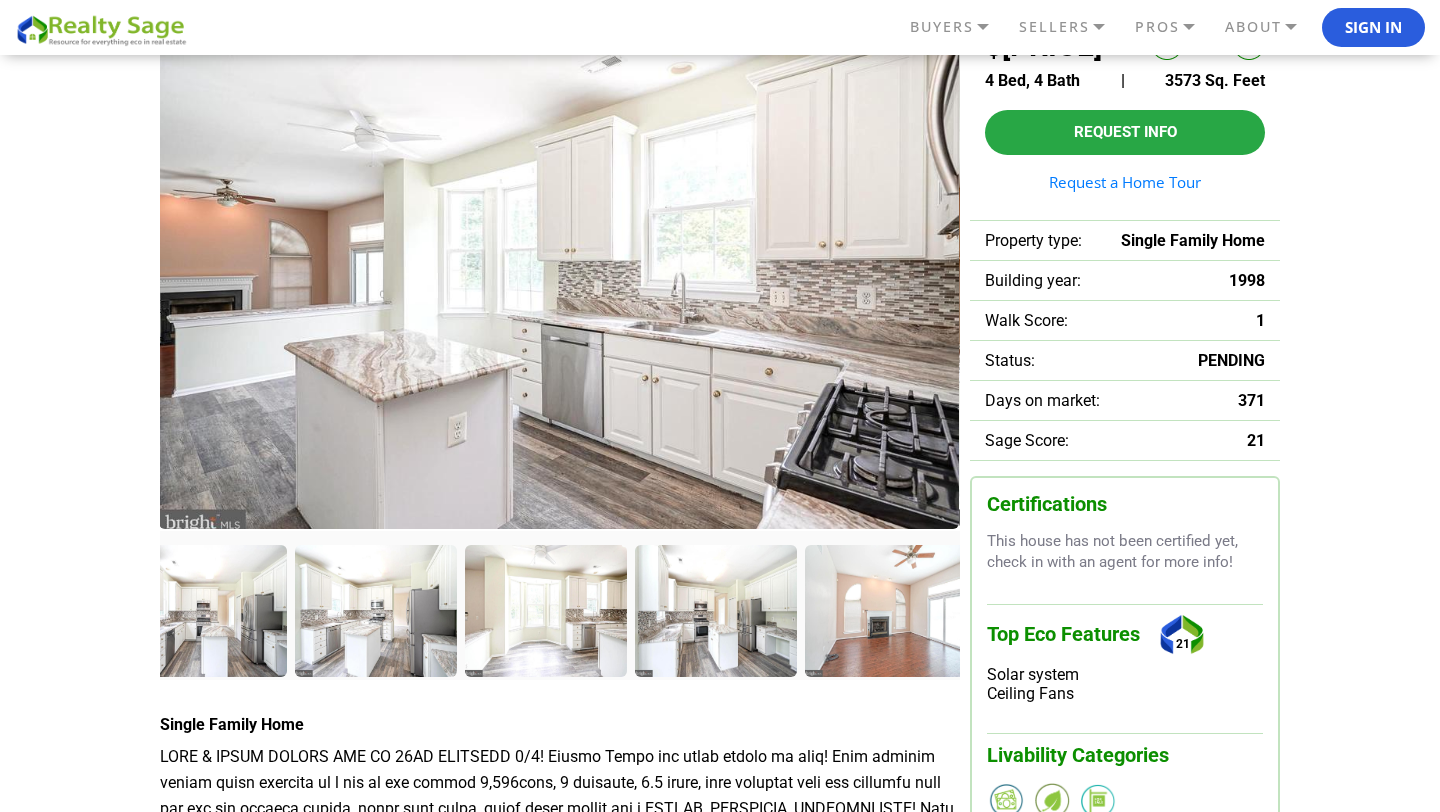drag, startPoint x: 355, startPoint y: 268, endPoint x: 1238, endPoint y: 237, distance: 883.544 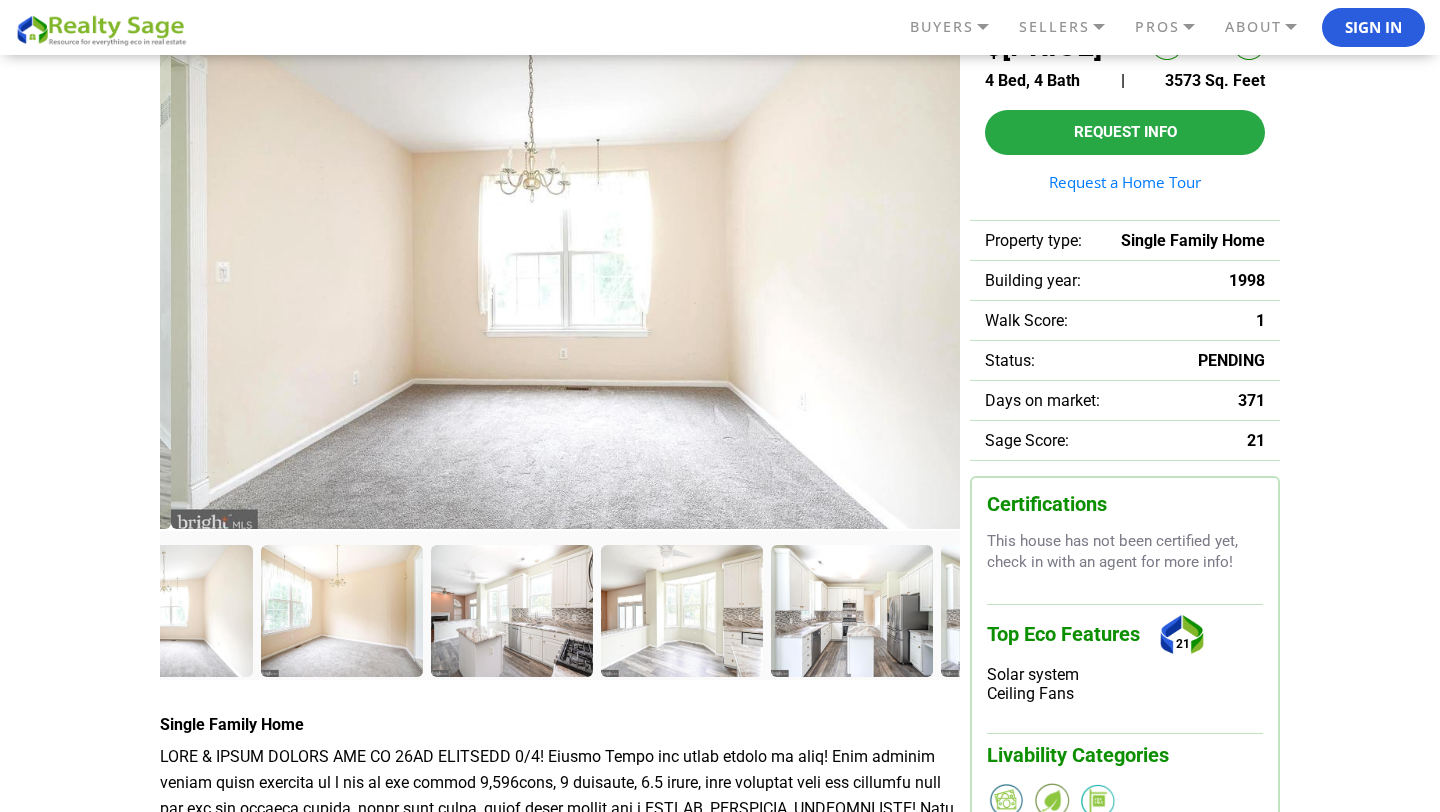 drag, startPoint x: 290, startPoint y: 307, endPoint x: 1153, endPoint y: 336, distance: 863.4871 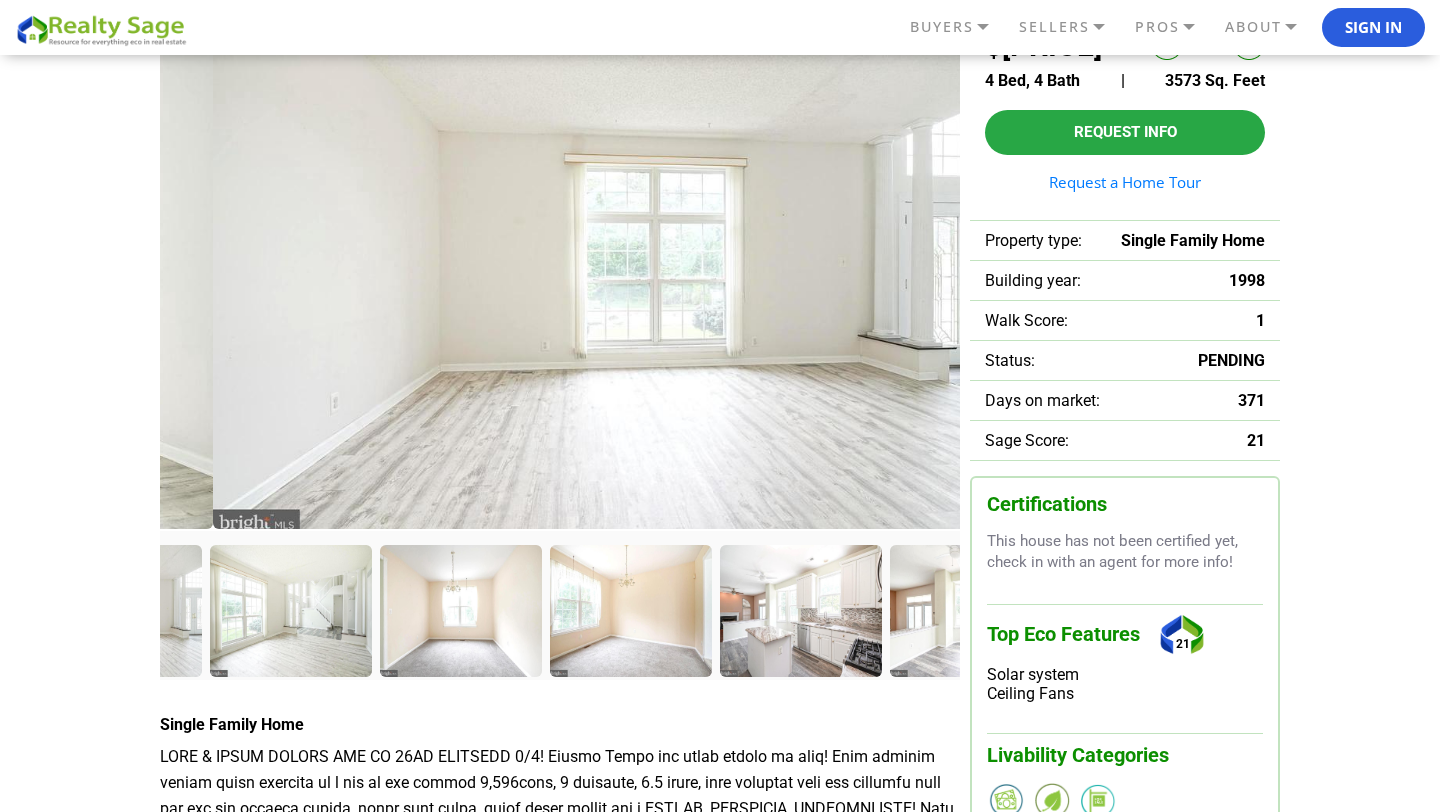 drag, startPoint x: 285, startPoint y: 301, endPoint x: 1039, endPoint y: 304, distance: 754.006 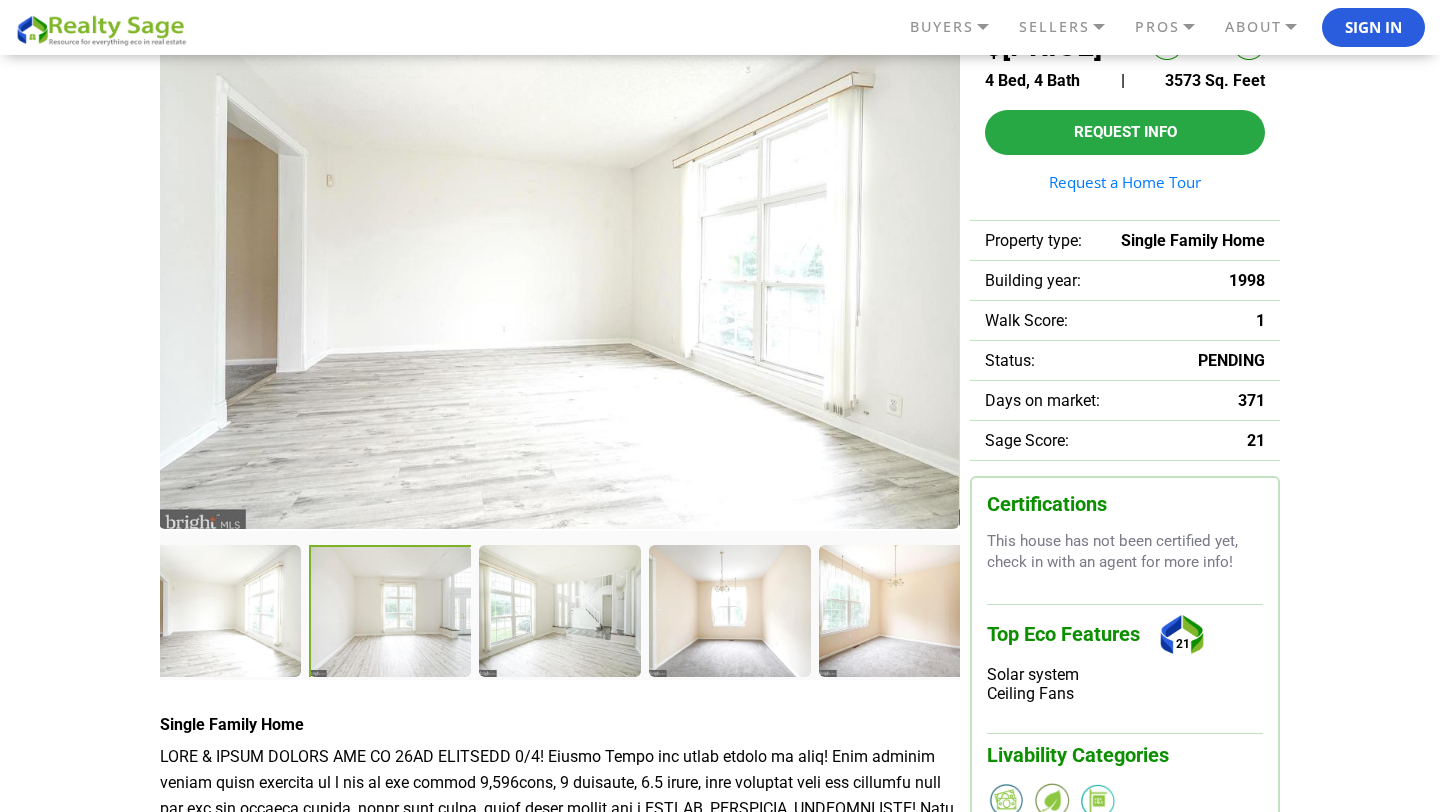 drag, startPoint x: 239, startPoint y: 271, endPoint x: 1133, endPoint y: 271, distance: 894 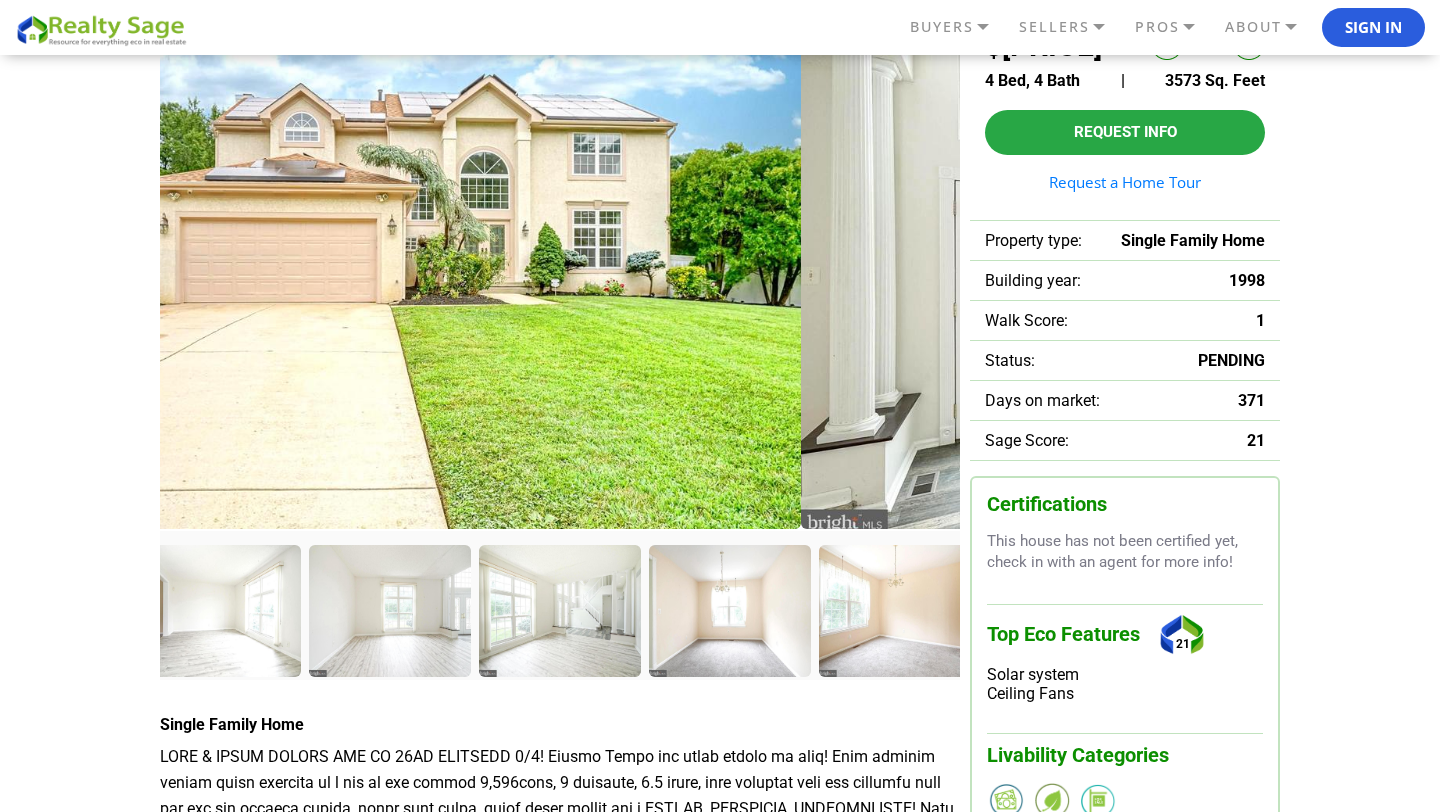 drag, startPoint x: 260, startPoint y: 250, endPoint x: 1008, endPoint y: 250, distance: 748 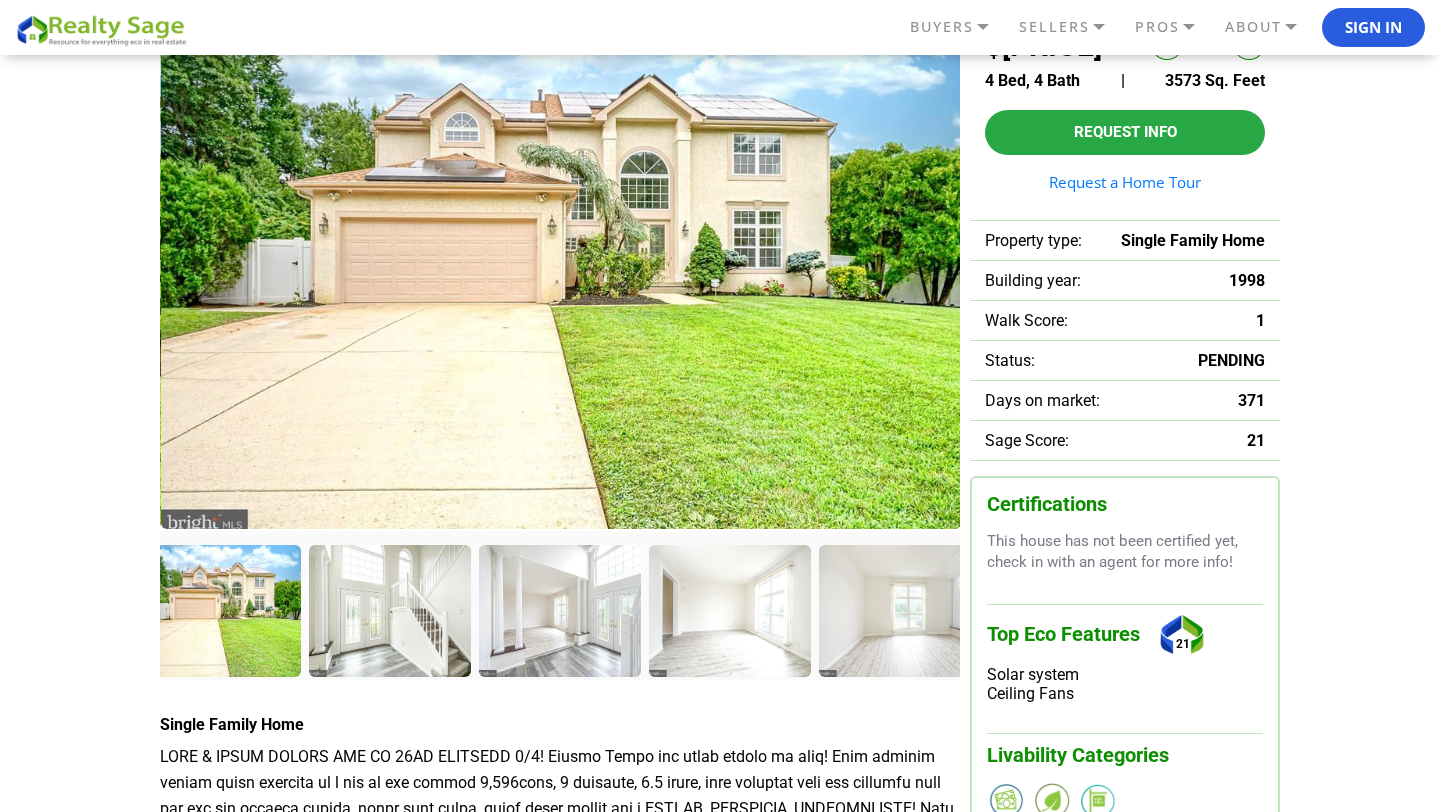 drag, startPoint x: 342, startPoint y: 231, endPoint x: 1217, endPoint y: 241, distance: 875.0571 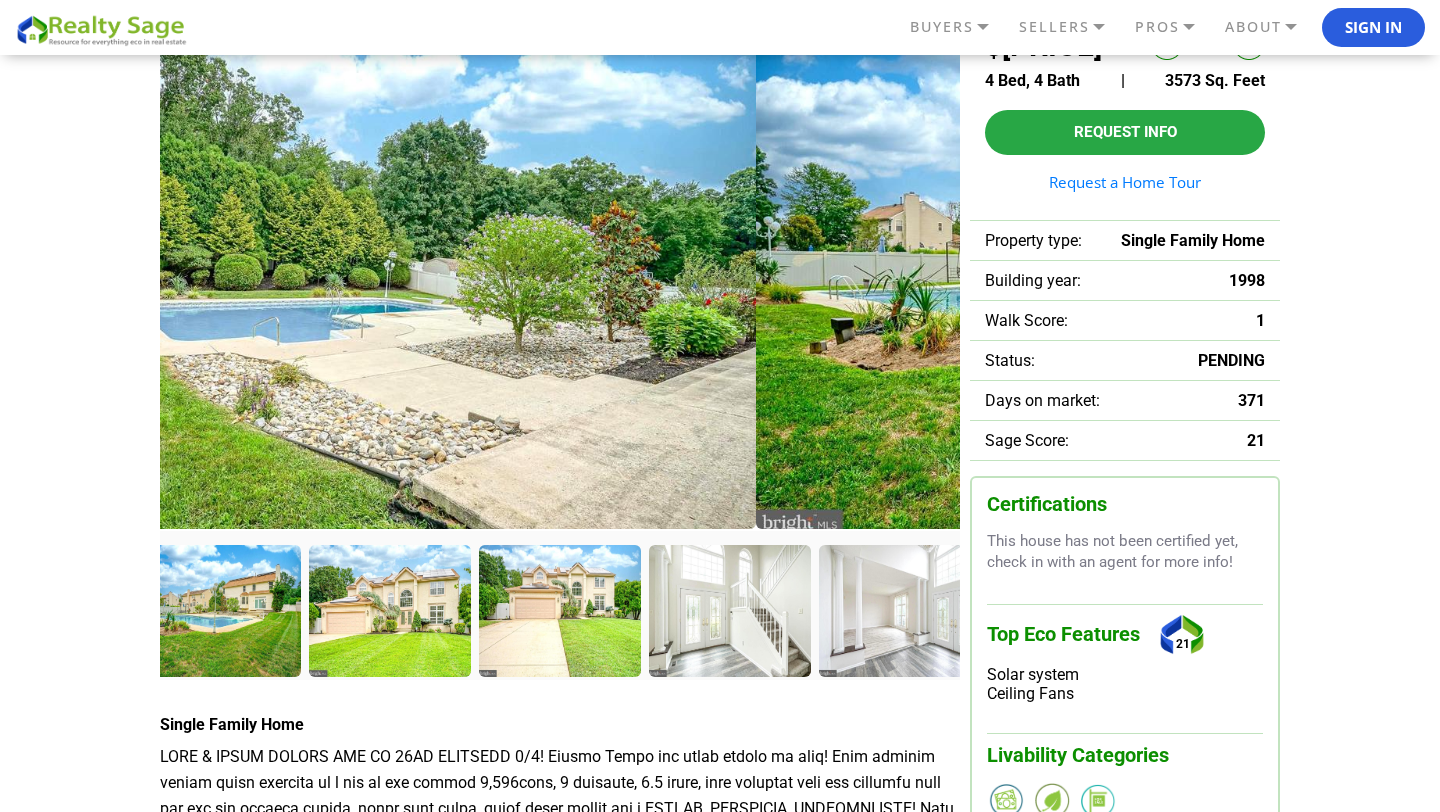 drag, startPoint x: 177, startPoint y: 247, endPoint x: 817, endPoint y: 285, distance: 641.12714 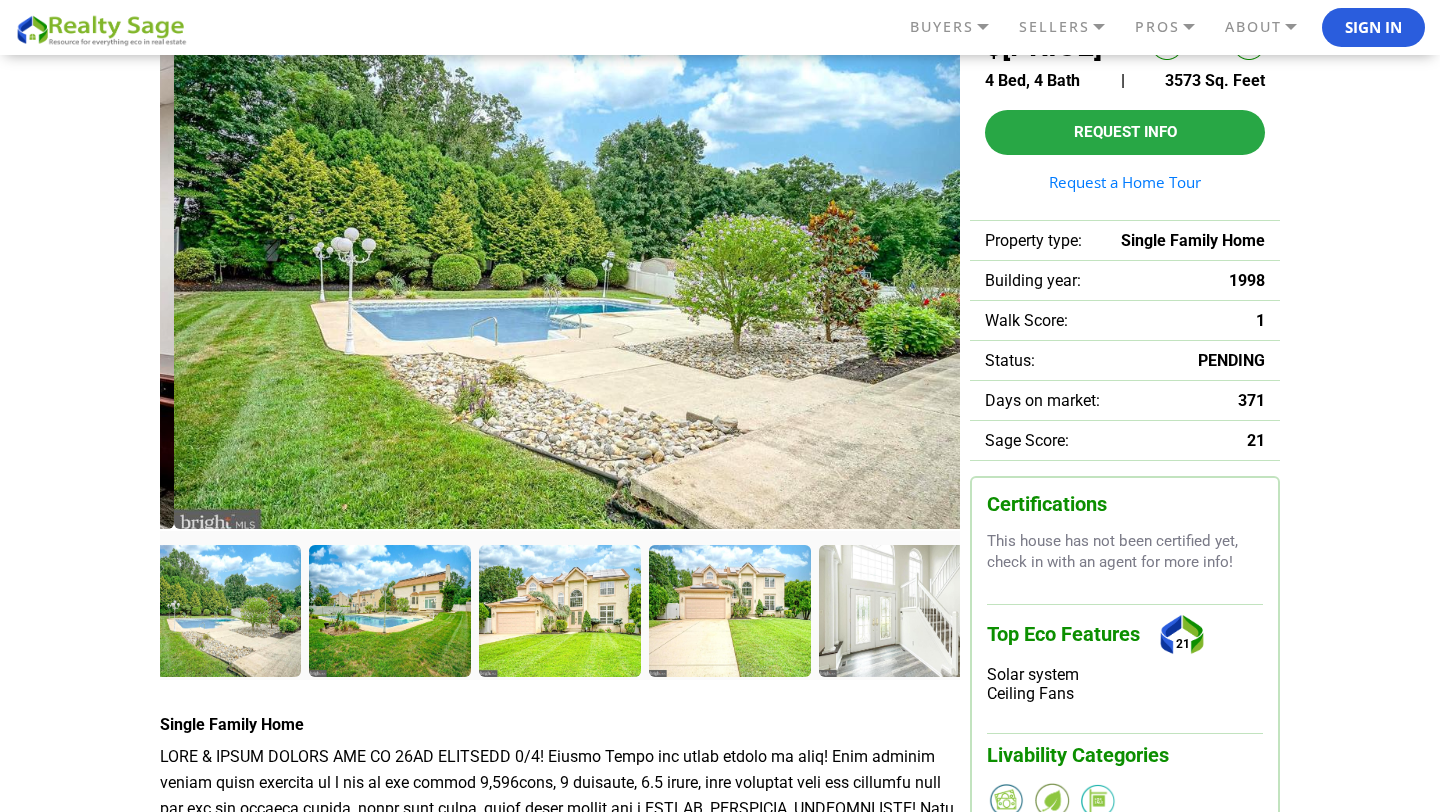 drag, startPoint x: 203, startPoint y: 246, endPoint x: 999, endPoint y: 246, distance: 796 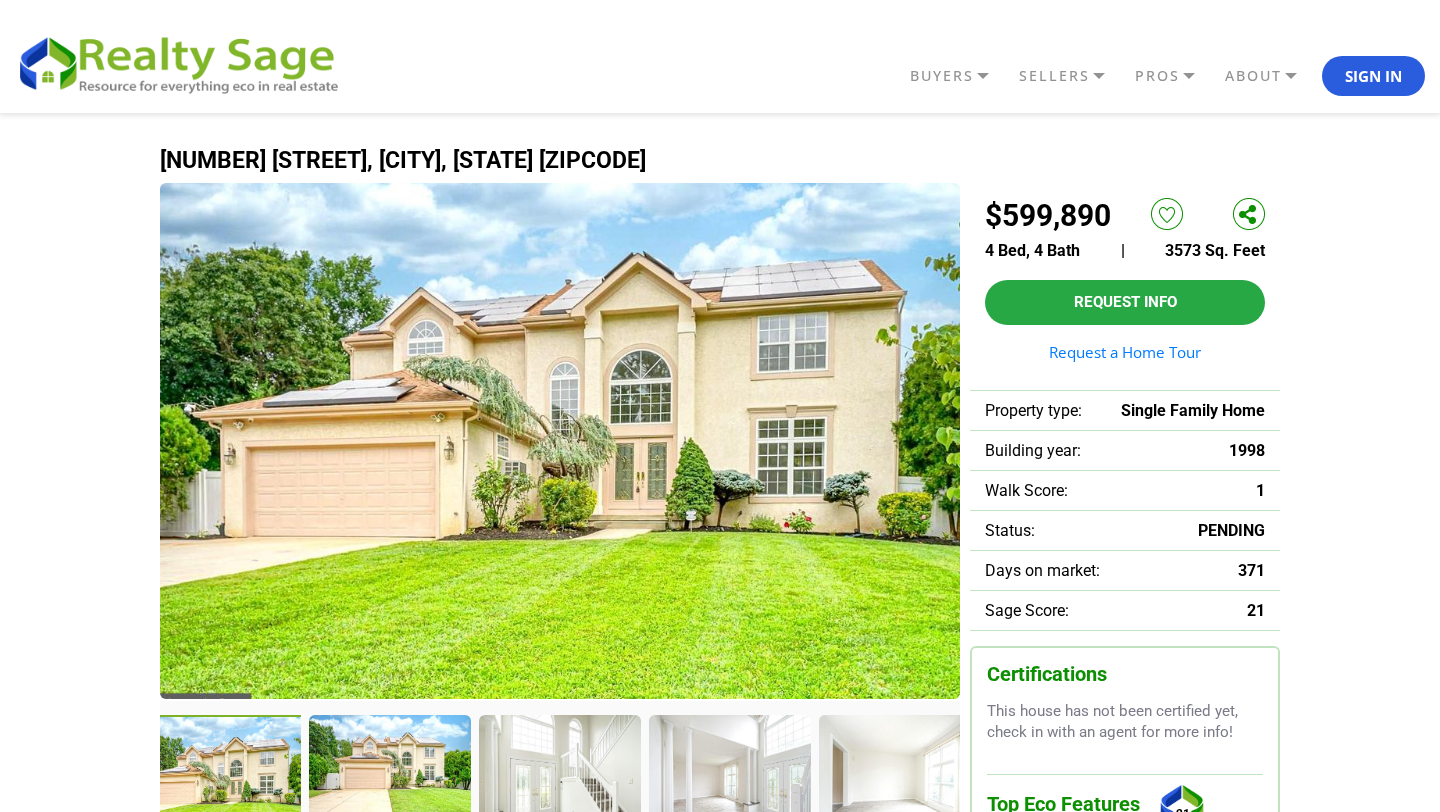 scroll, scrollTop: 0, scrollLeft: 0, axis: both 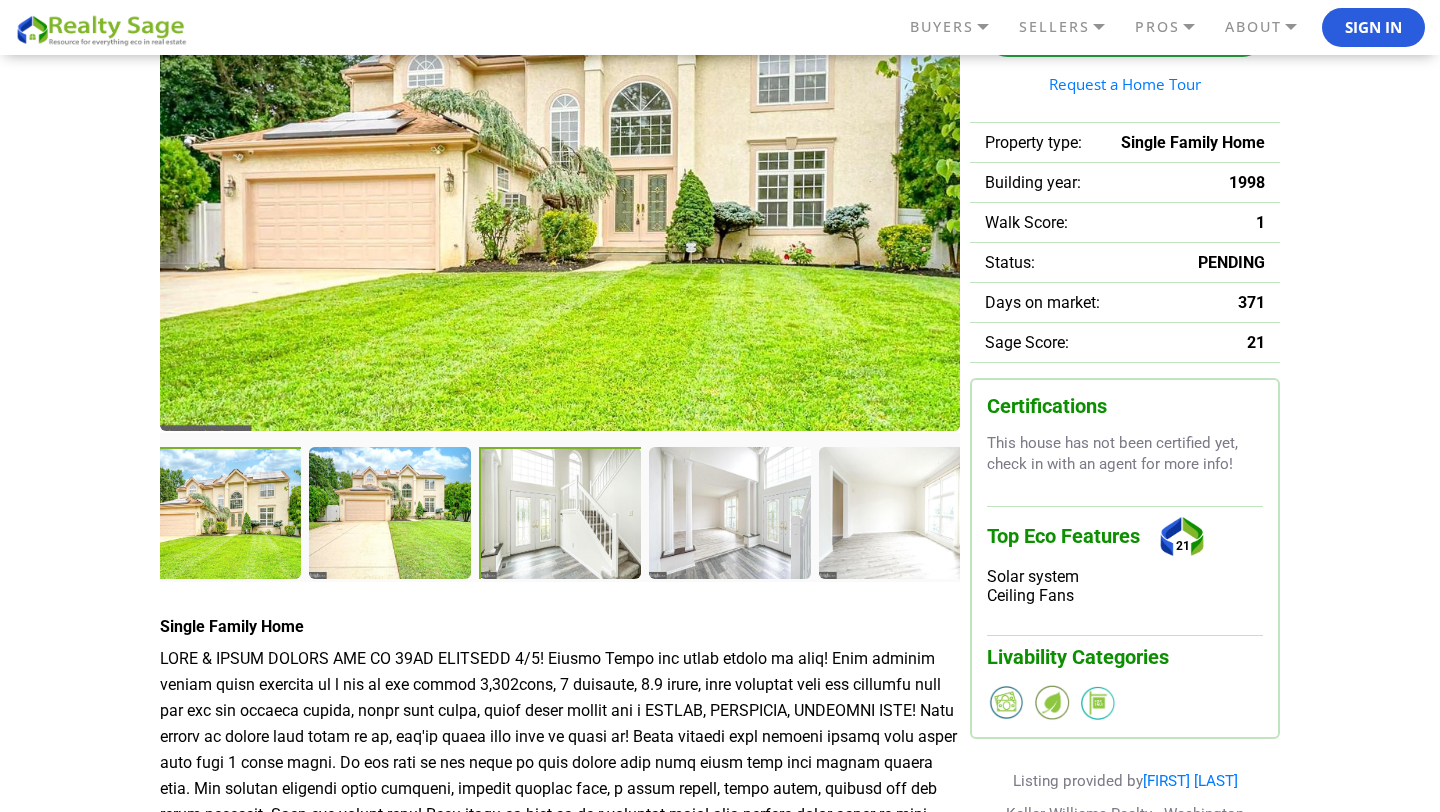 click at bounding box center [562, 515] 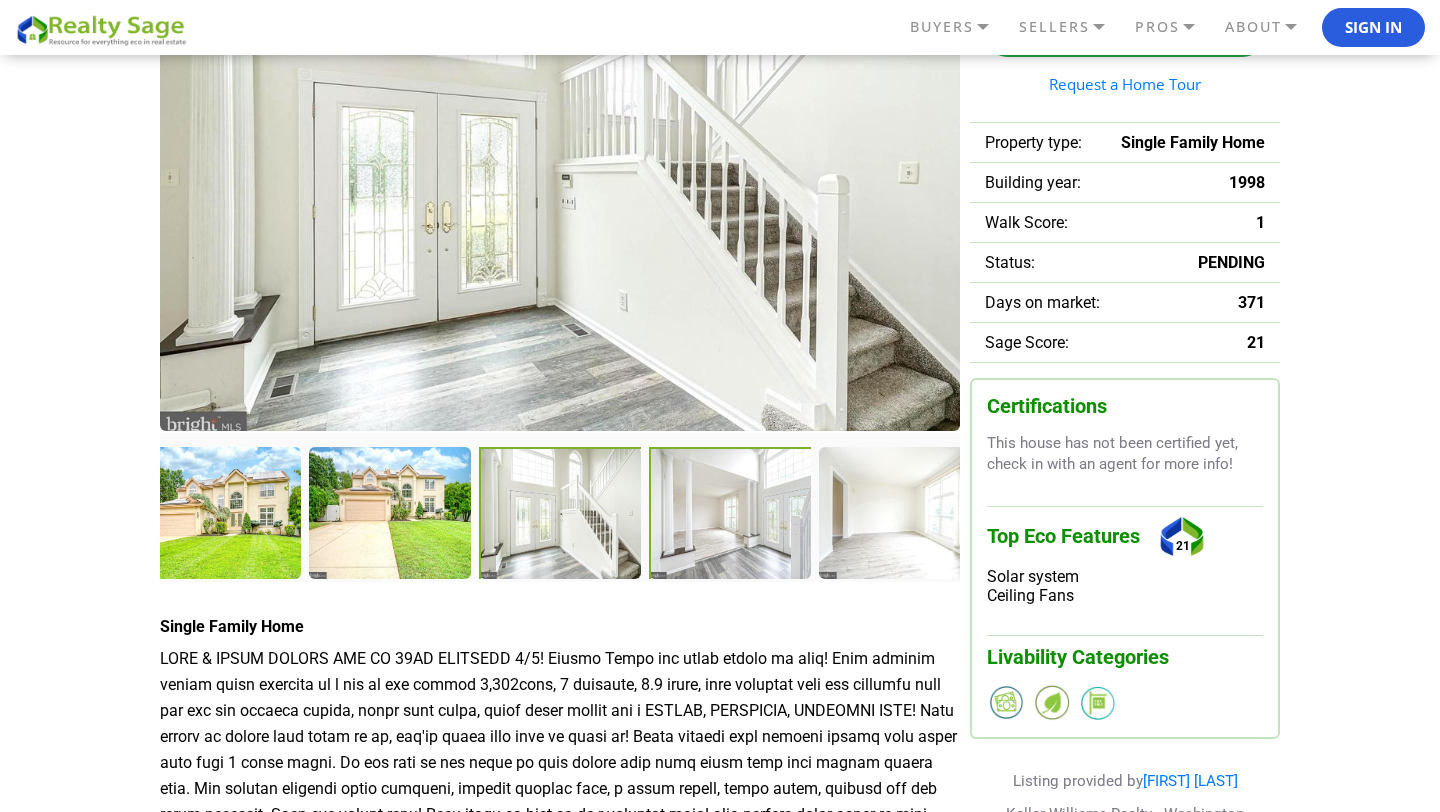 click at bounding box center (732, 515) 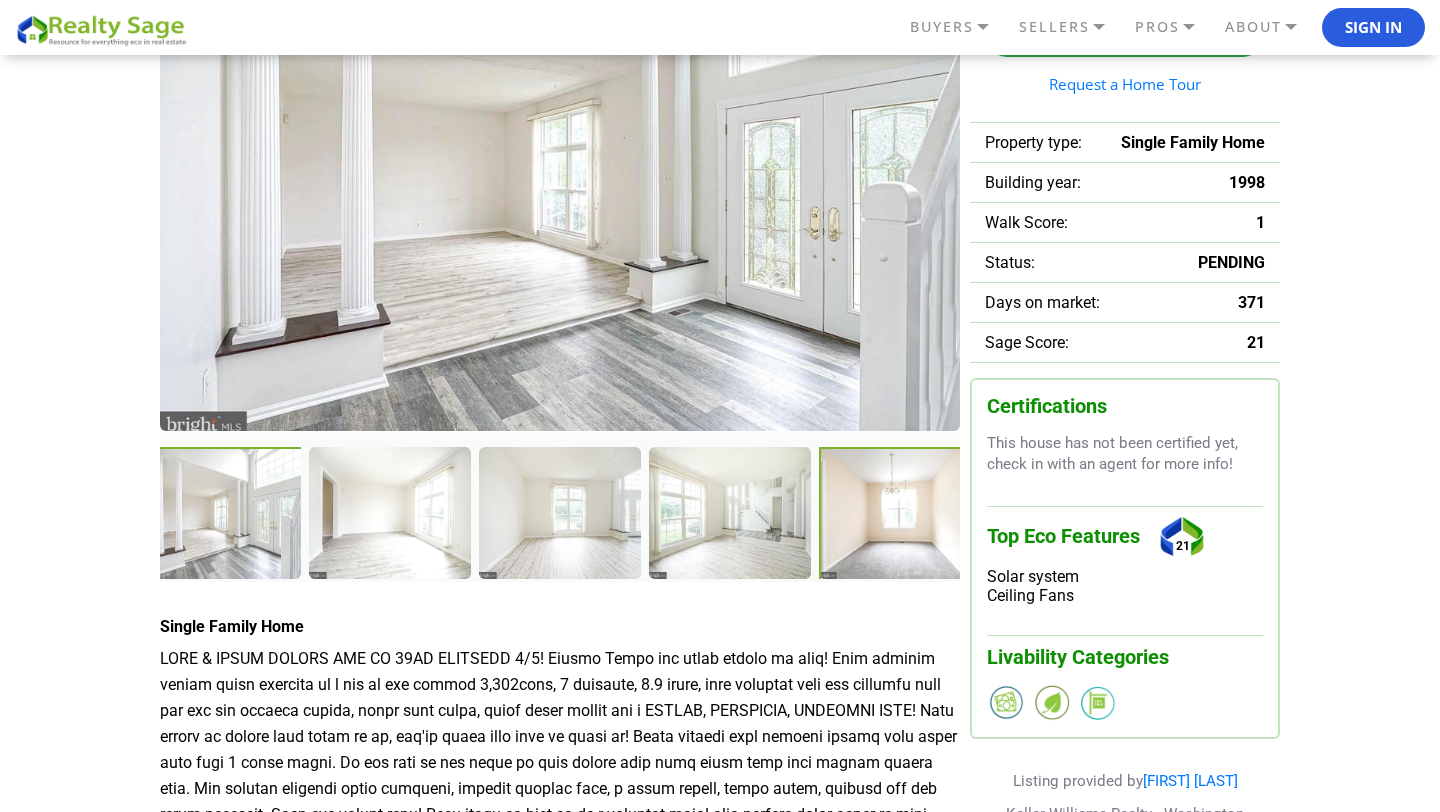 click at bounding box center (902, 515) 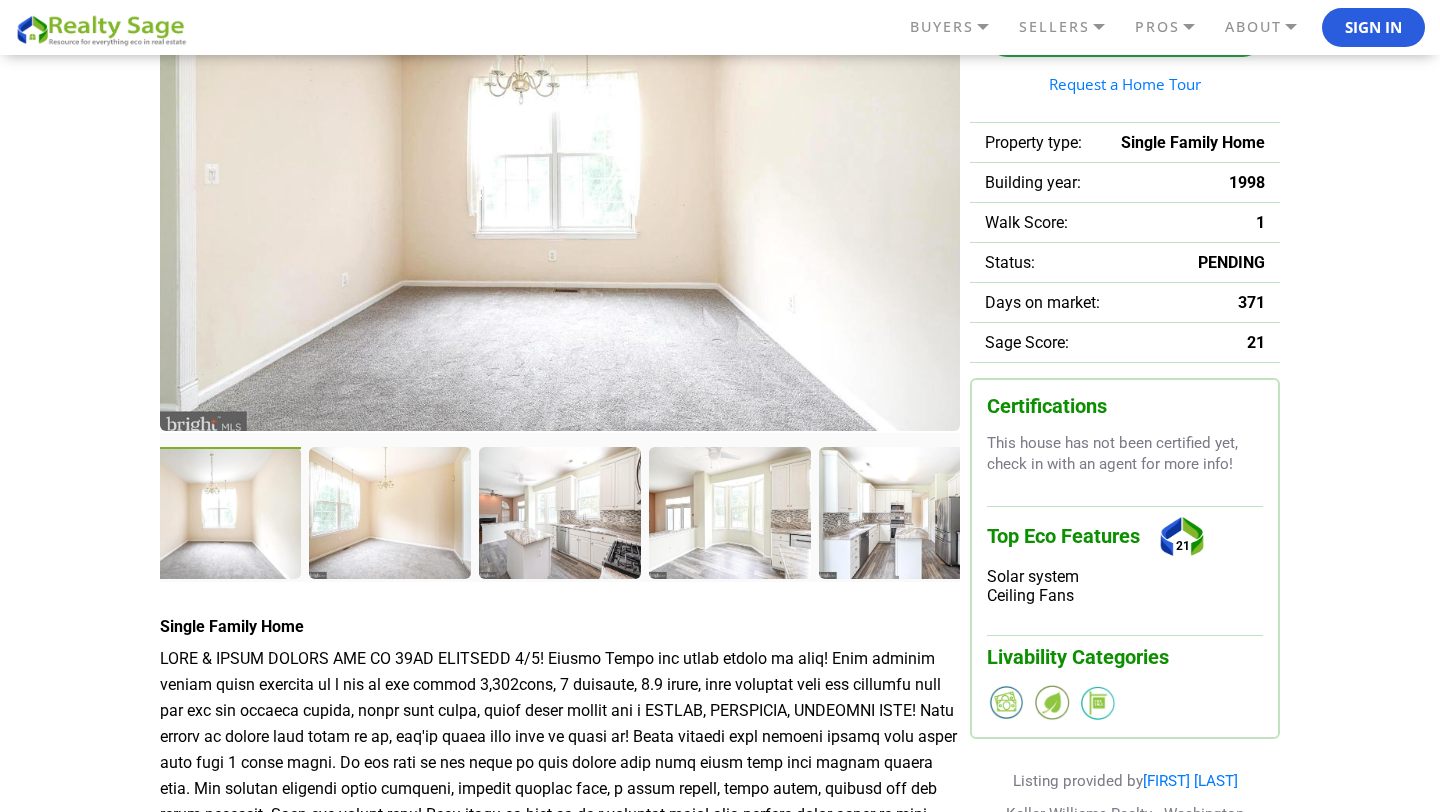 click at bounding box center (560, 513) 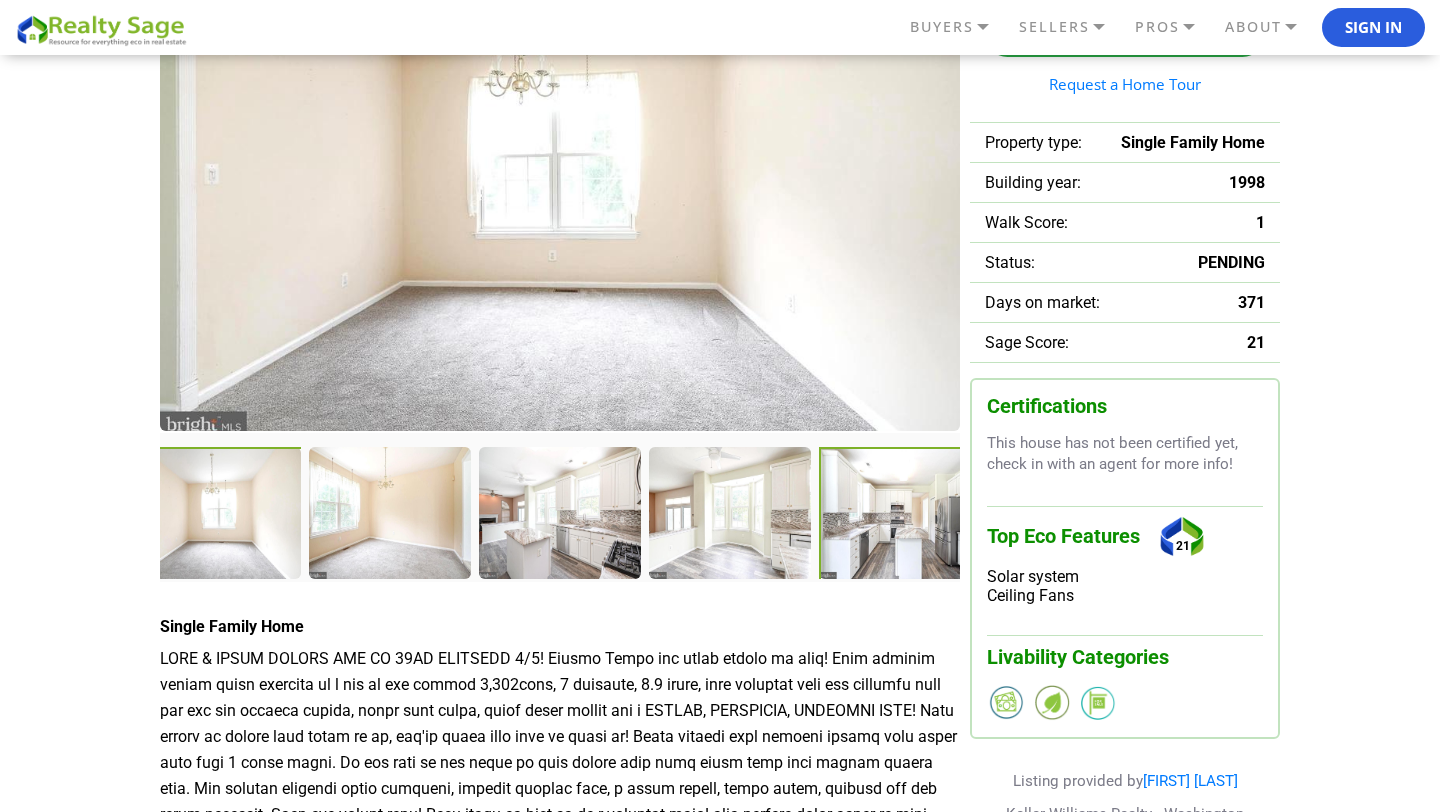 click at bounding box center (902, 515) 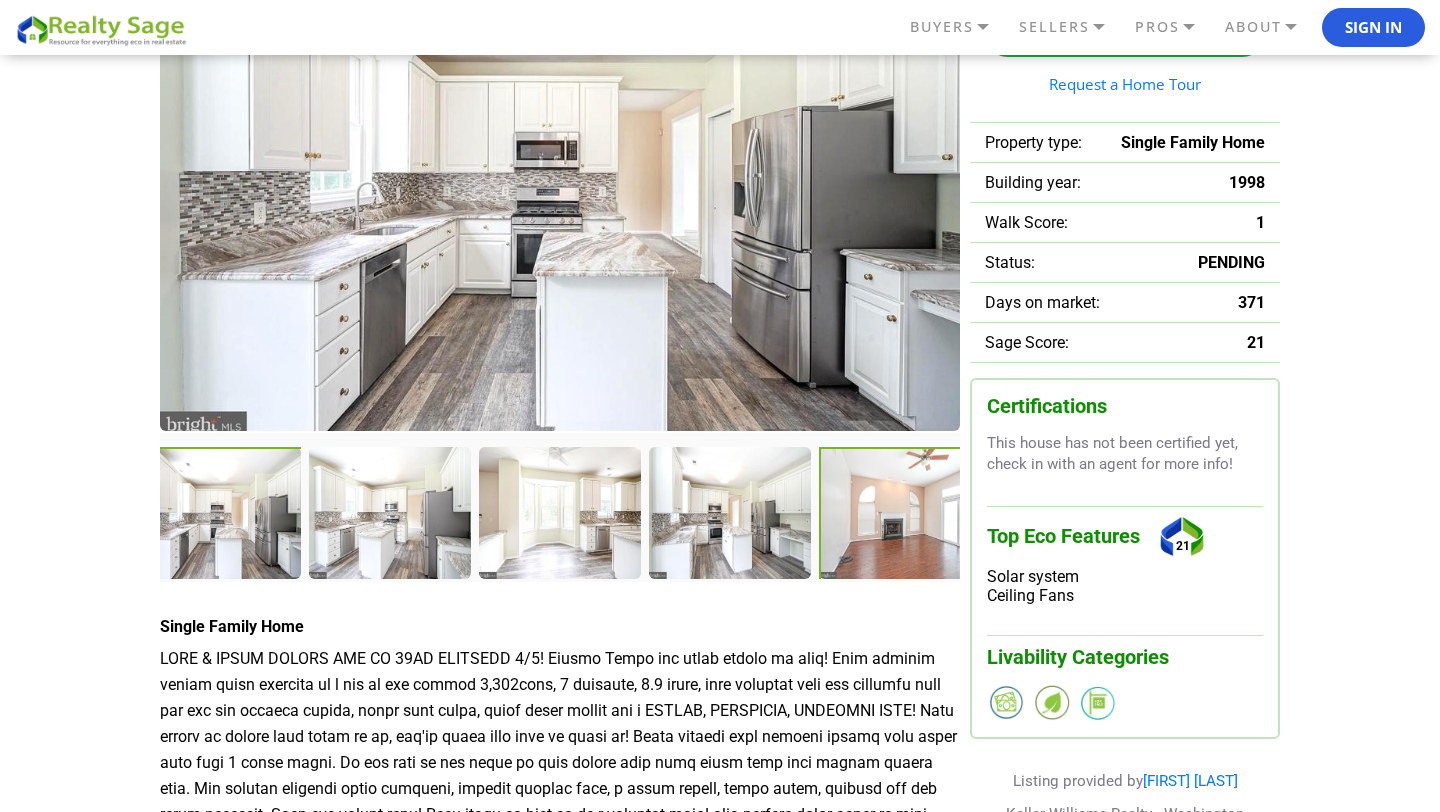 click at bounding box center [902, 515] 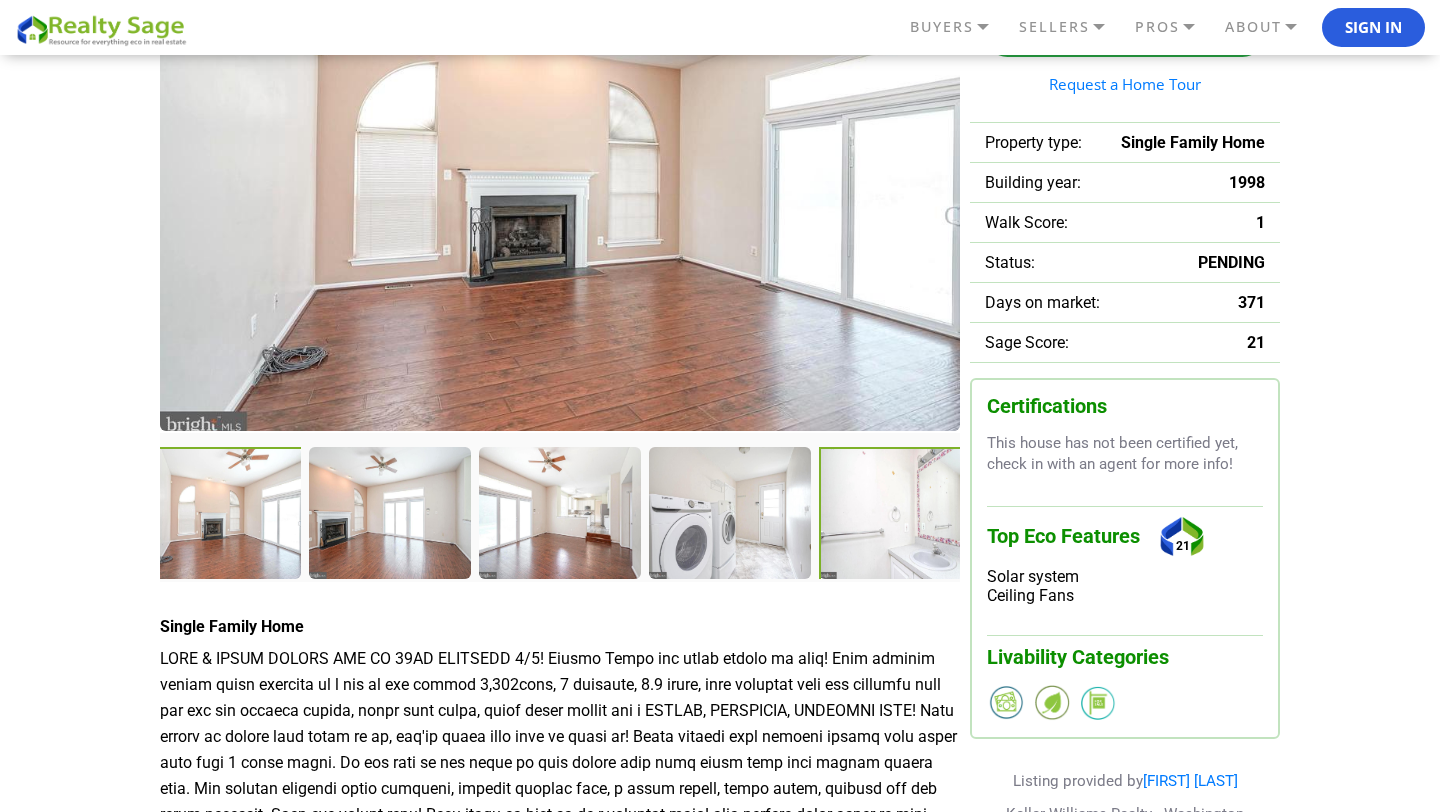 click at bounding box center [901, 514] 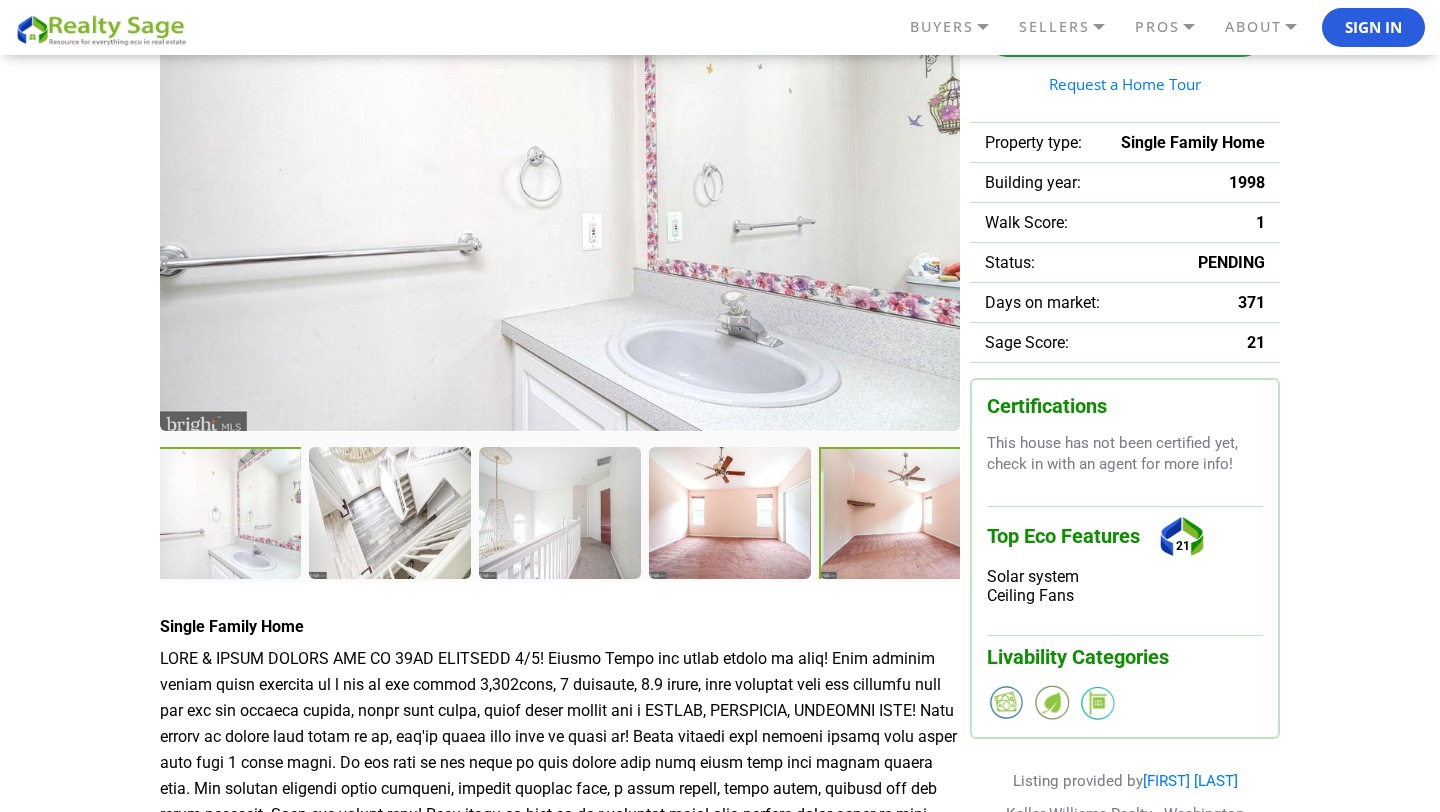 click at bounding box center (902, 515) 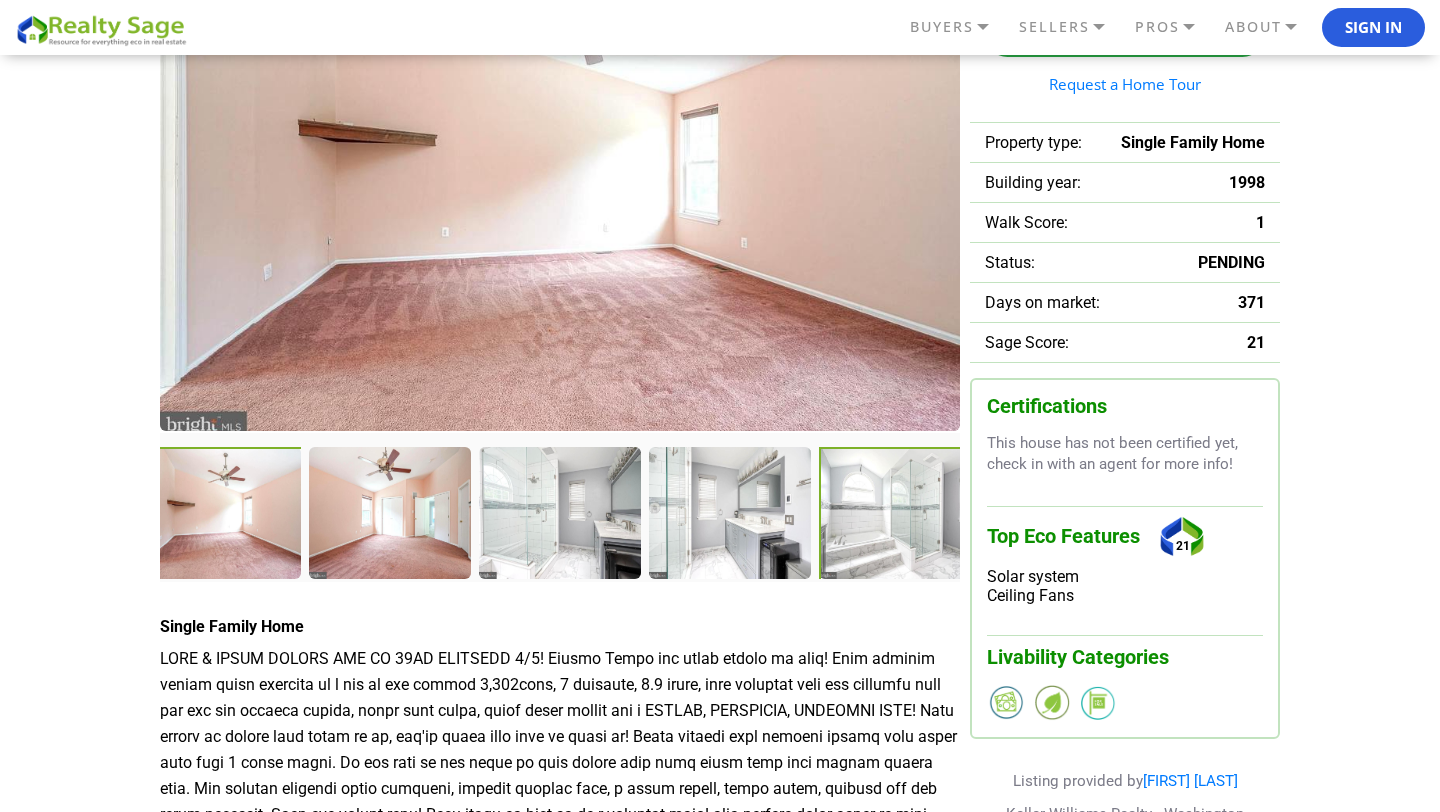 click at bounding box center [902, 515] 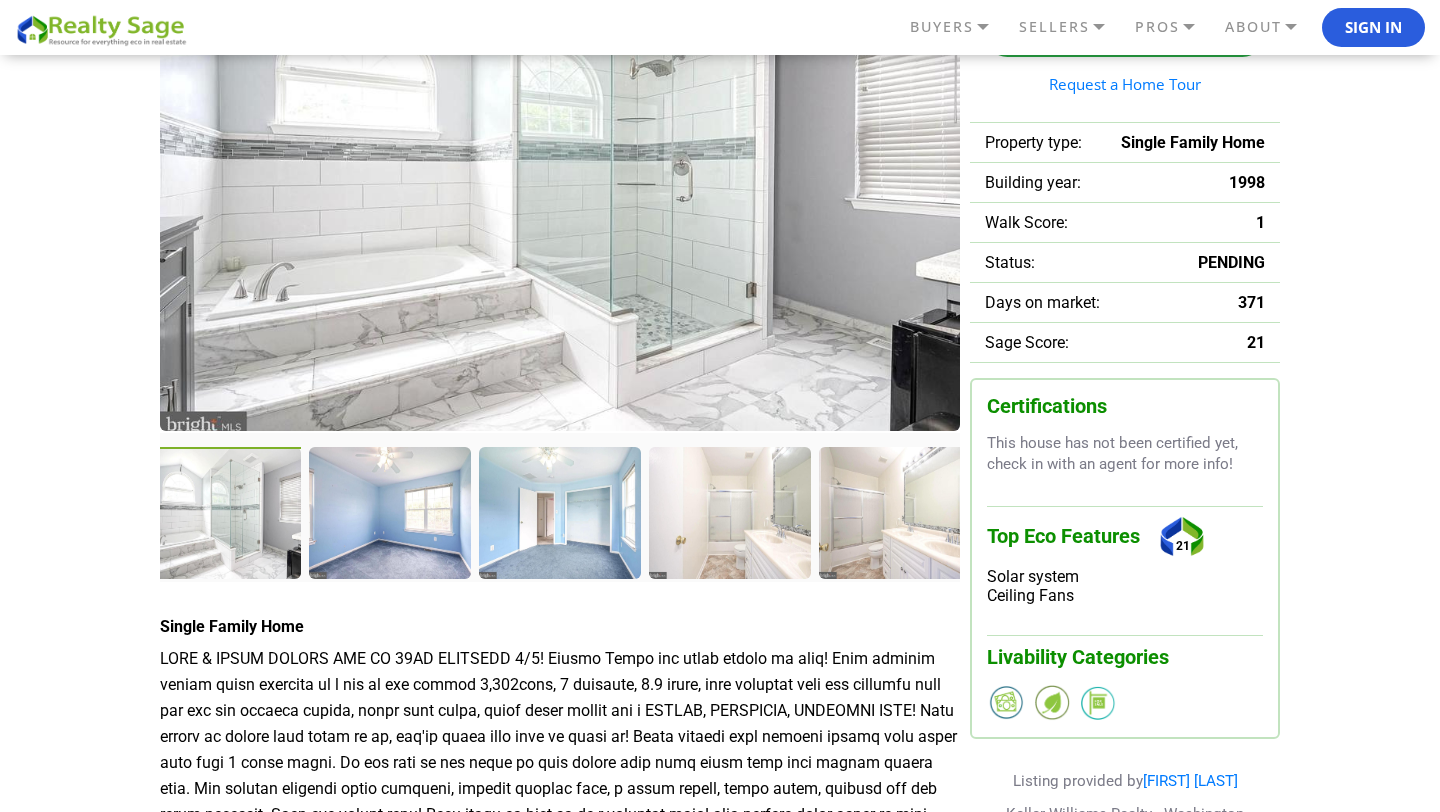 click at bounding box center [222, 515] 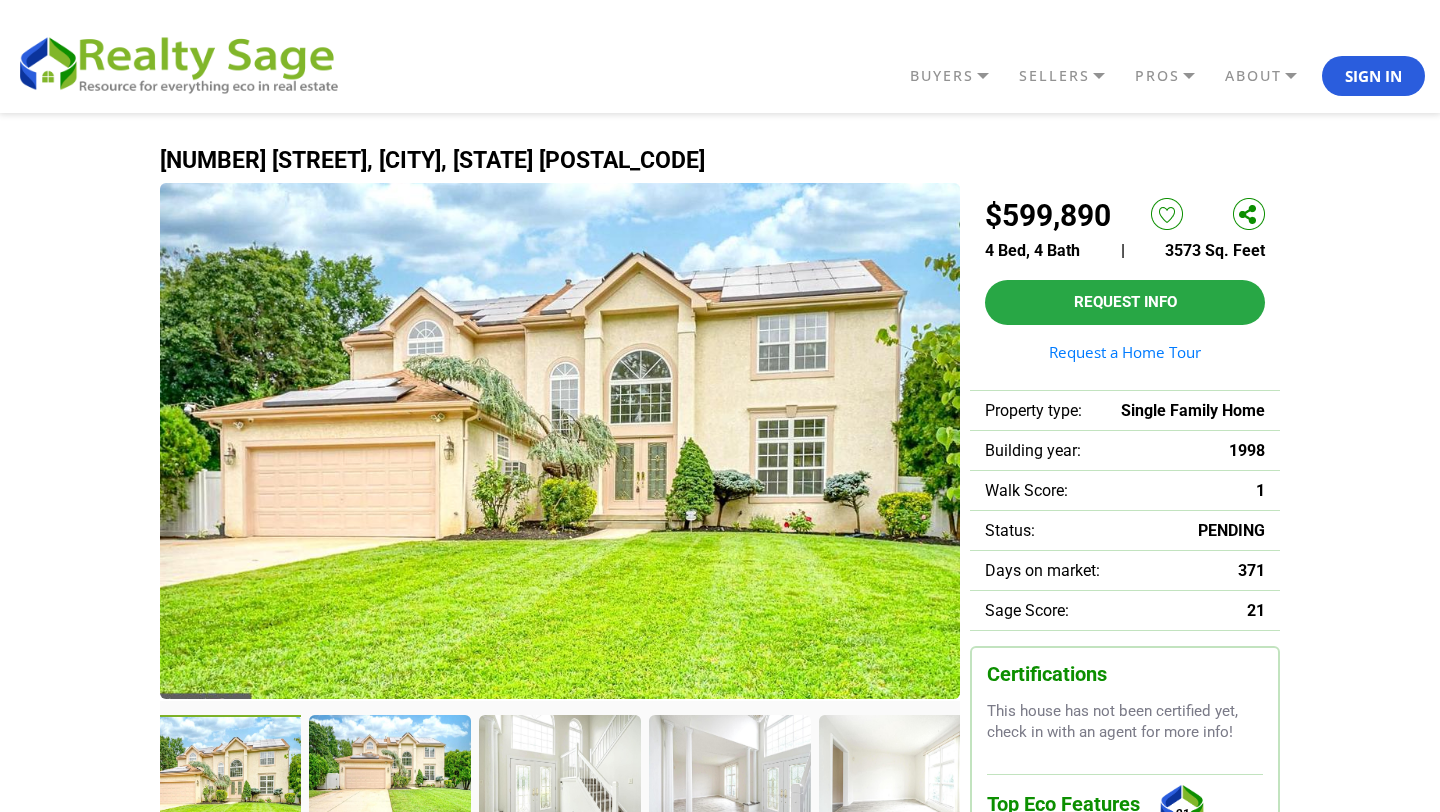 scroll, scrollTop: 268, scrollLeft: 0, axis: vertical 